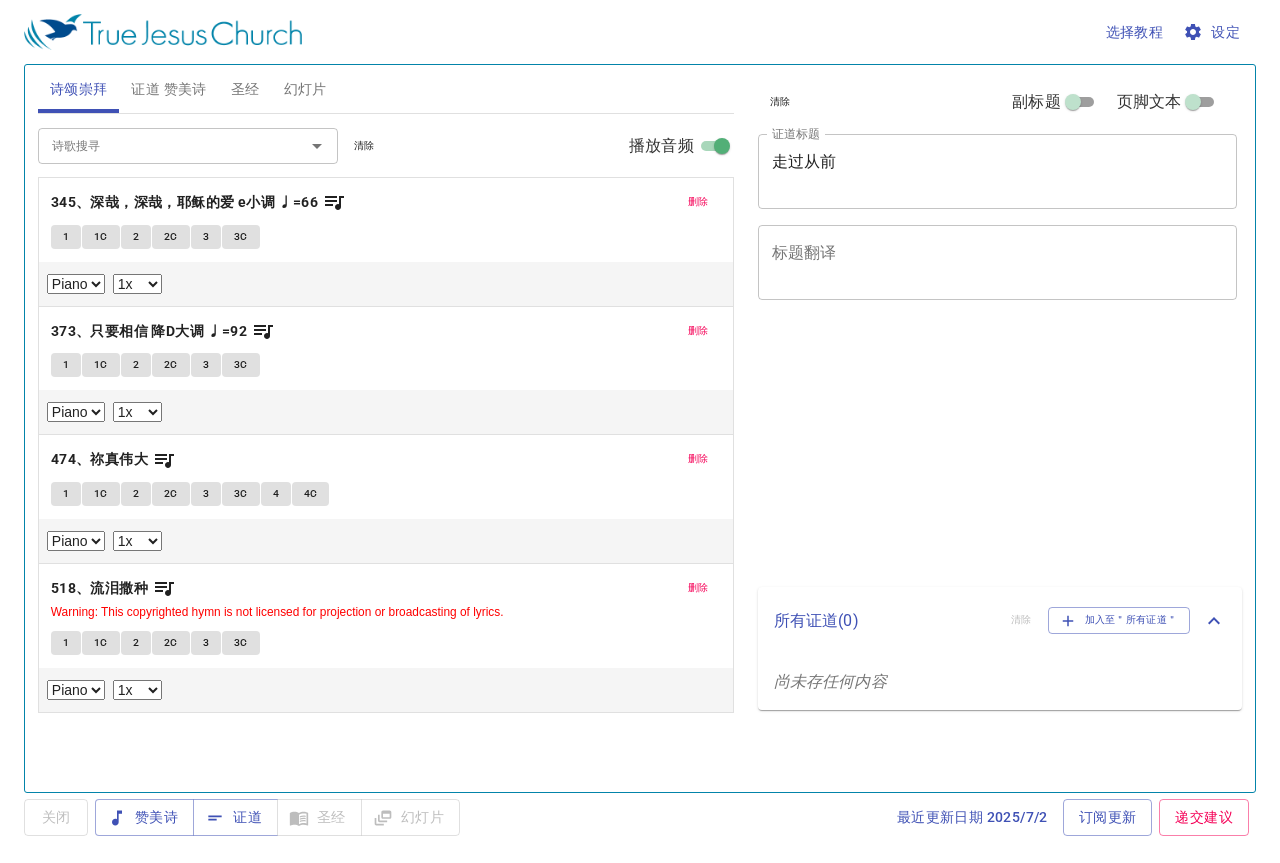 select on "1" 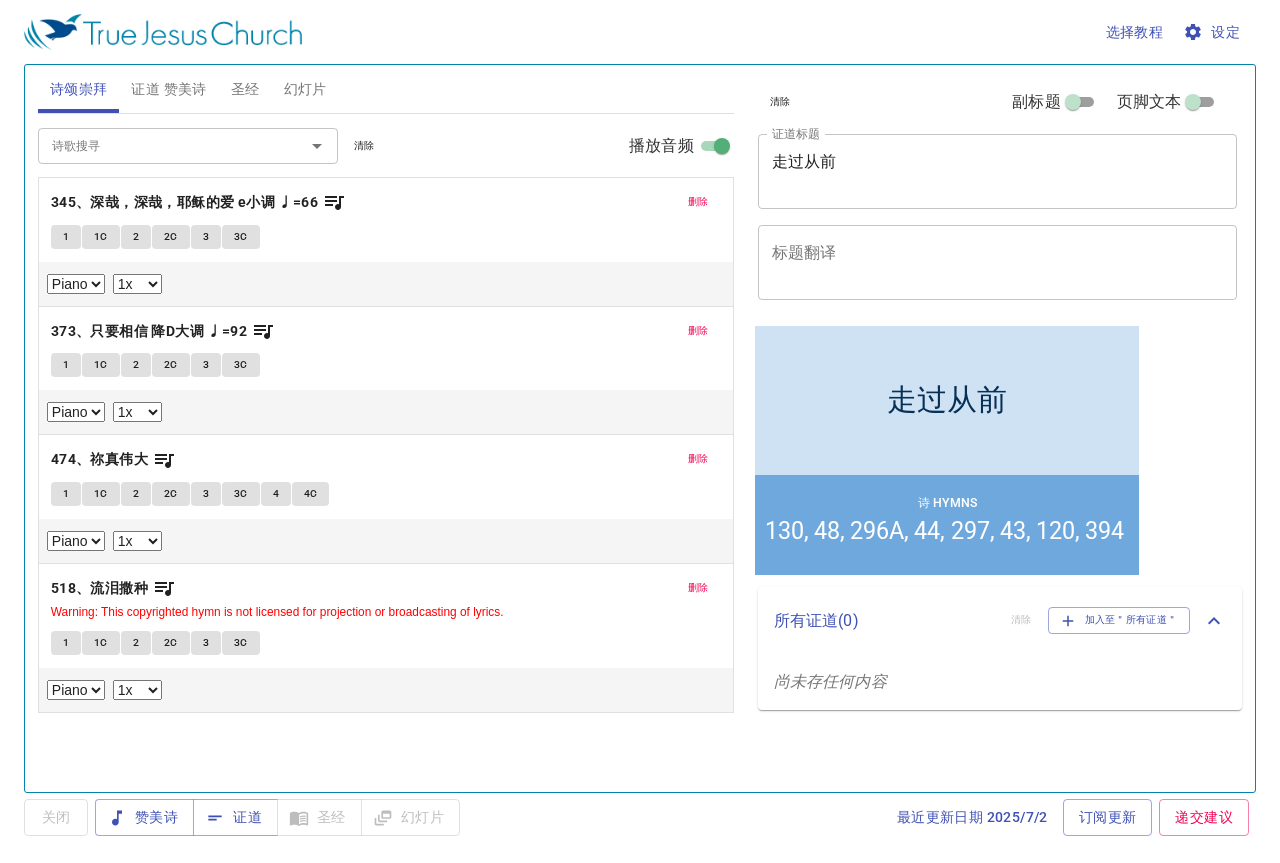 scroll, scrollTop: 0, scrollLeft: 0, axis: both 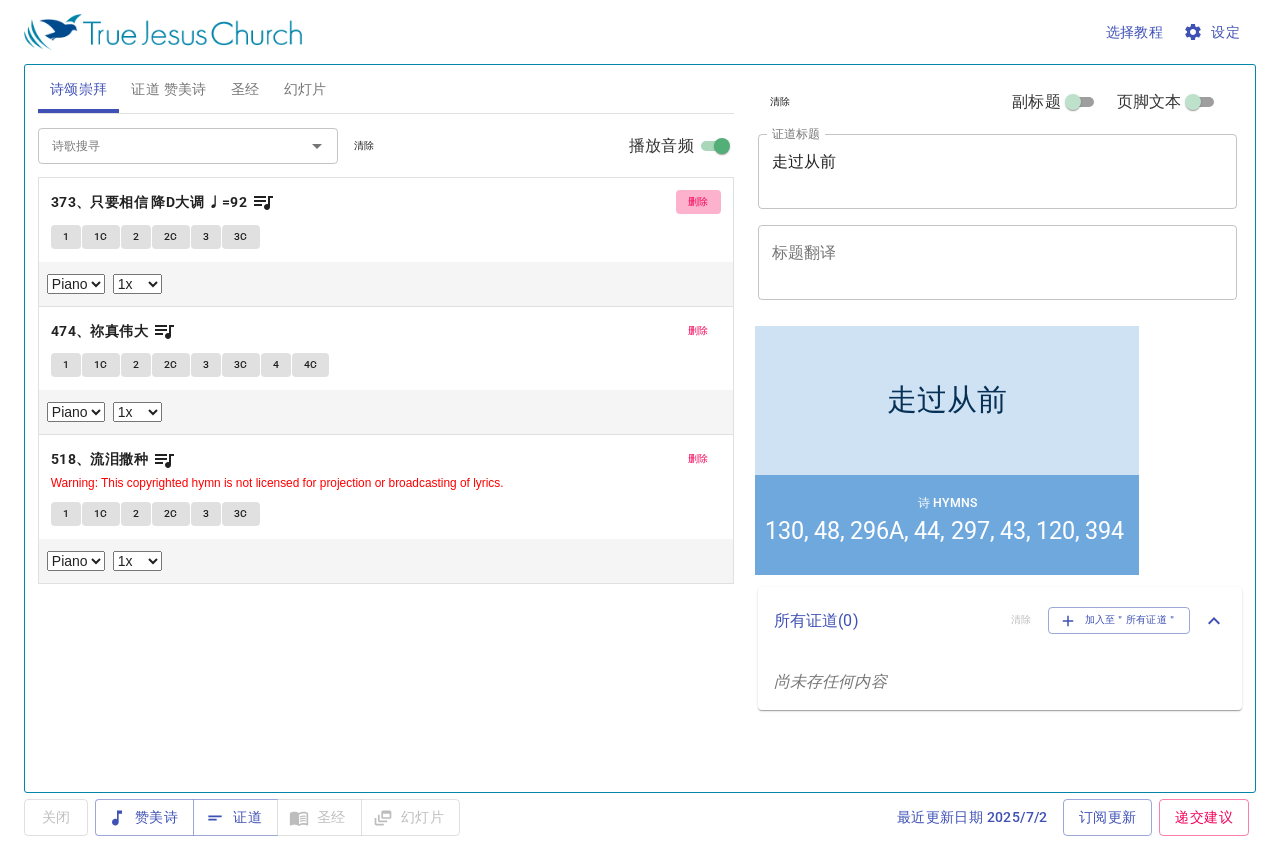 click on "删除" at bounding box center (698, 202) 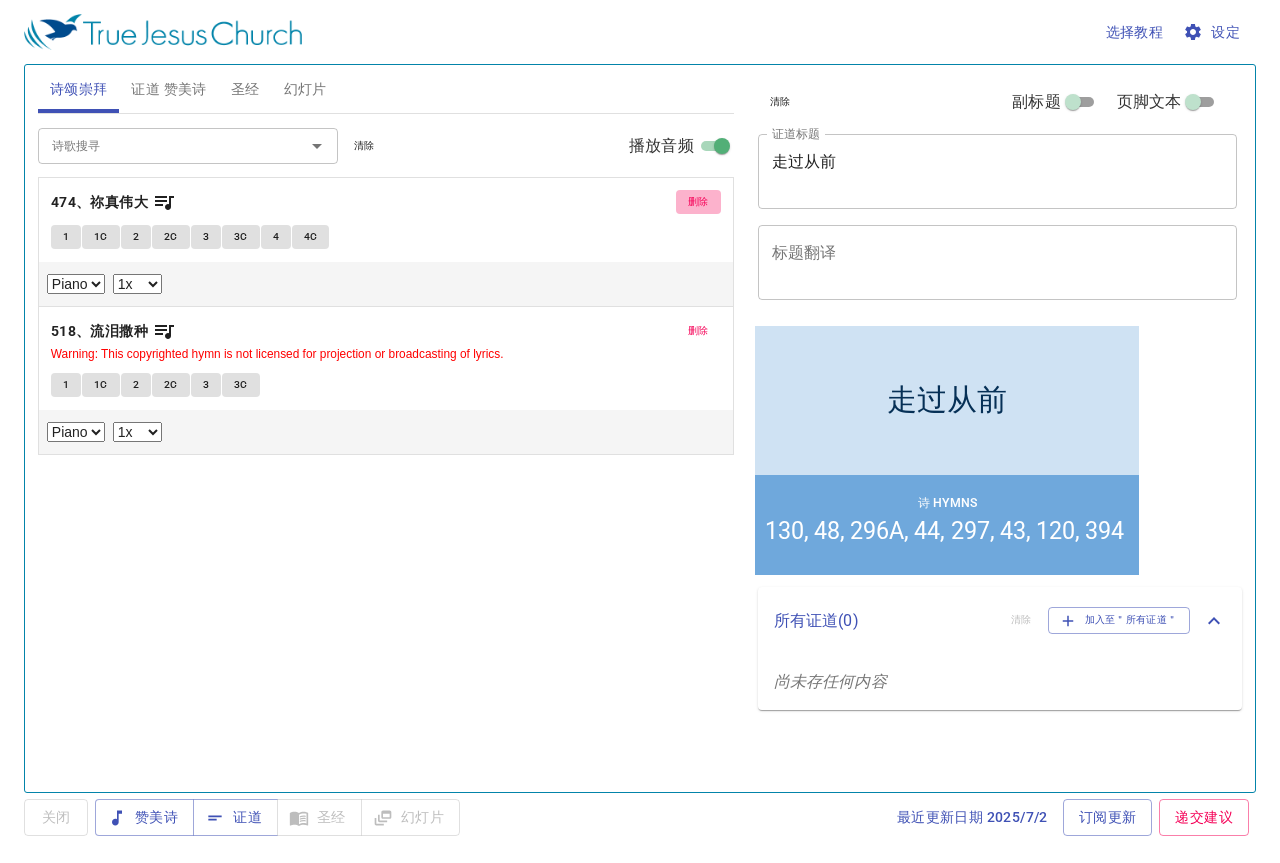 click on "删除" at bounding box center [698, 202] 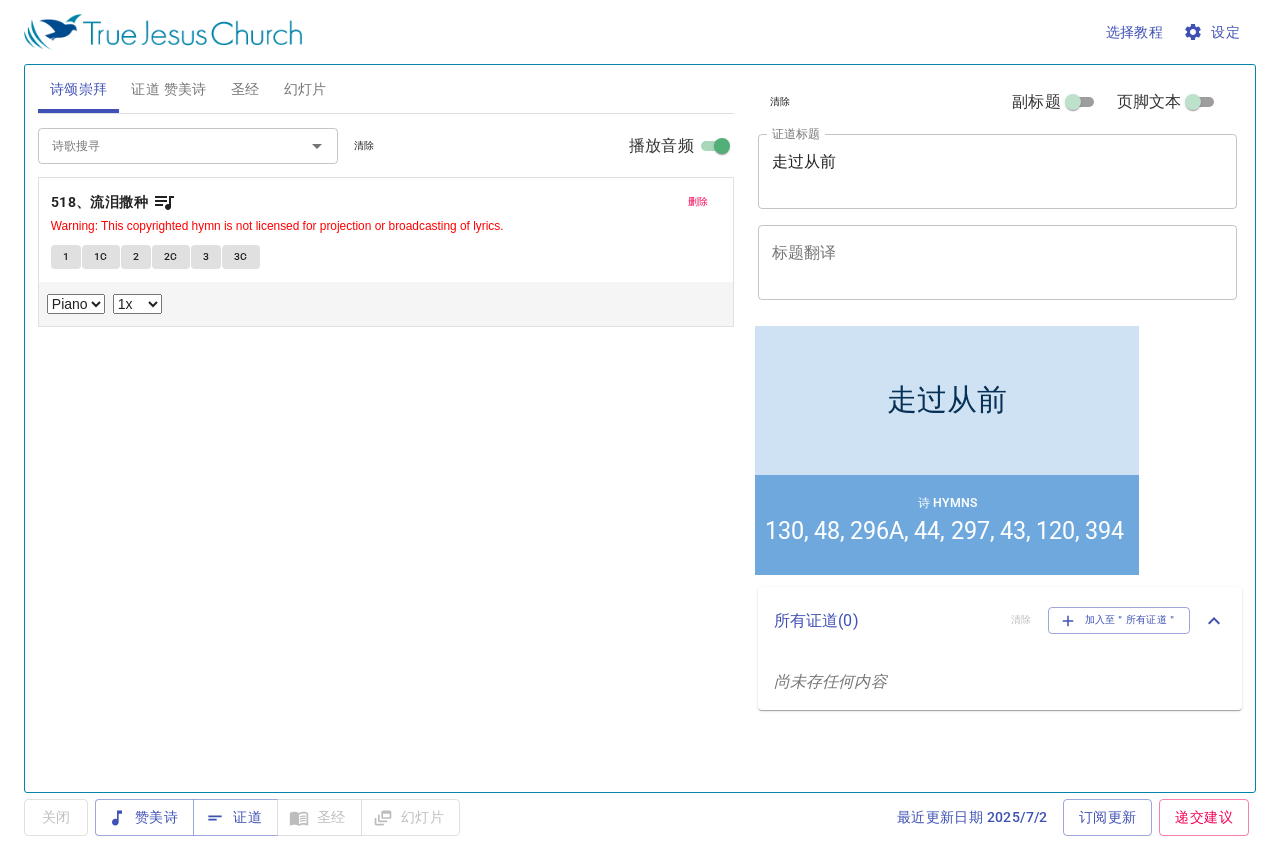 click on "删除" at bounding box center (698, 202) 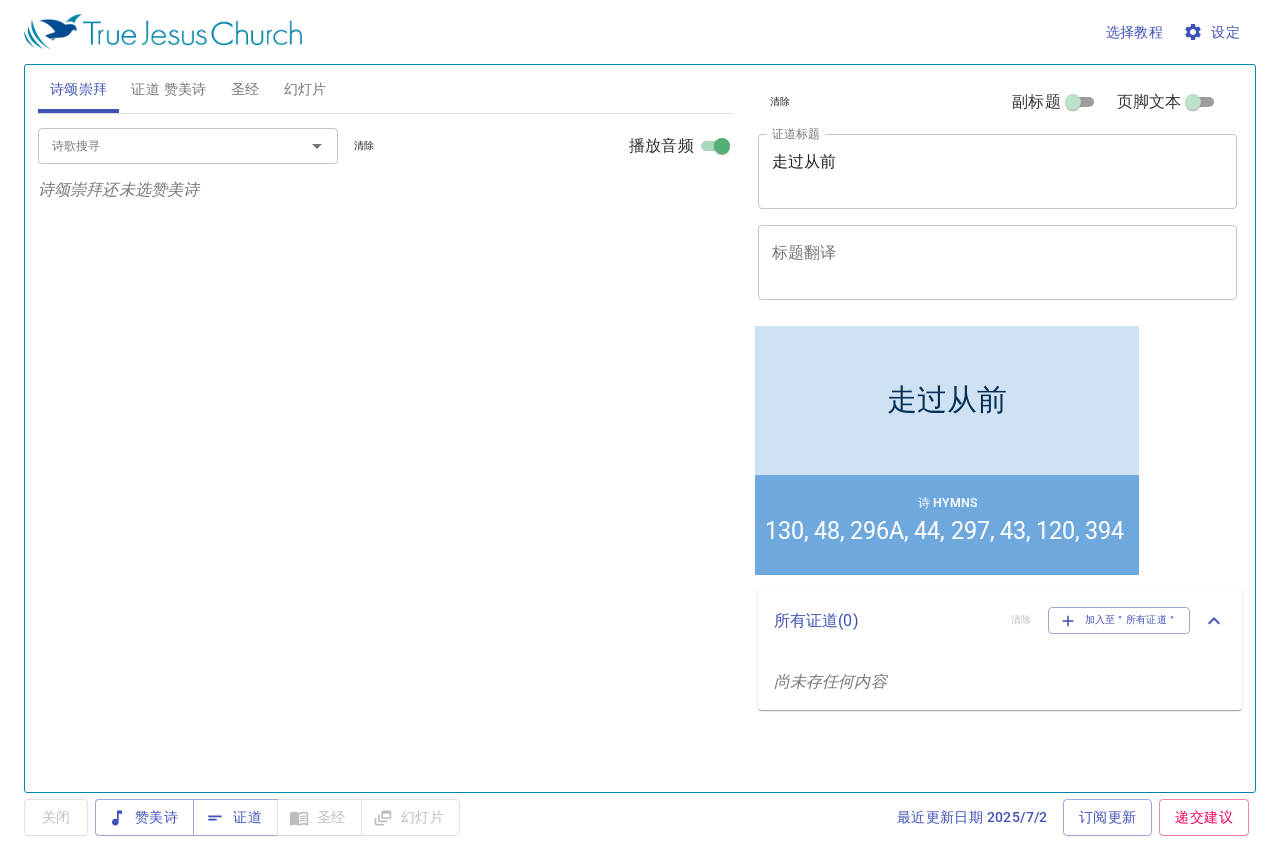 click on "诗歌搜寻" at bounding box center [158, 145] 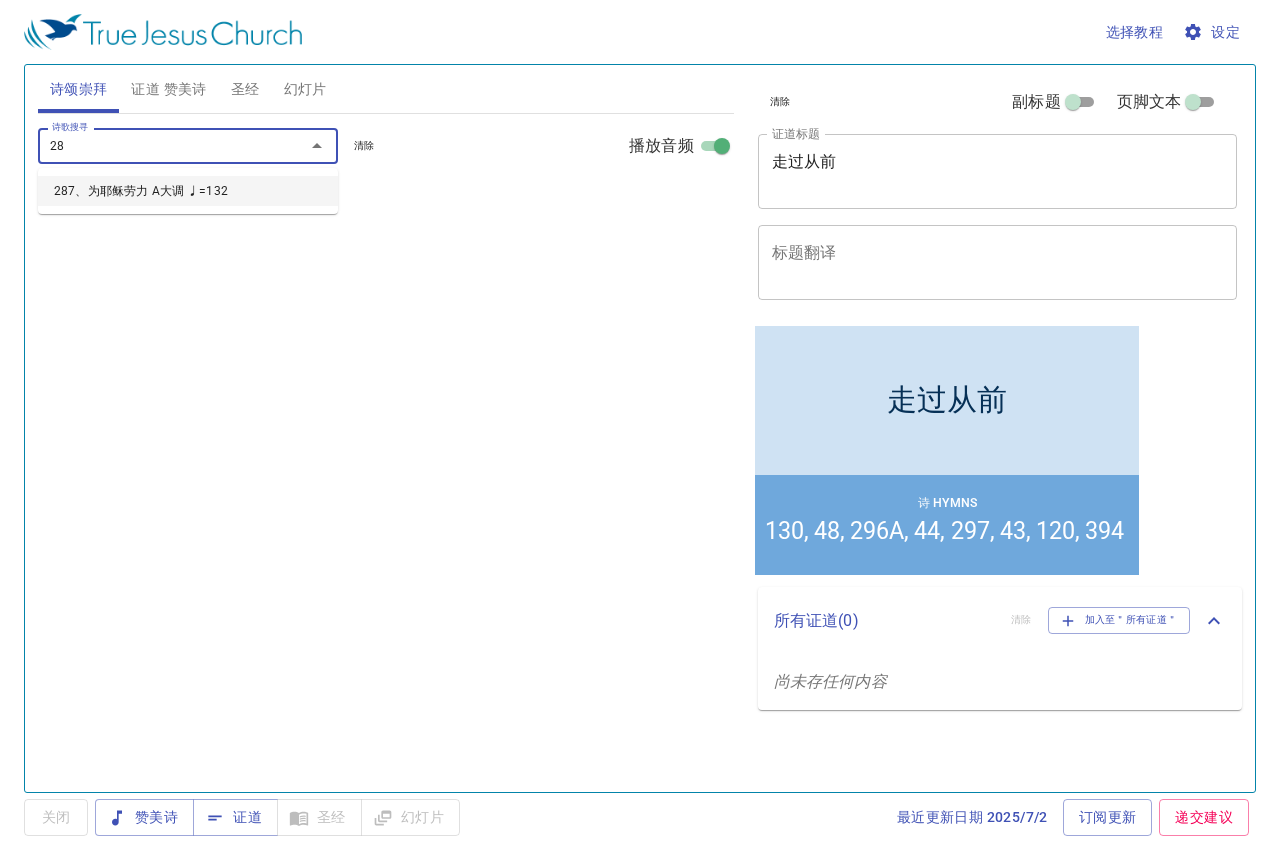 type on "2" 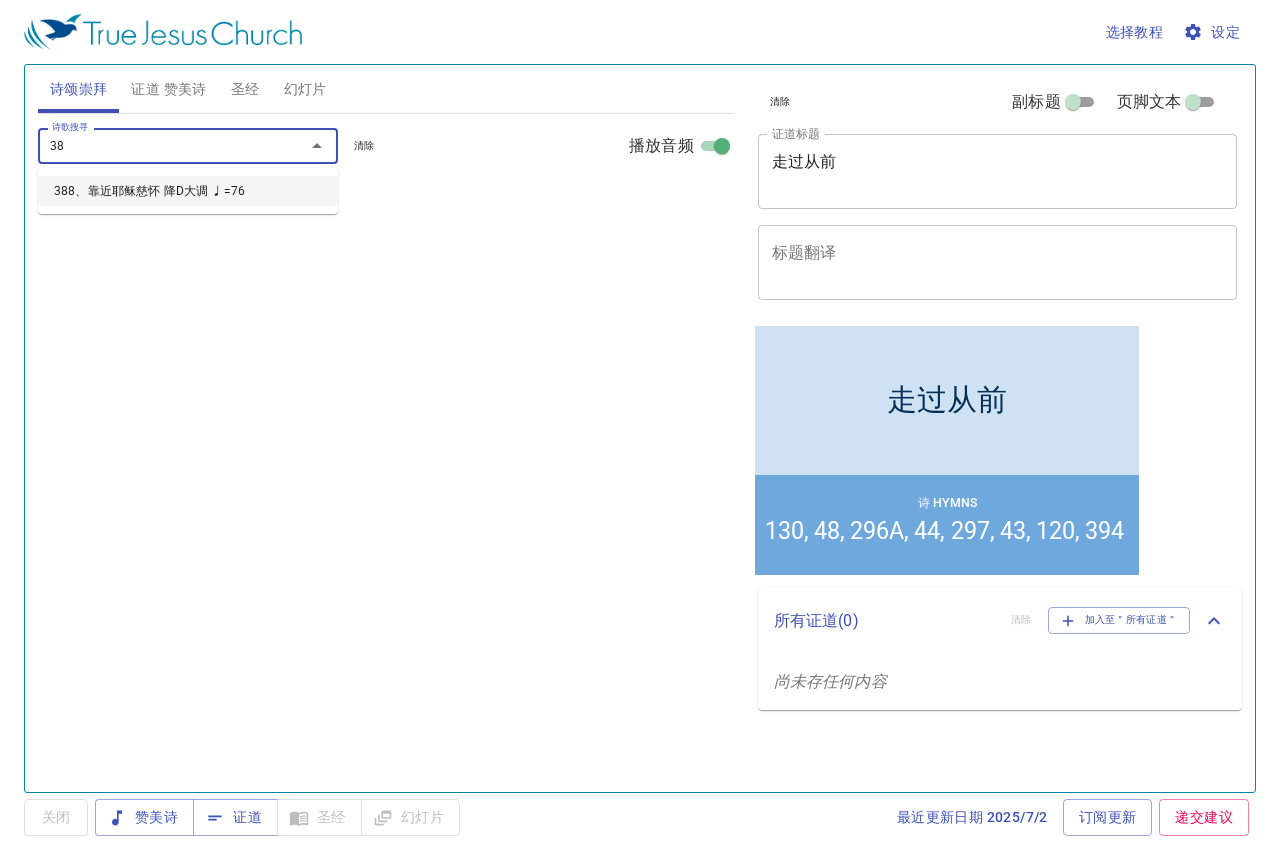 type on "3" 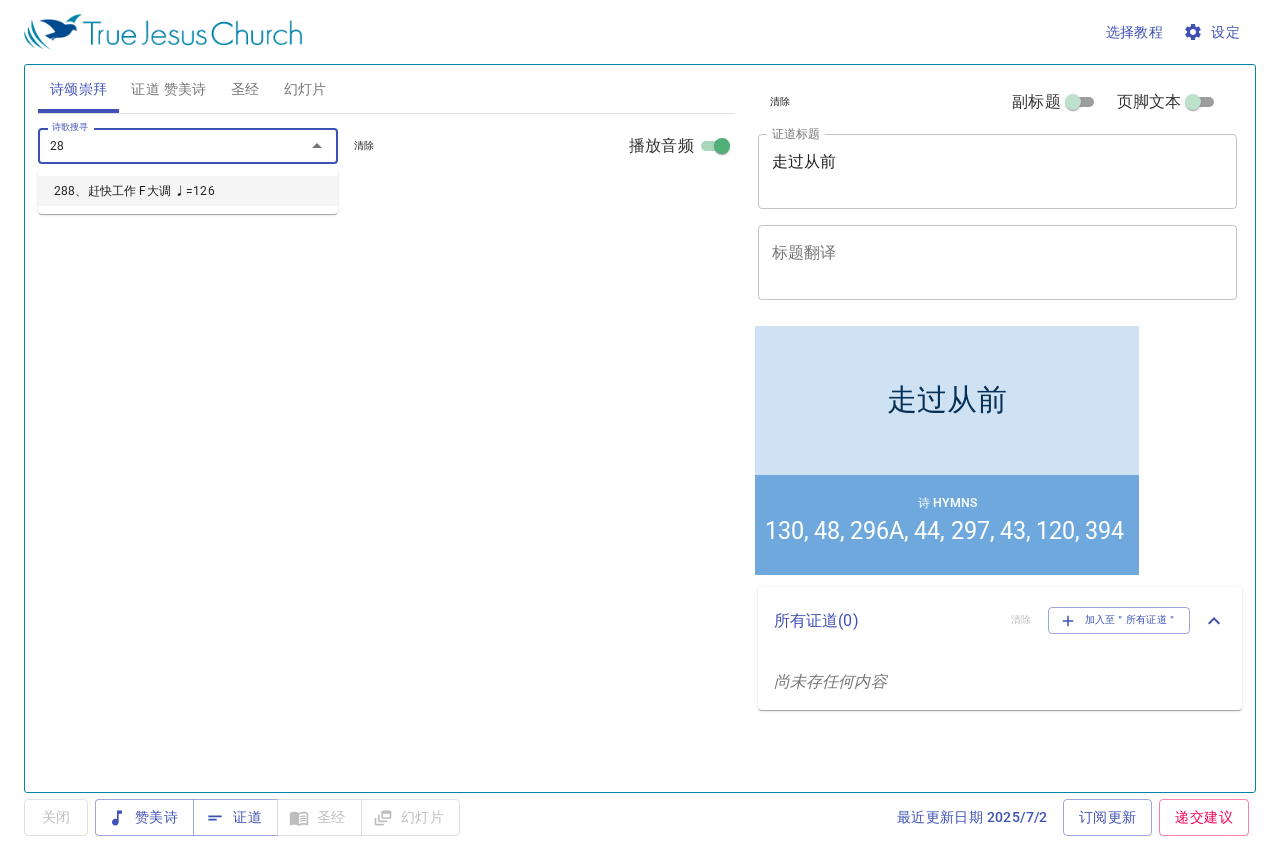 type on "2" 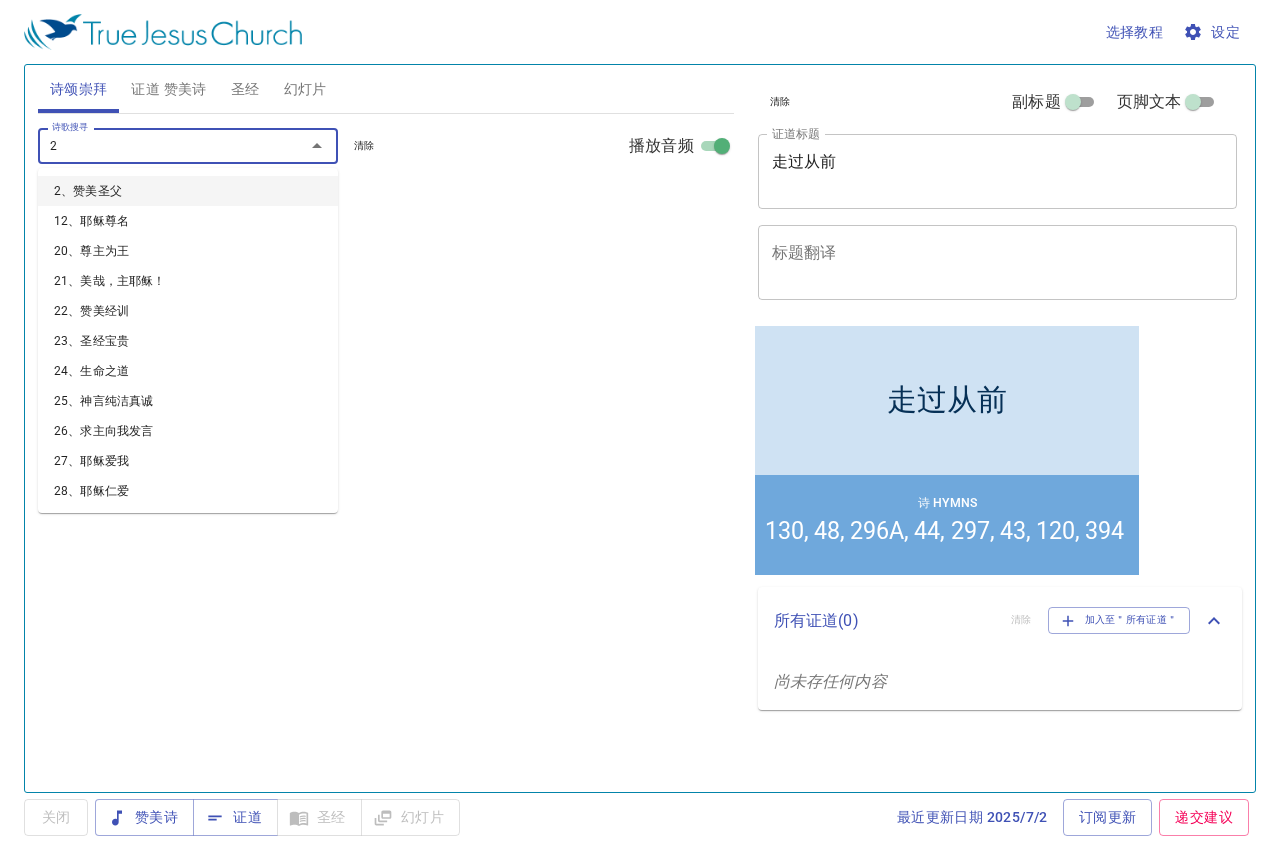 type 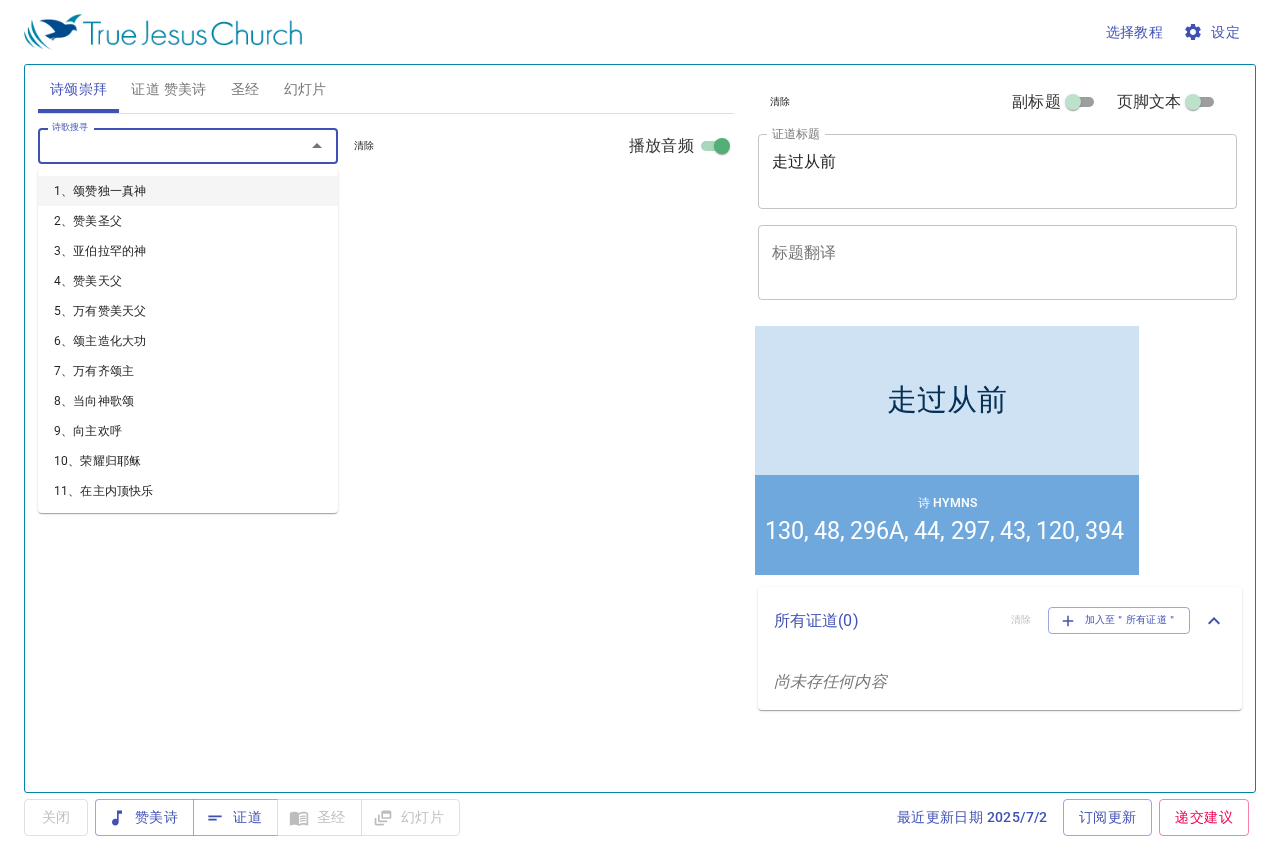 click on "证道 赞美诗" at bounding box center (168, 89) 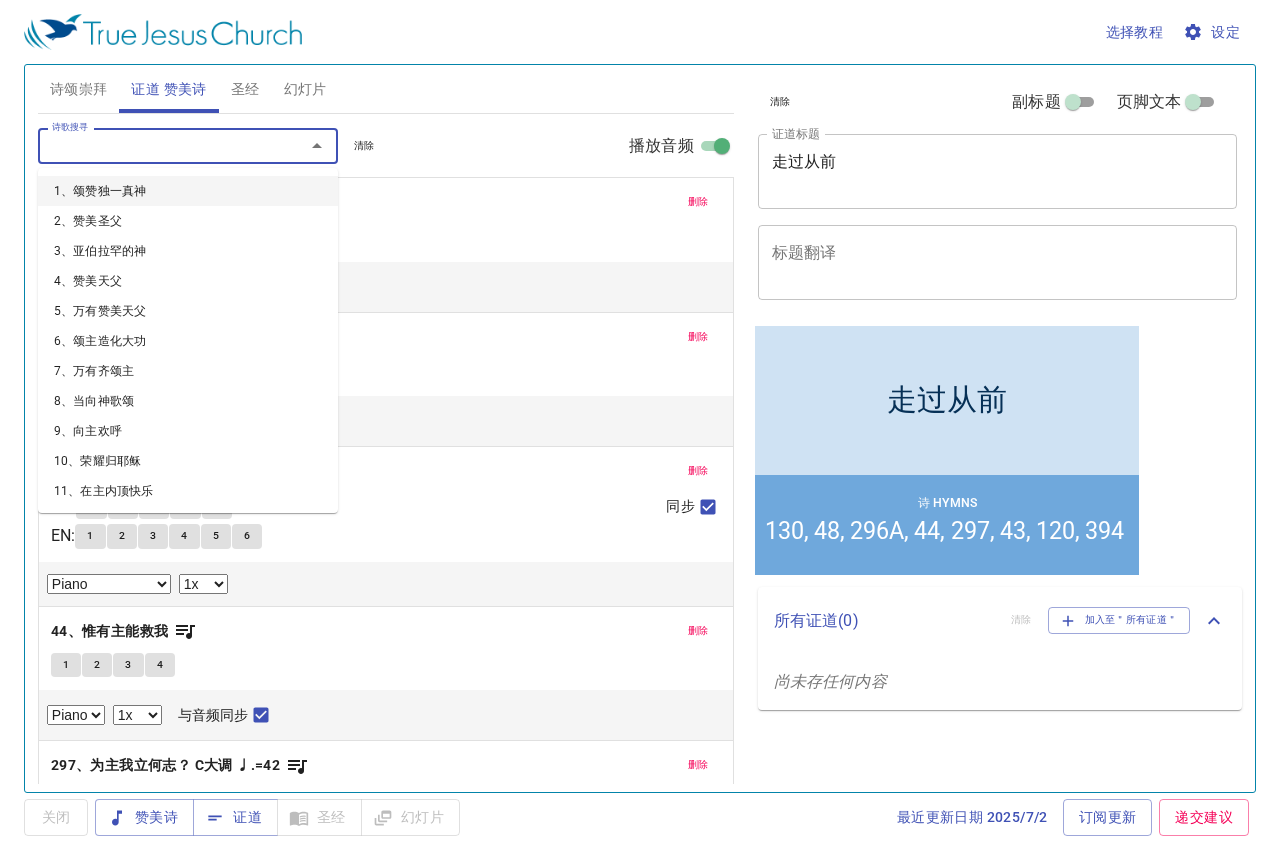 click on "诗歌搜寻" at bounding box center [158, 145] 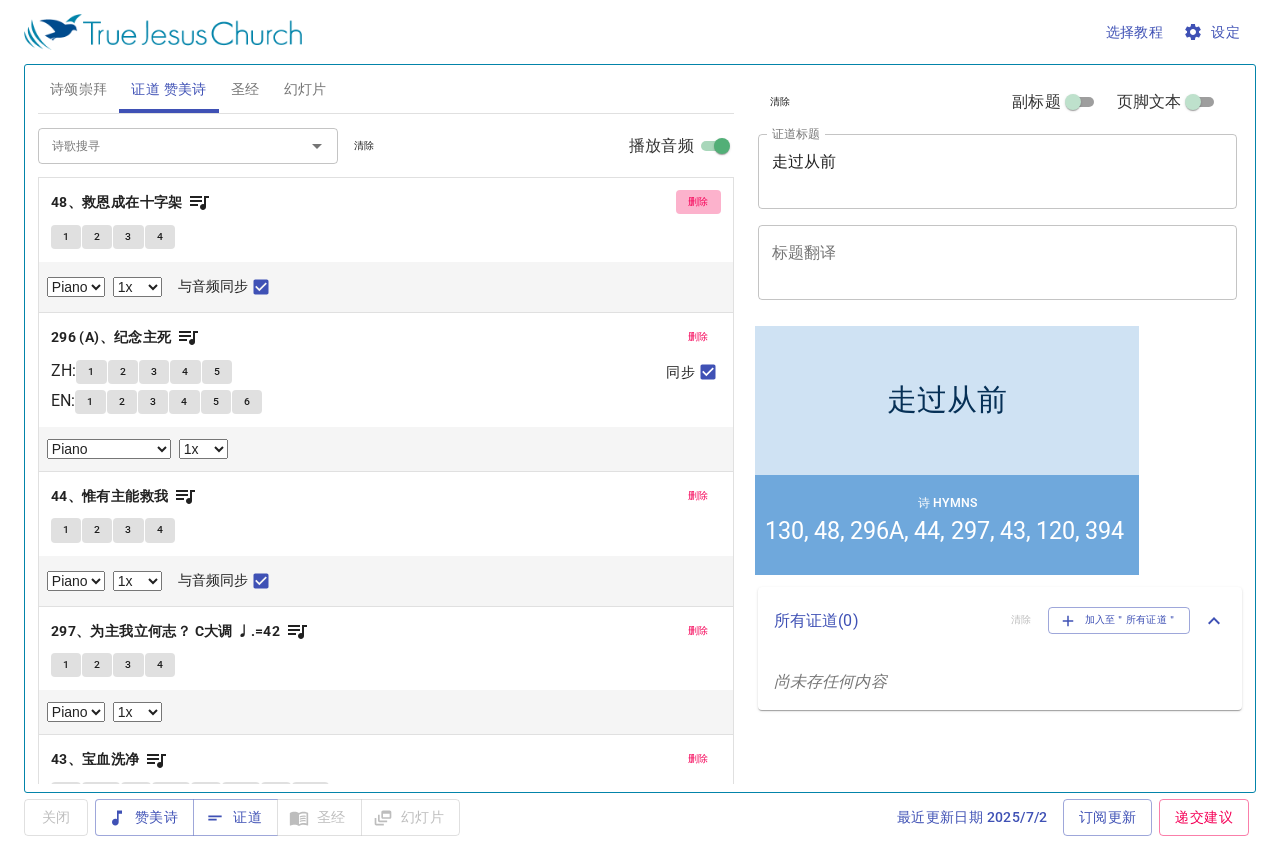 click on "删除" at bounding box center [698, 202] 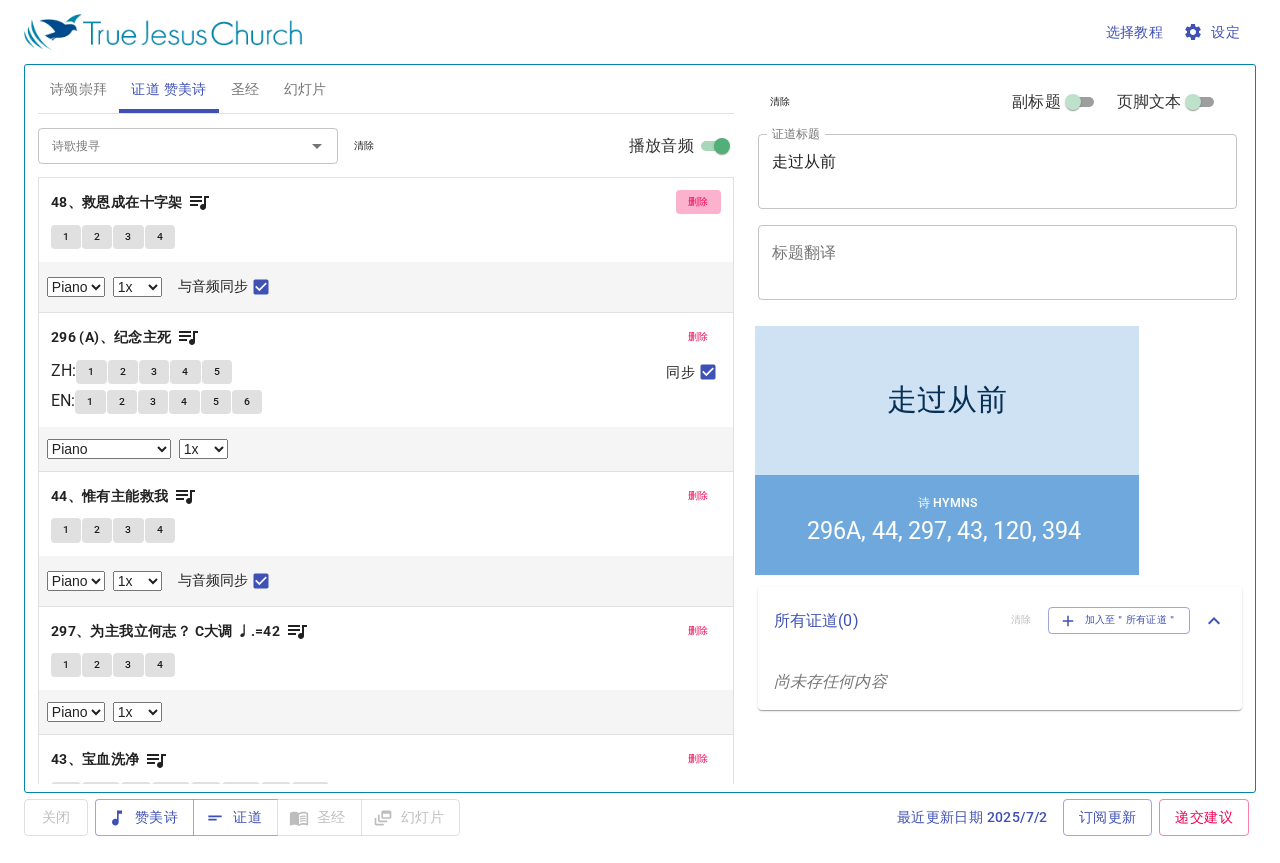 click on "删除" at bounding box center (698, 337) 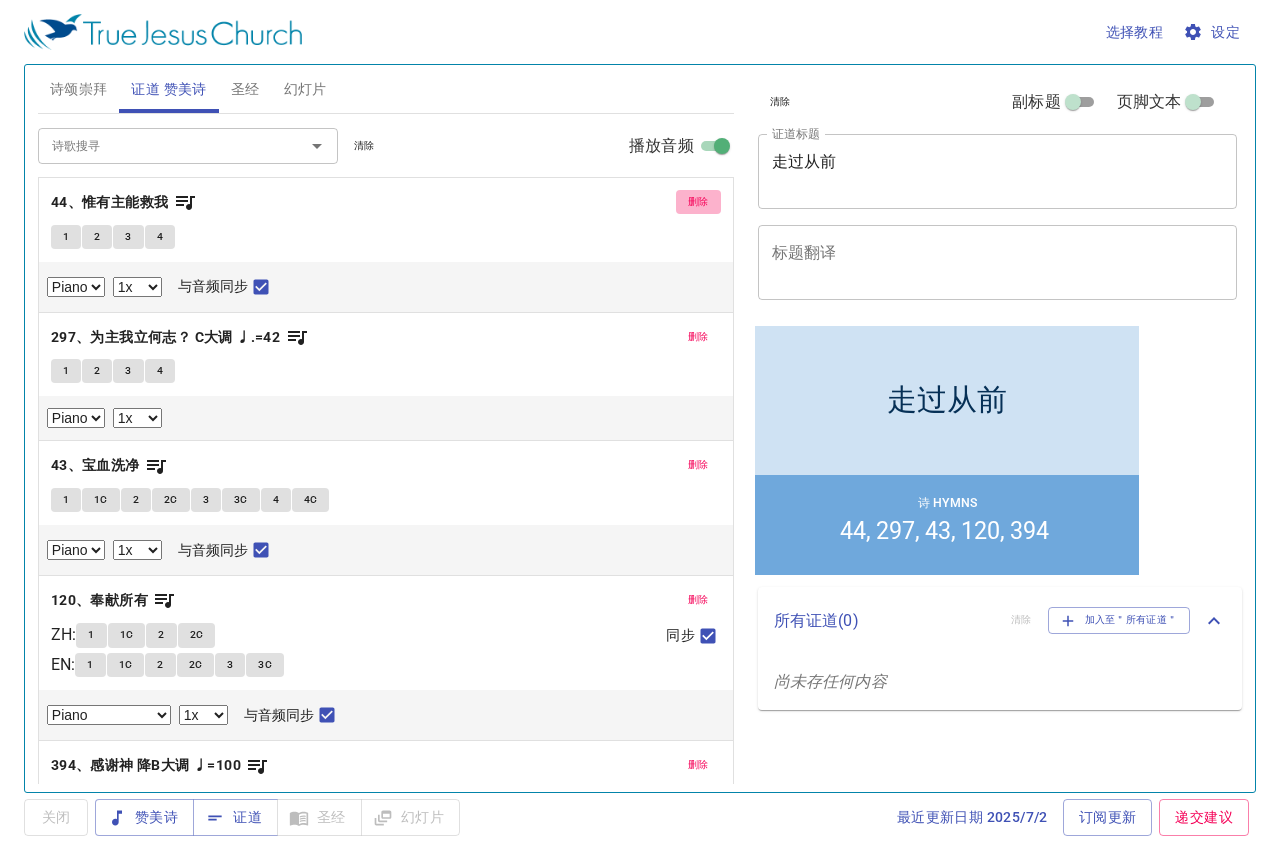 click on "删除" at bounding box center [698, 202] 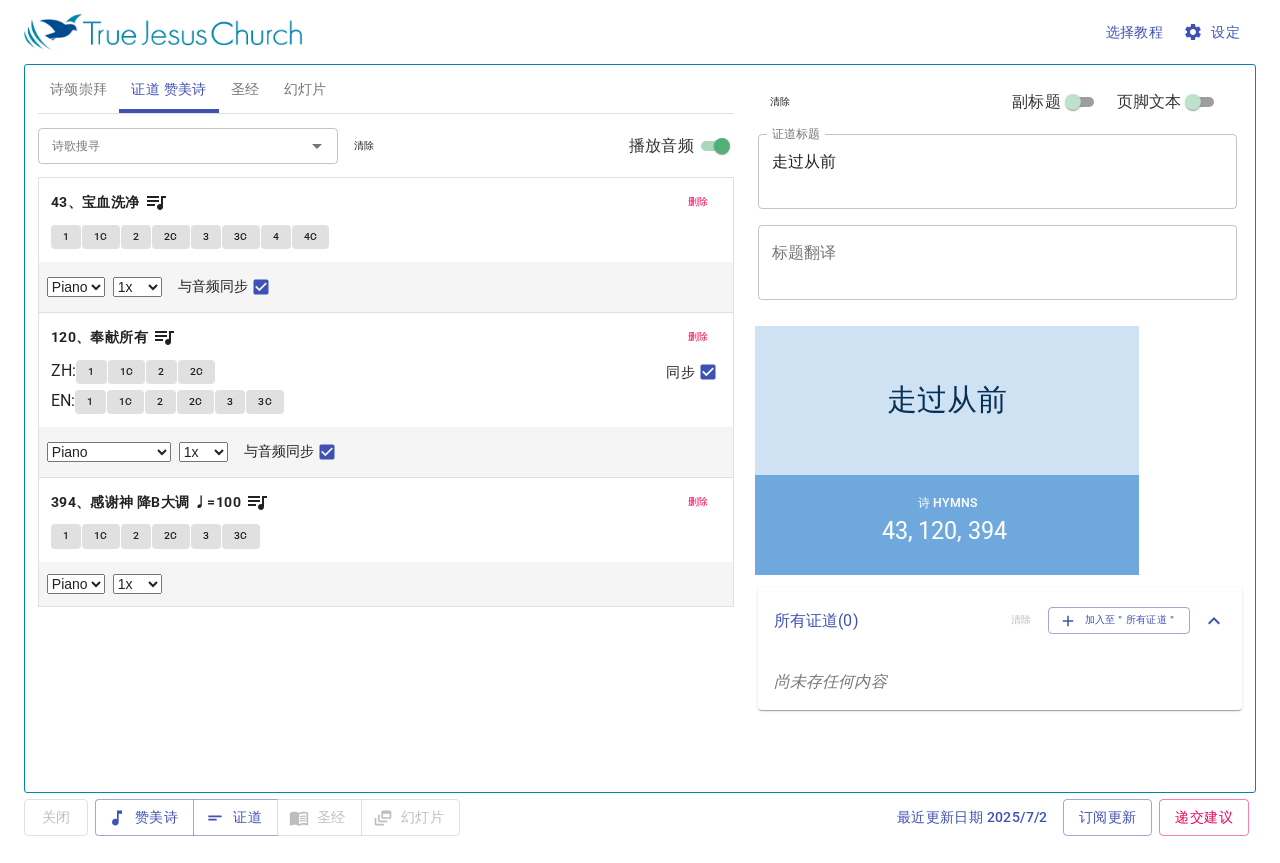 click on "删除" at bounding box center (698, 202) 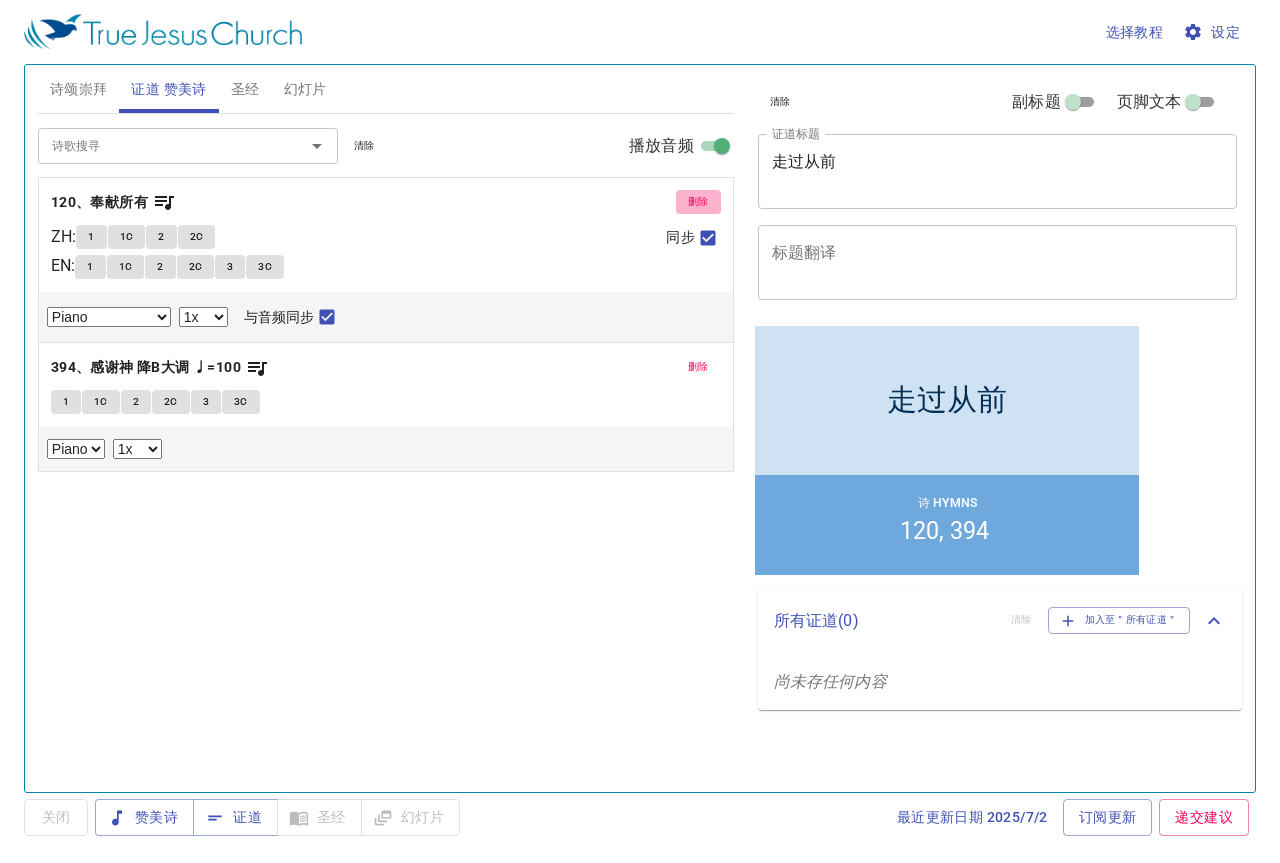 click on "删除" at bounding box center (698, 202) 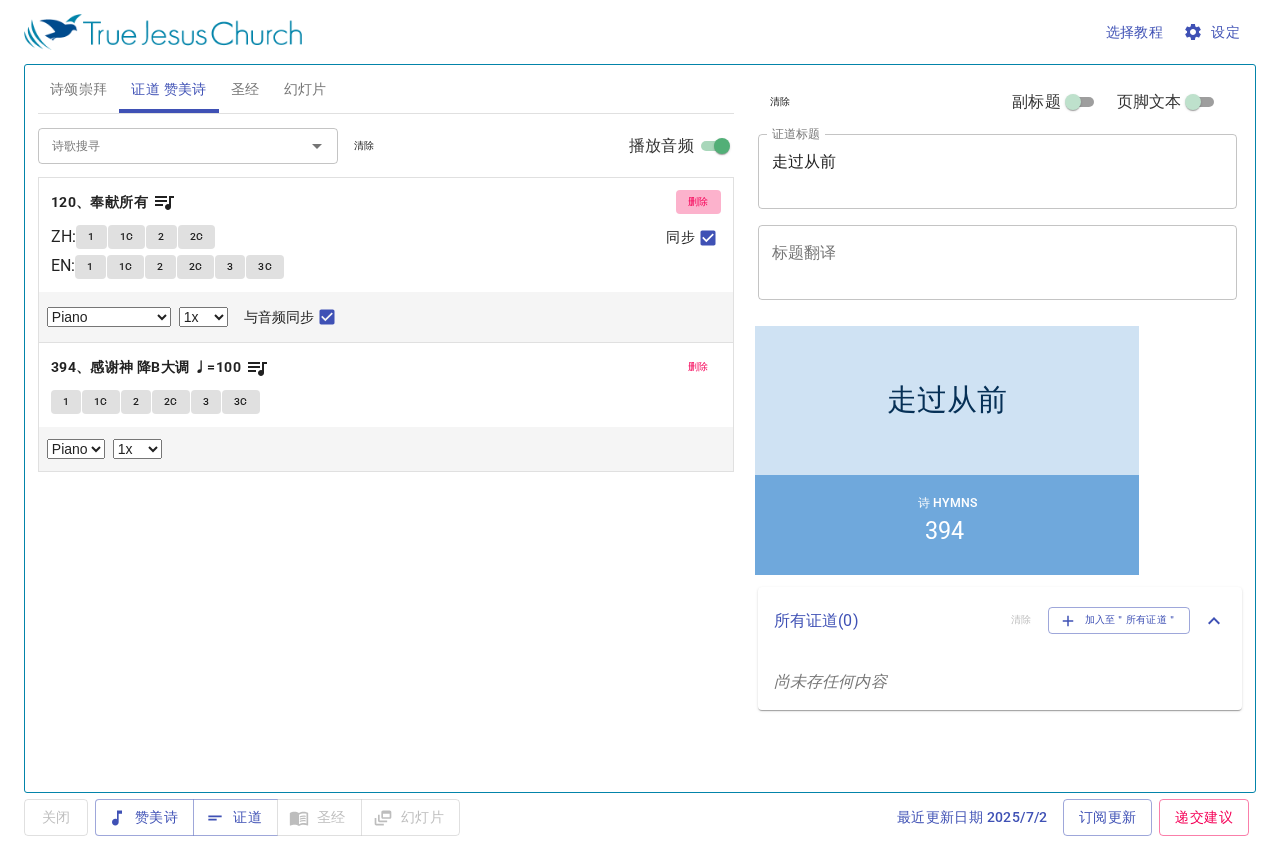 click on "删除" at bounding box center (698, 367) 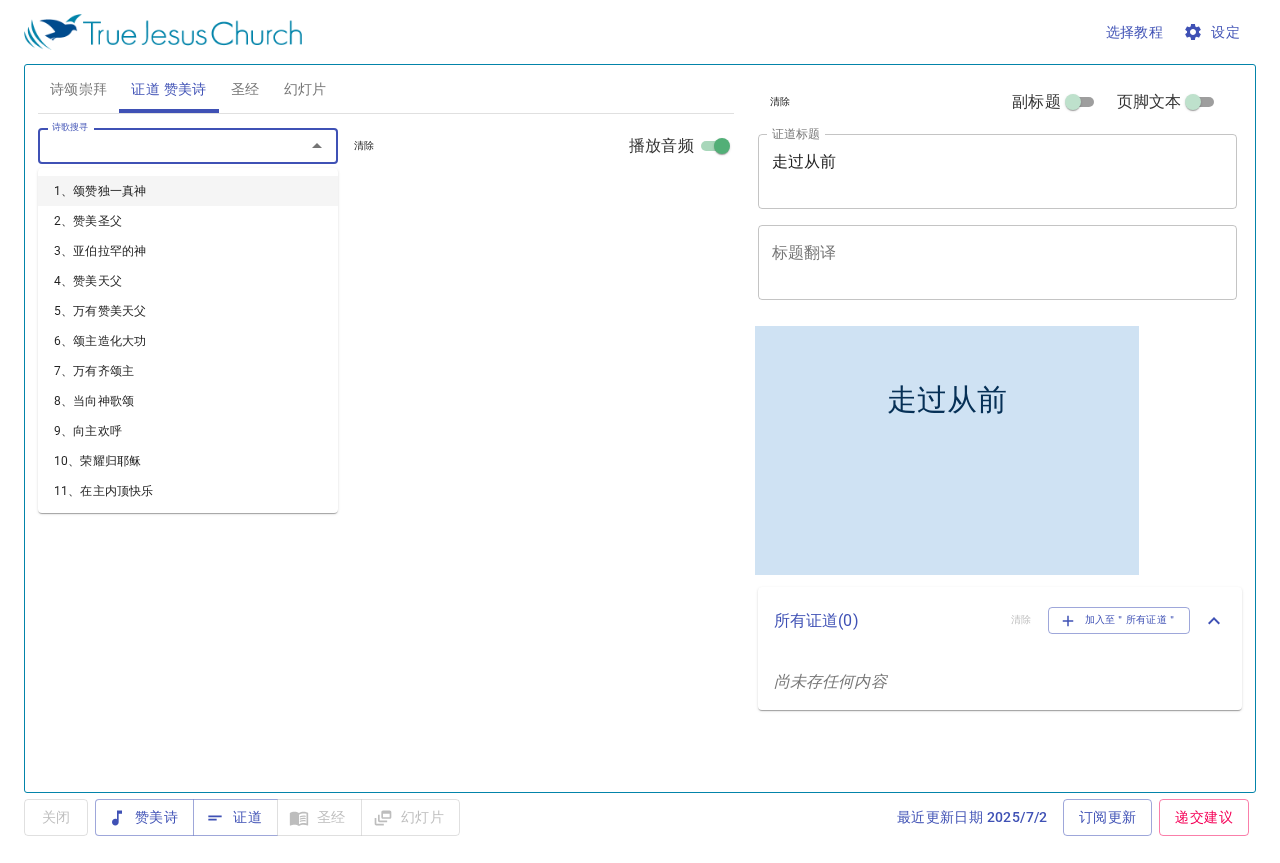 click on "诗歌搜寻" at bounding box center [158, 145] 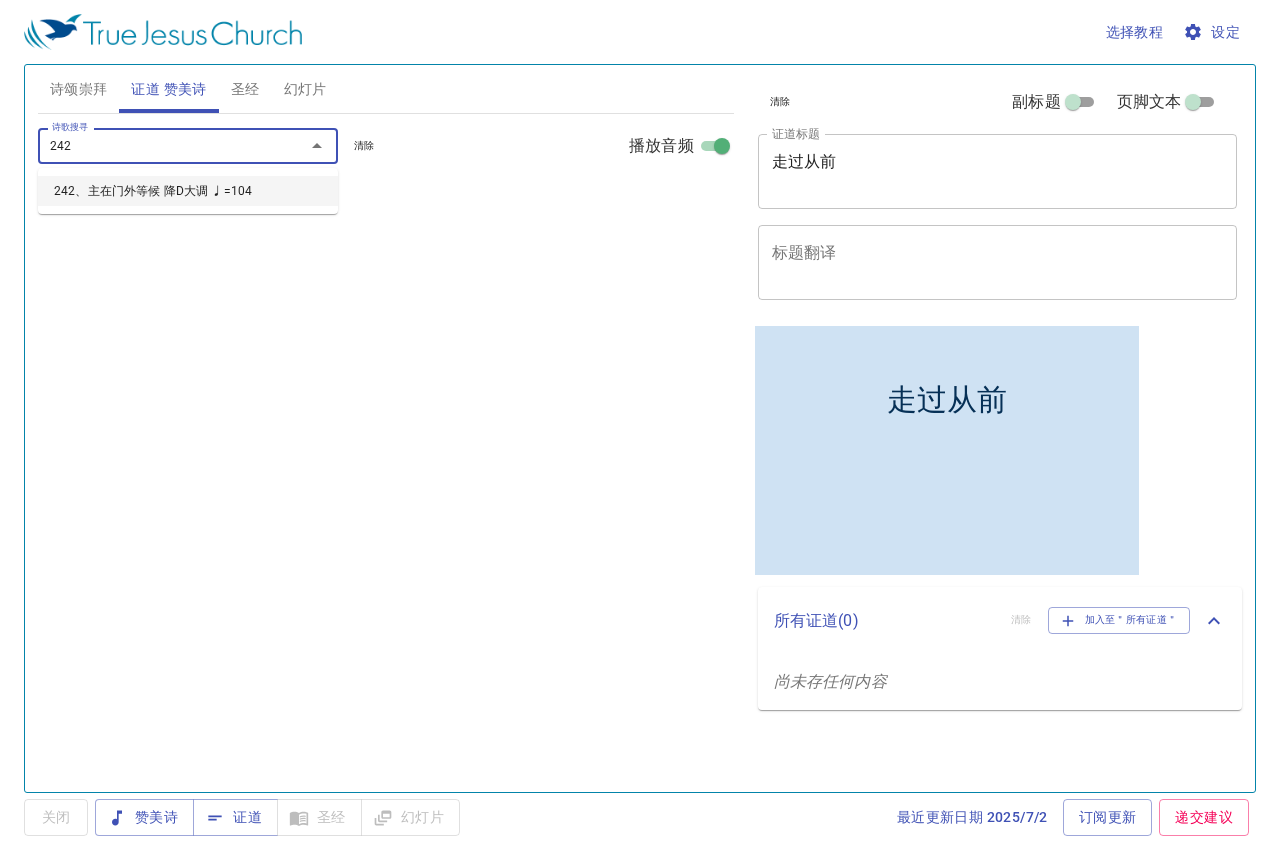 type on "242、主在门外等候 降D大调 ♩=104" 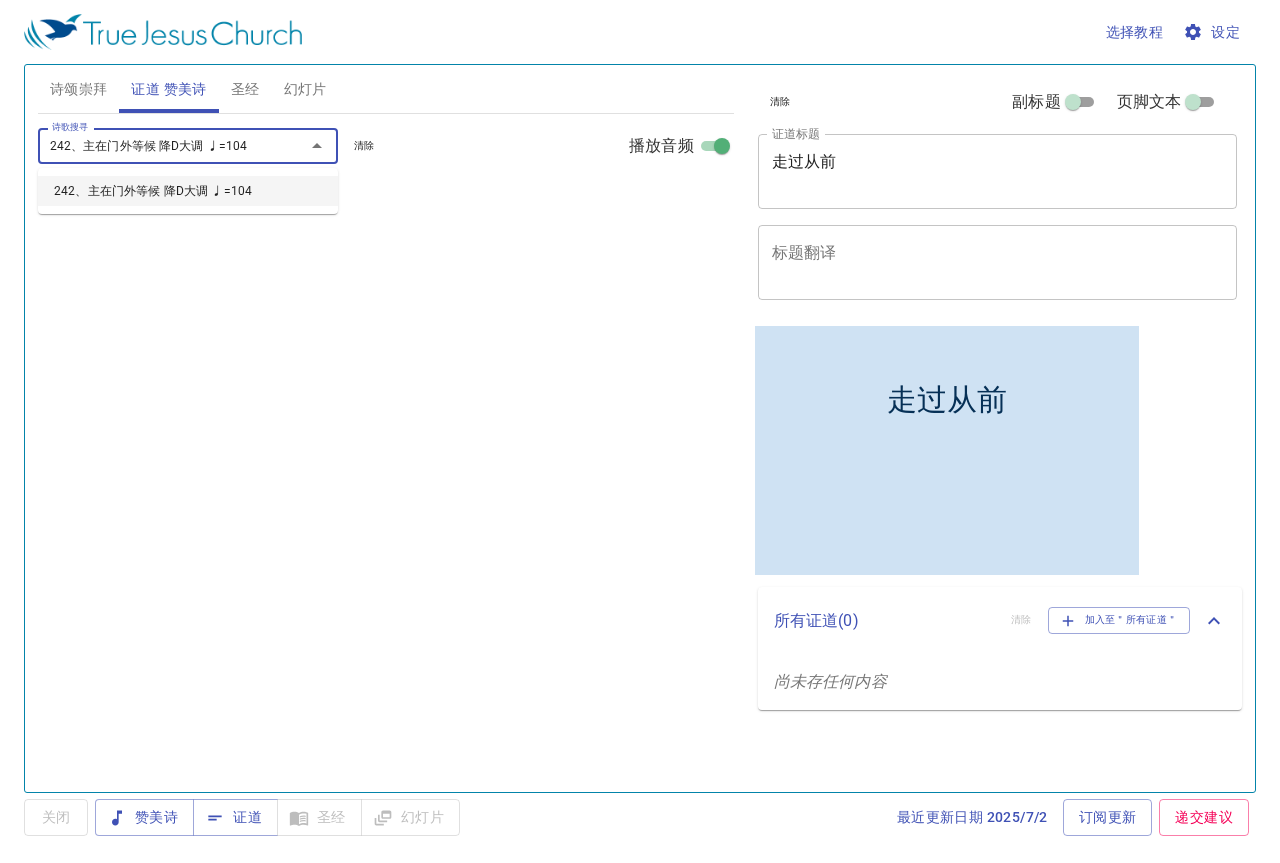 type 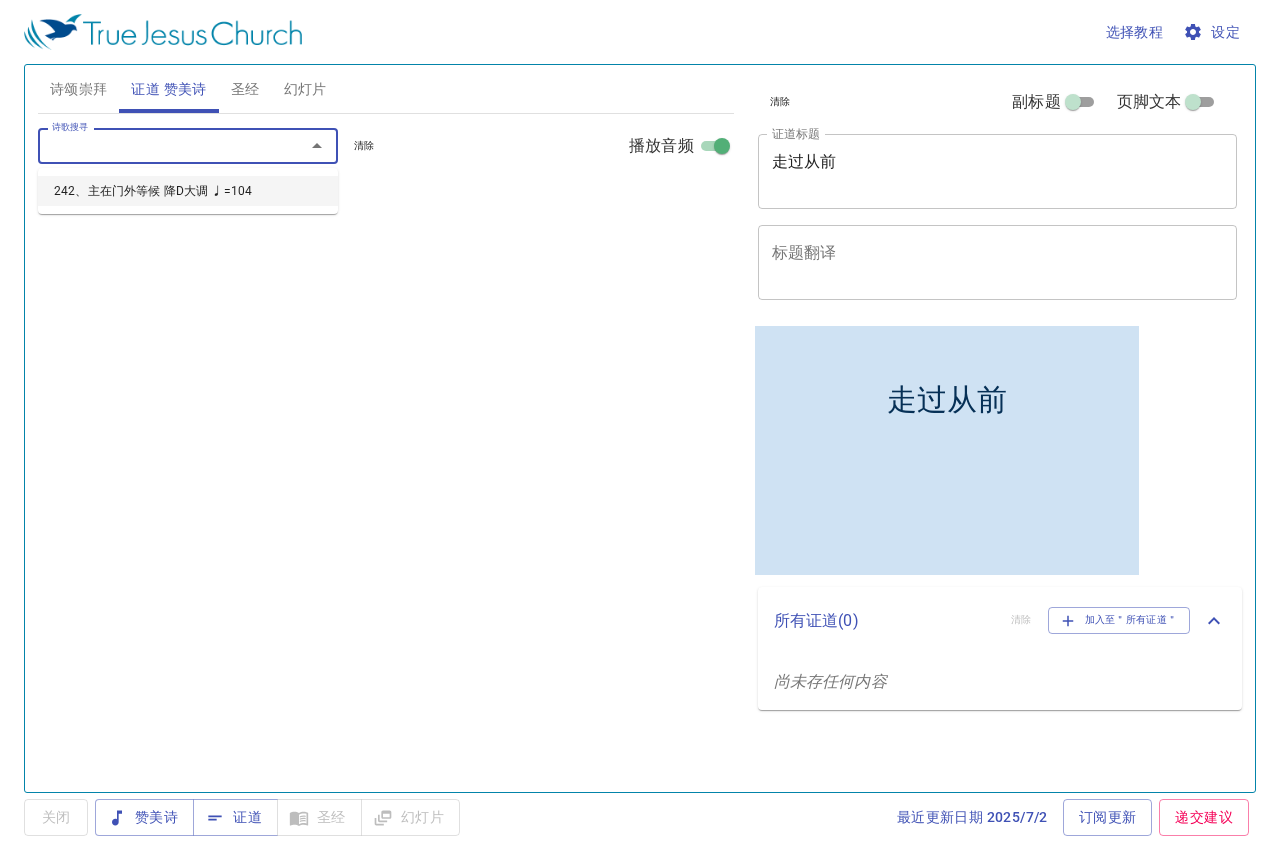 select on "1" 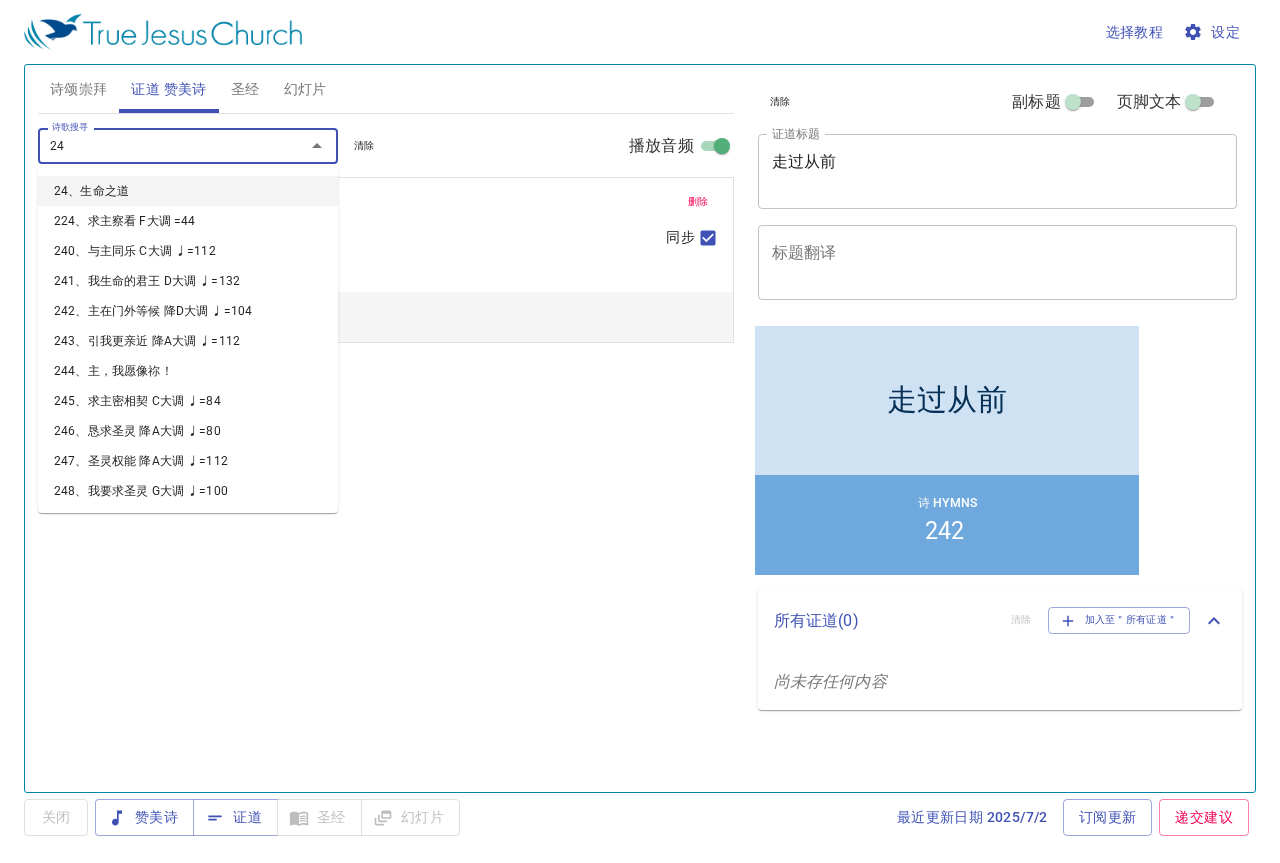 type on "240" 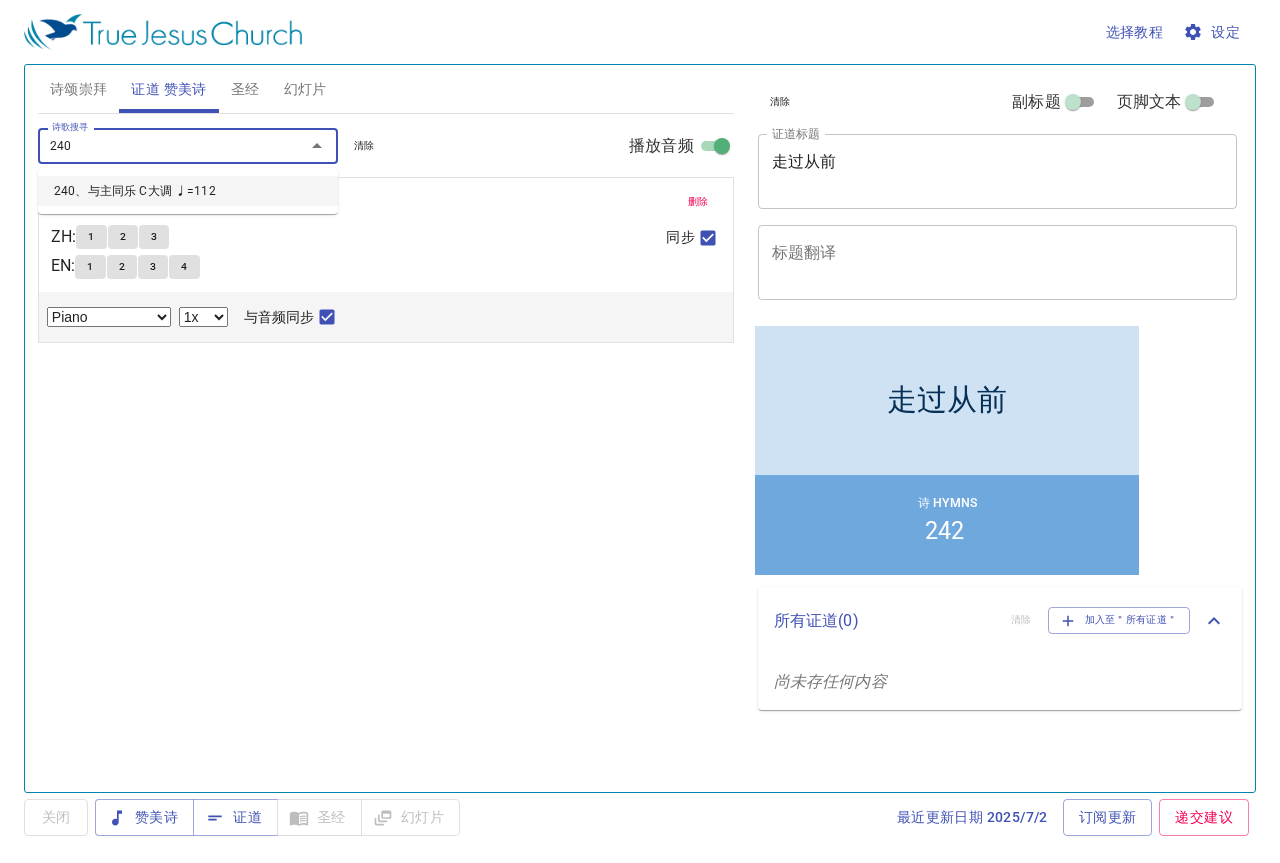 type 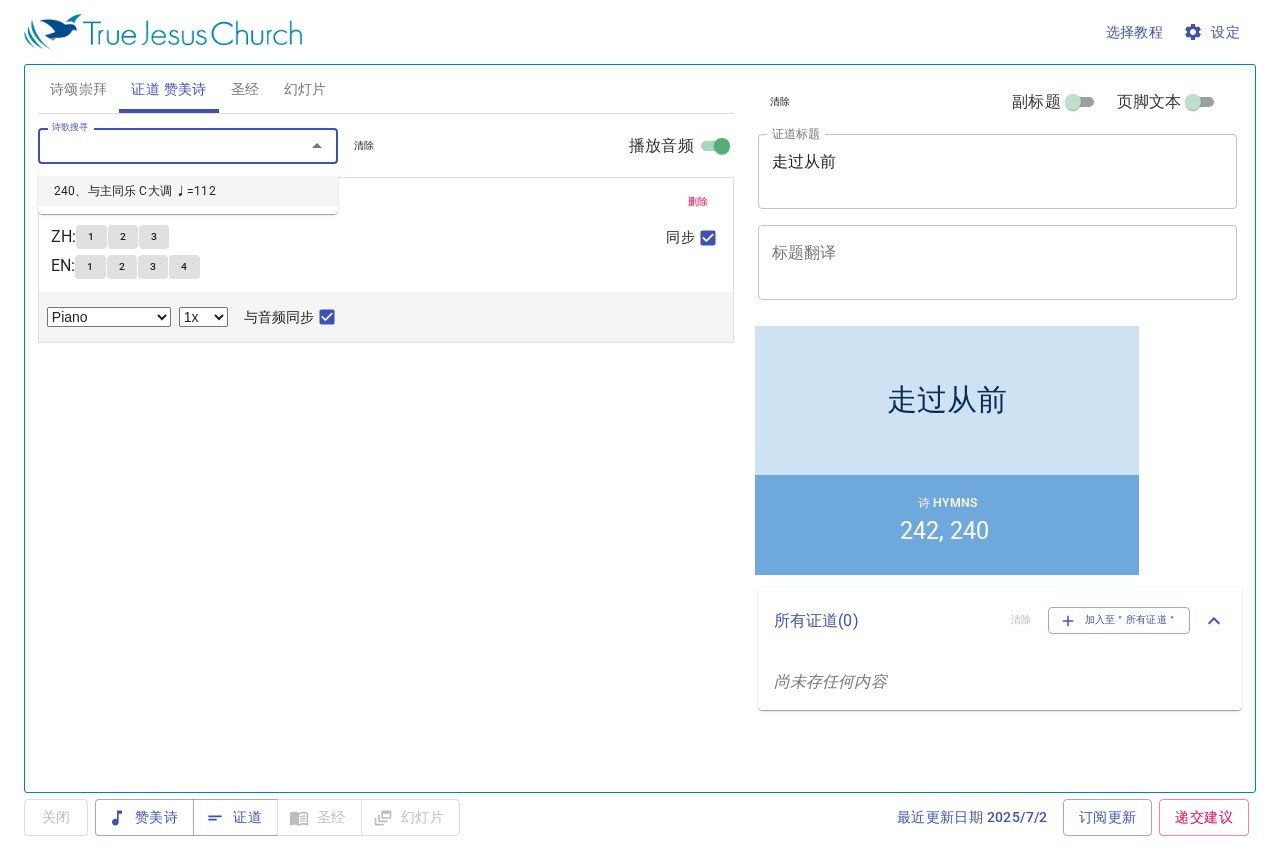 select on "1" 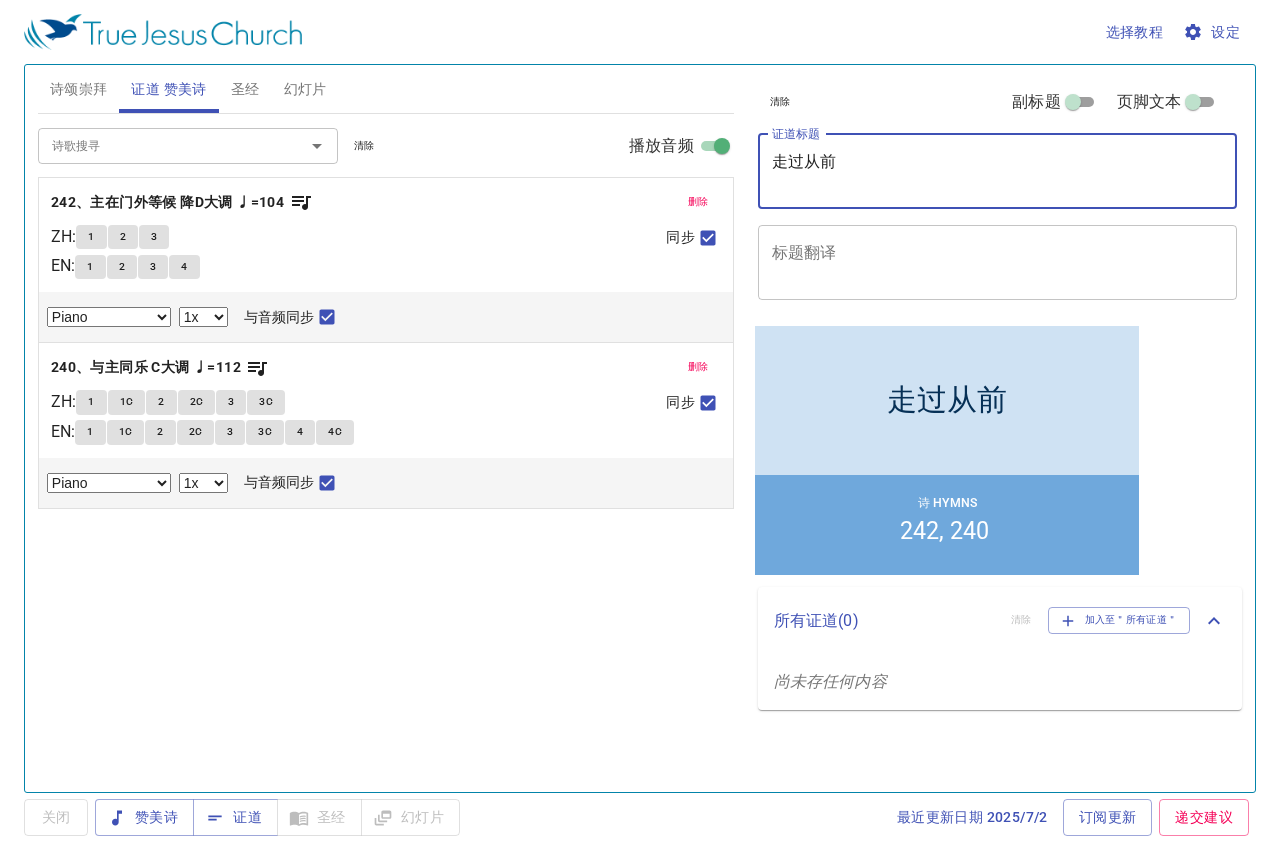 drag, startPoint x: 882, startPoint y: 167, endPoint x: 754, endPoint y: 167, distance: 128 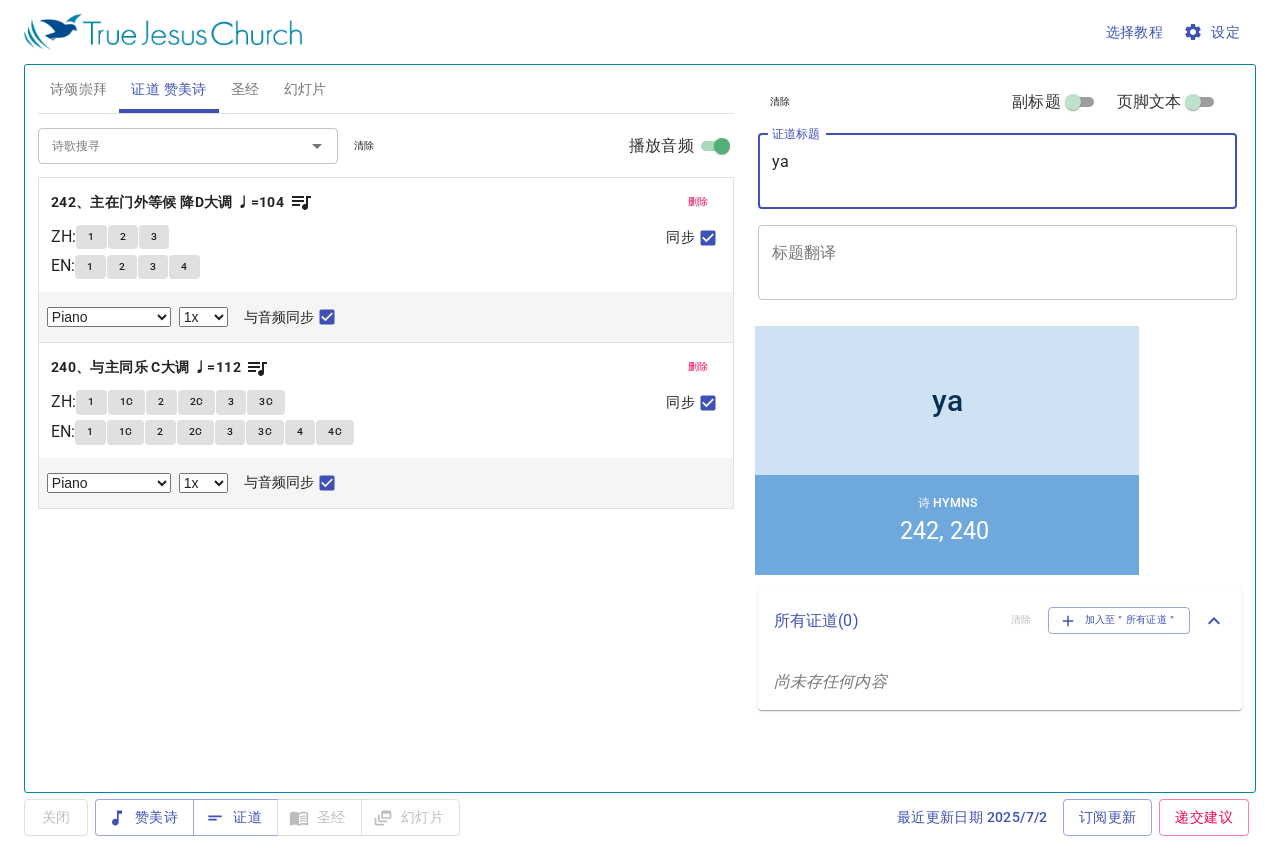 type on "y" 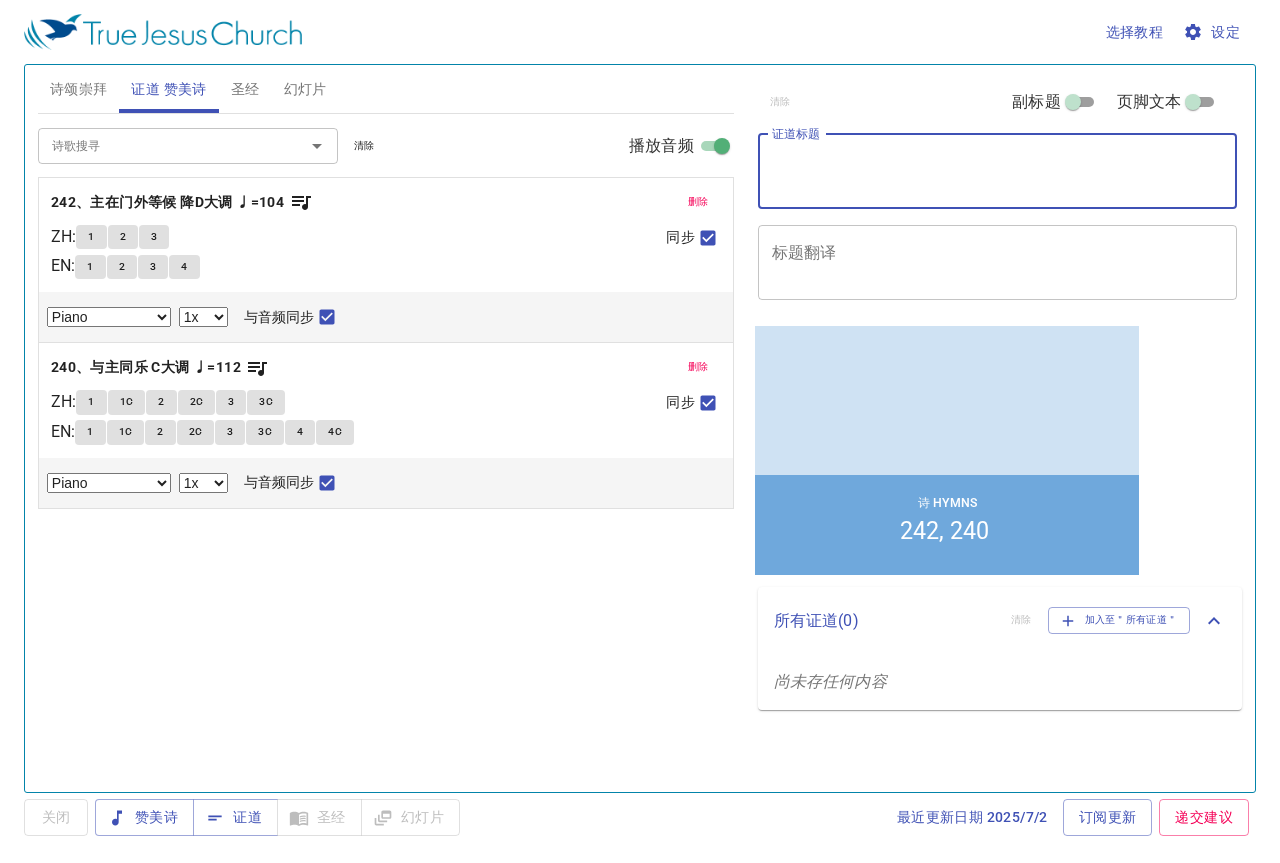 type on "Y" 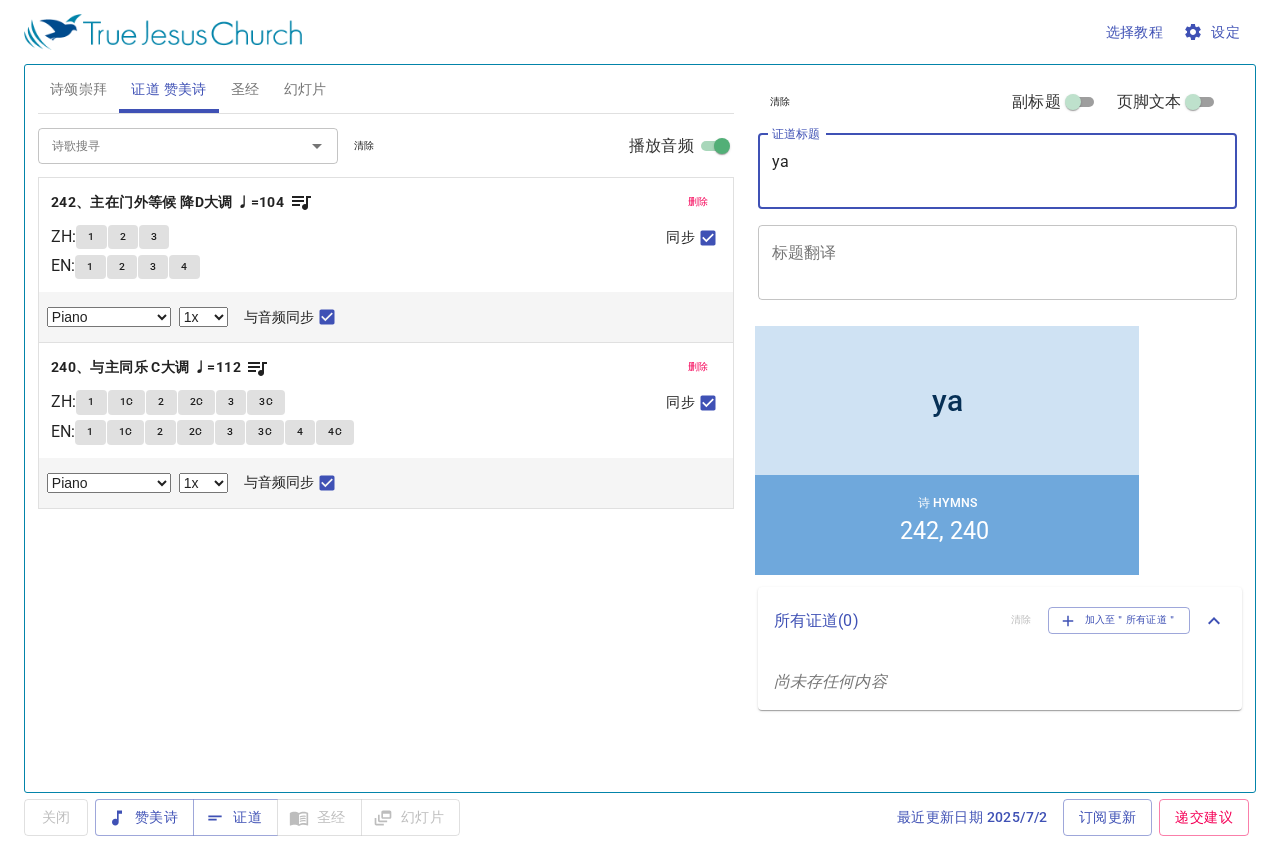 type on "y" 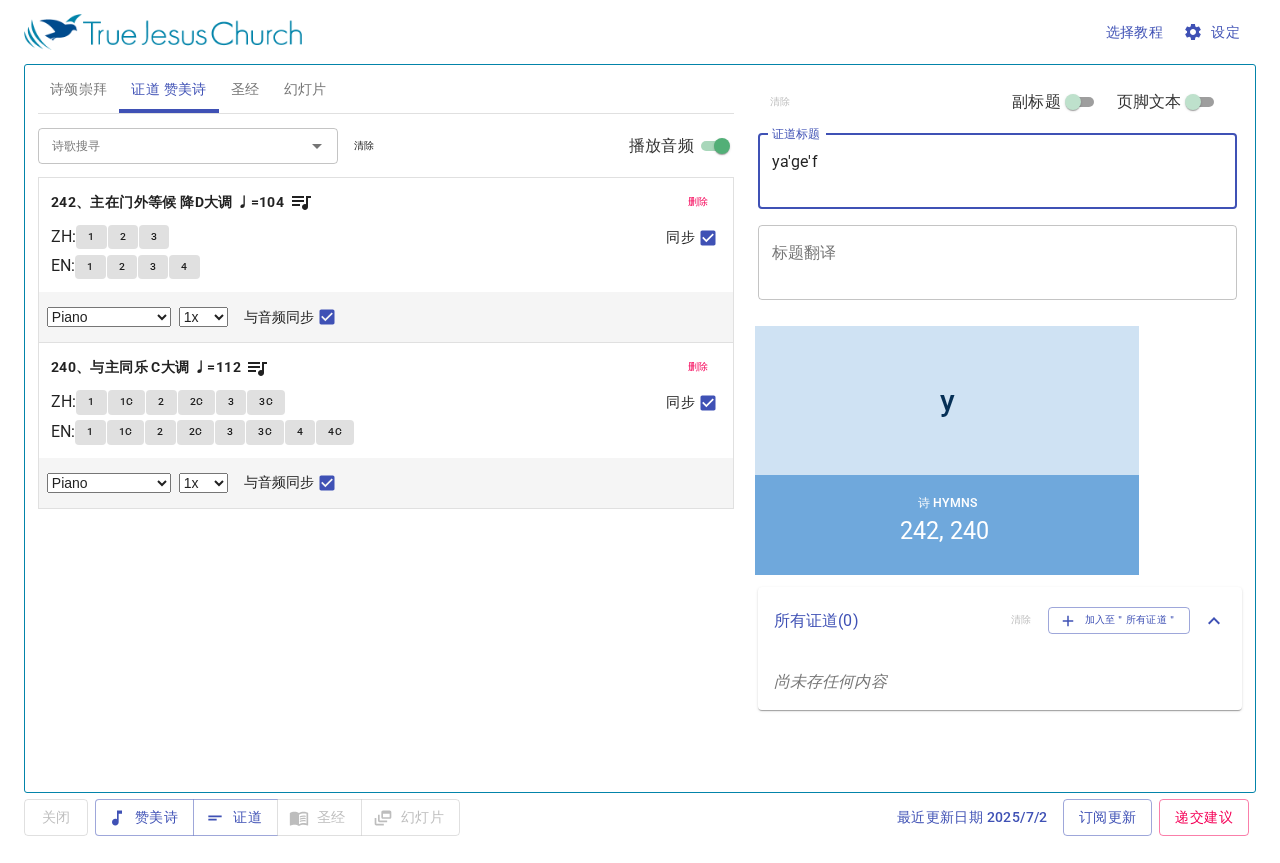 type on "y" 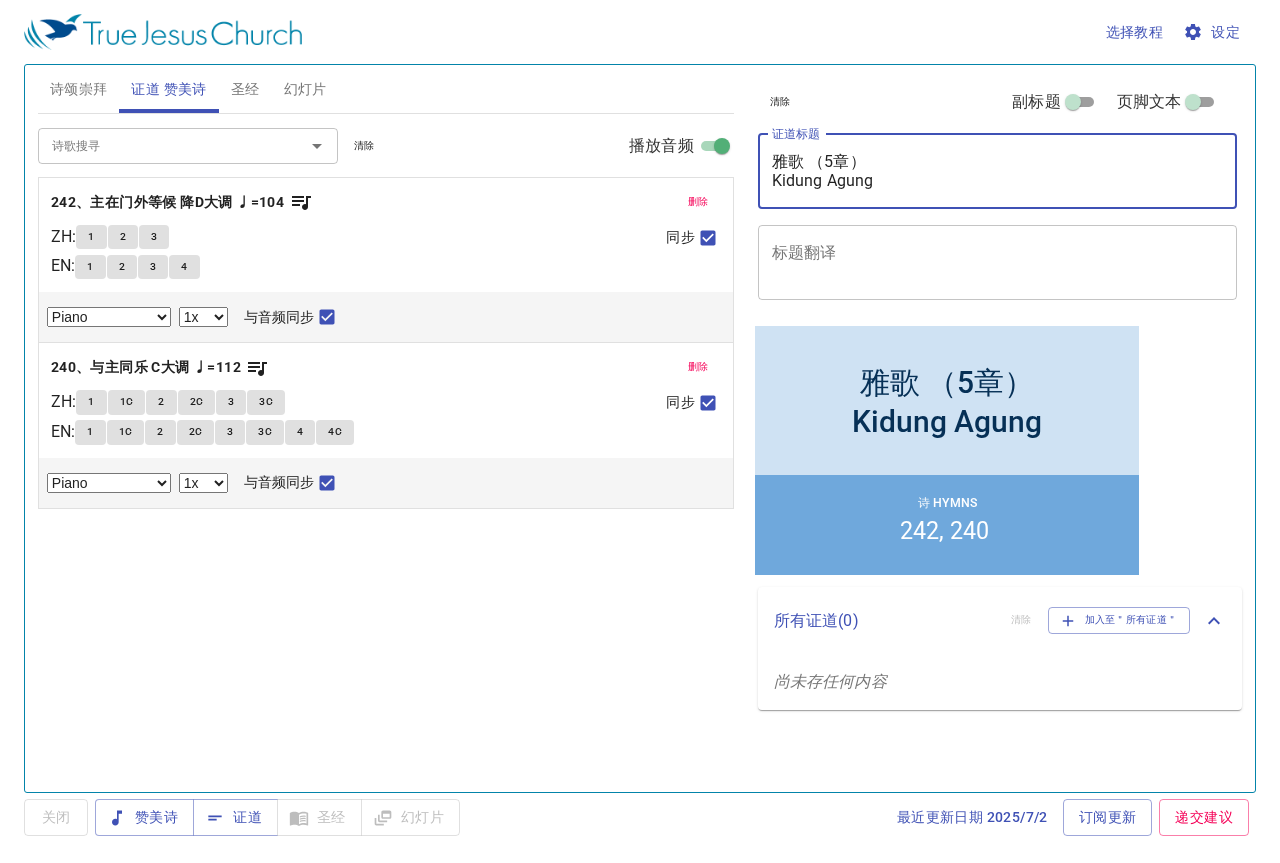 type on "雅歌 （5章）
Kidung Agung" 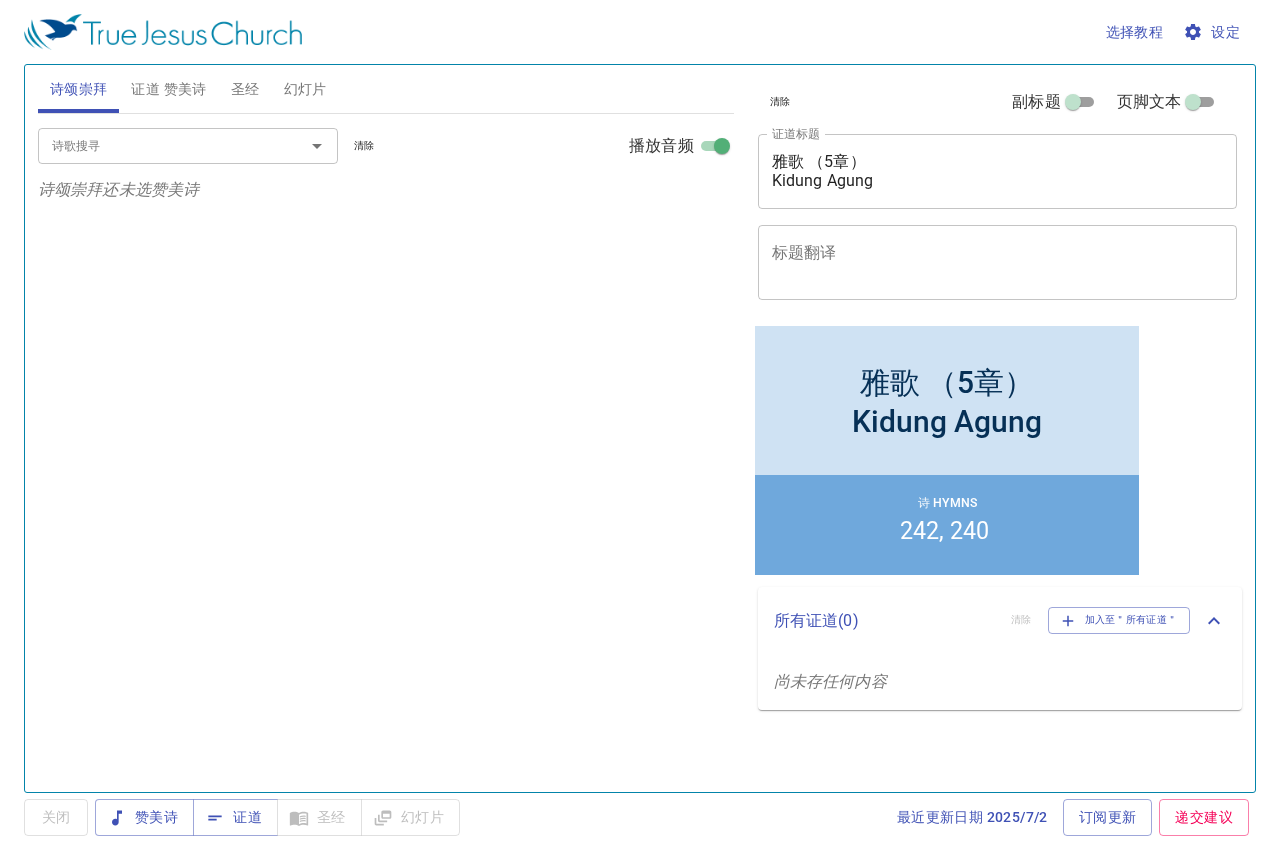 click on "诗歌搜寻" at bounding box center (188, 145) 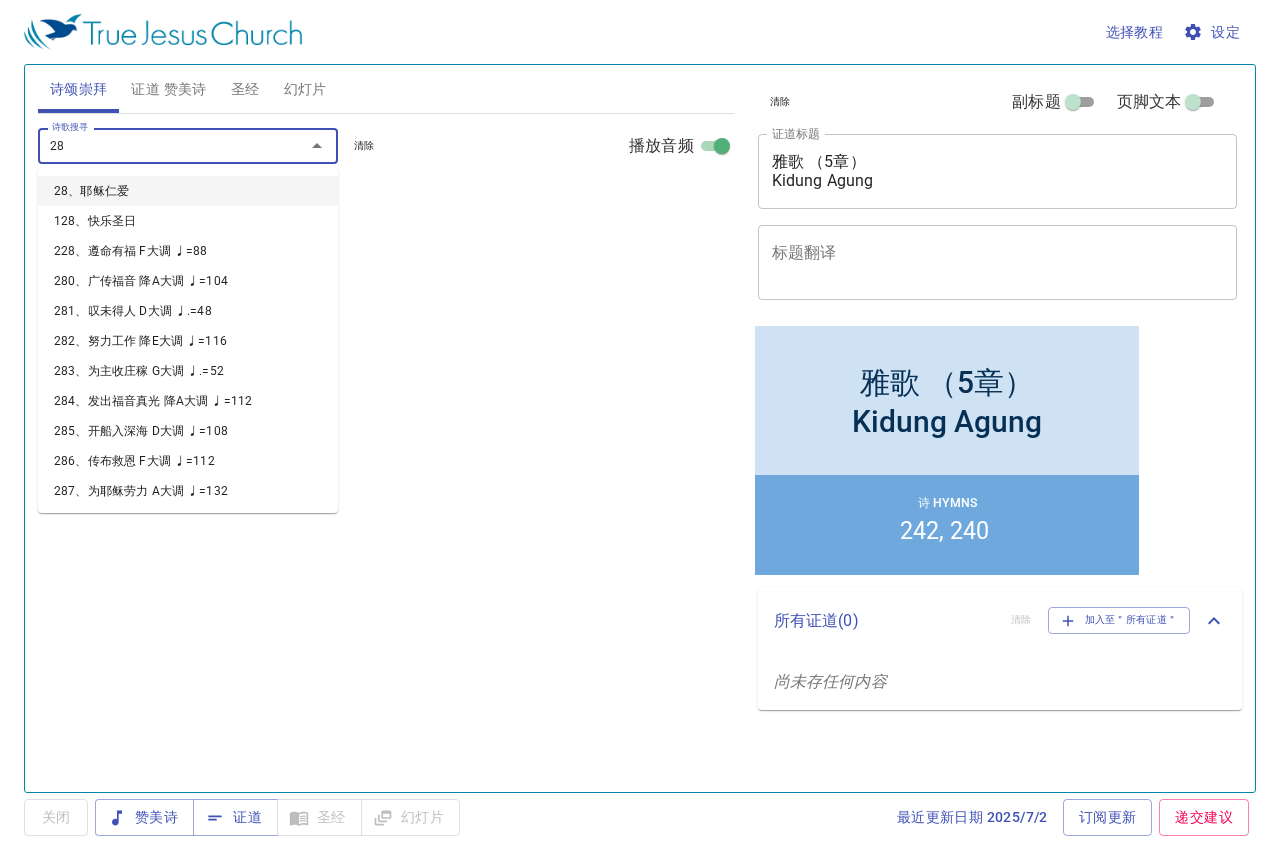 type on "287" 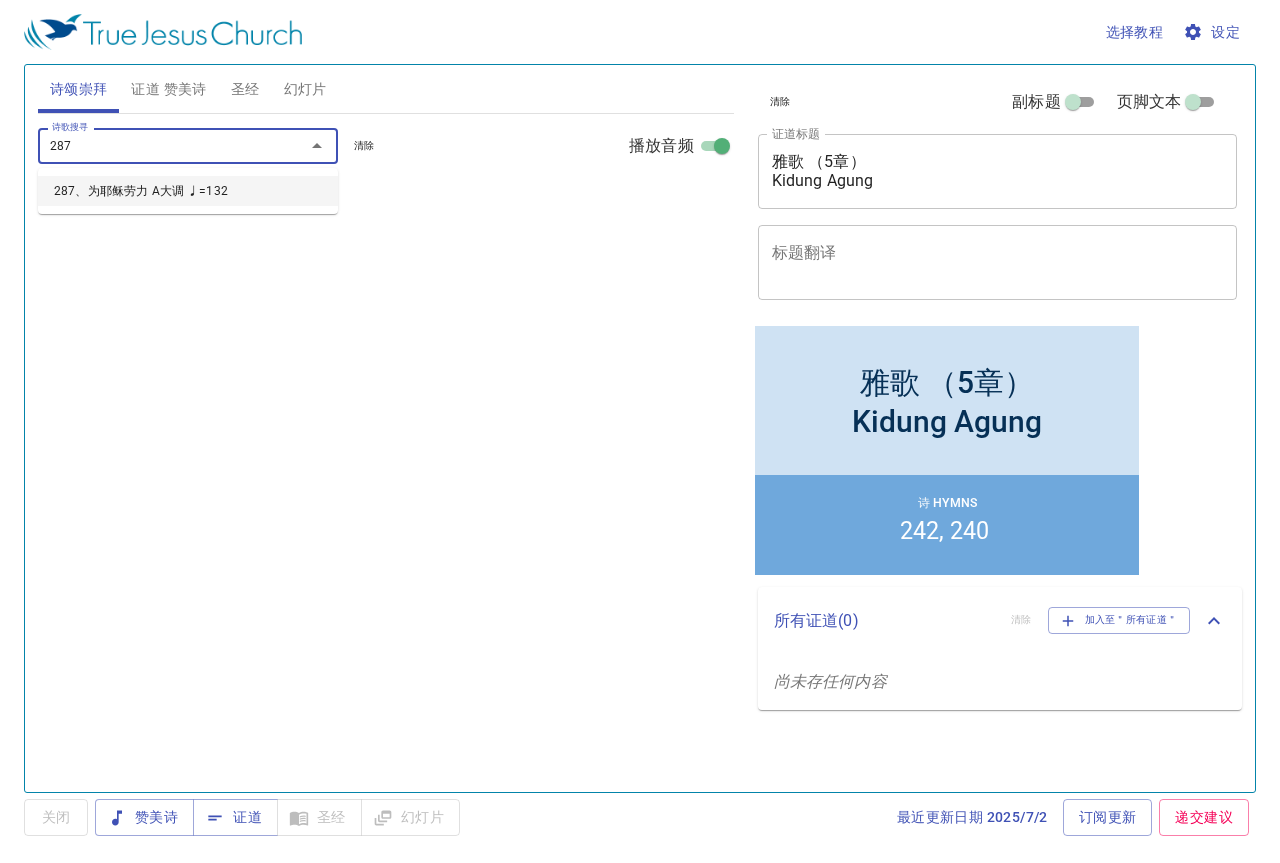 type 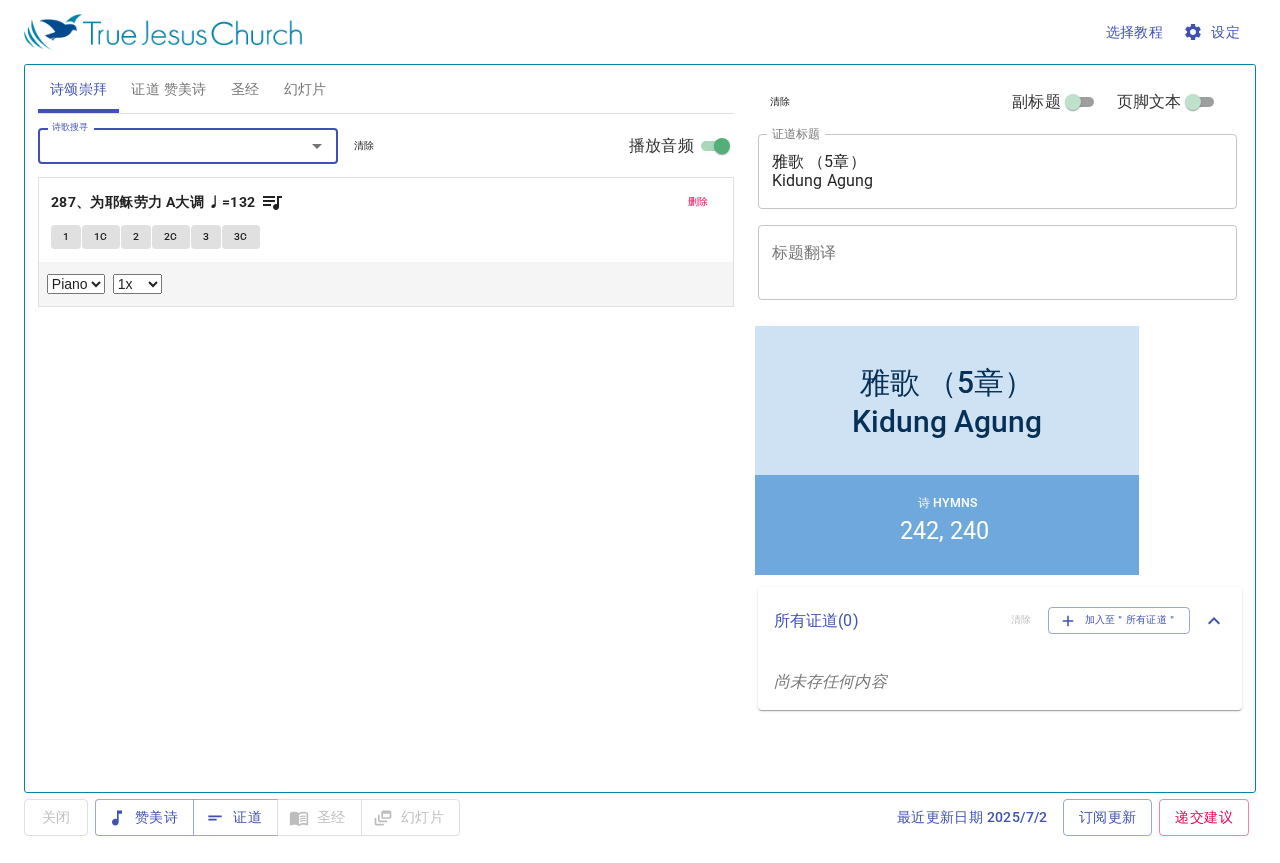 click on "1" at bounding box center (66, 237) 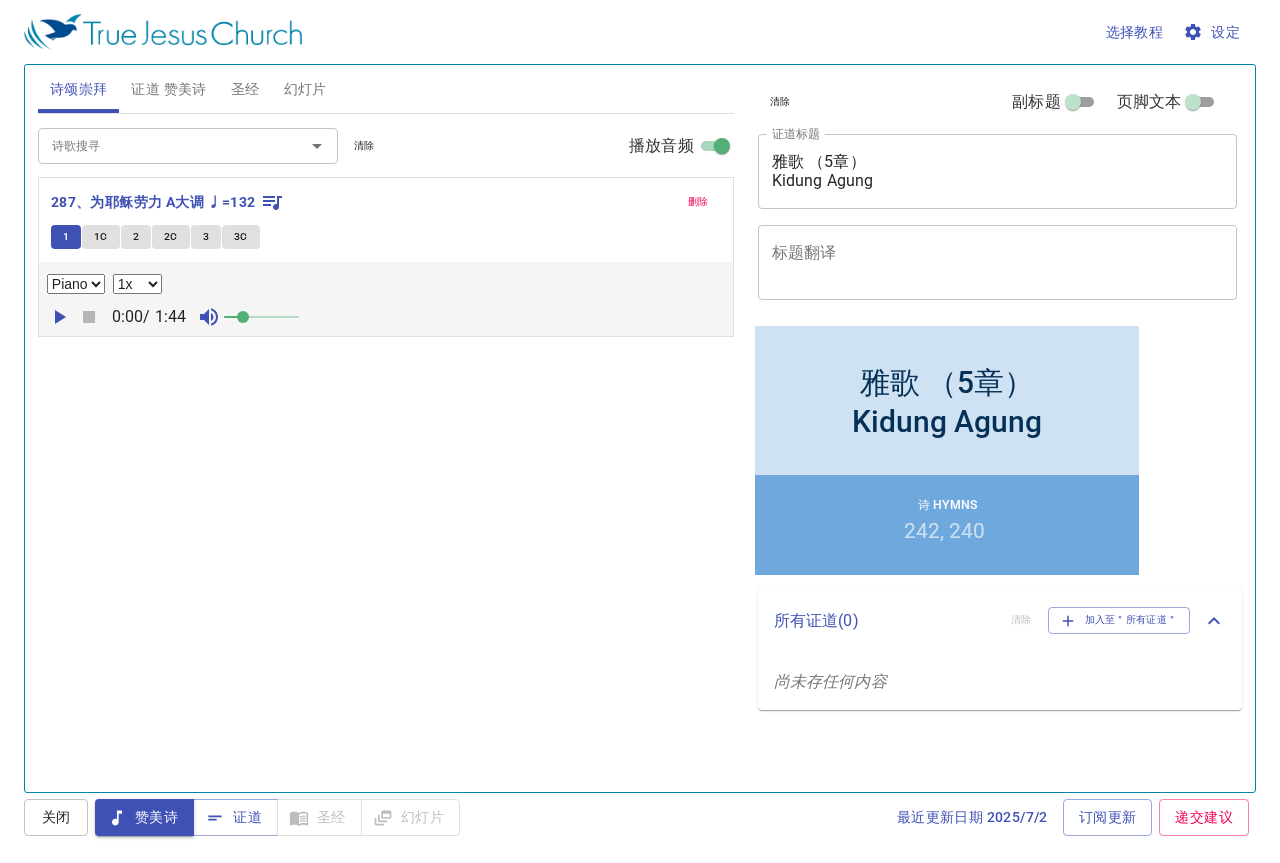 click on "证道 赞美诗" at bounding box center [168, 89] 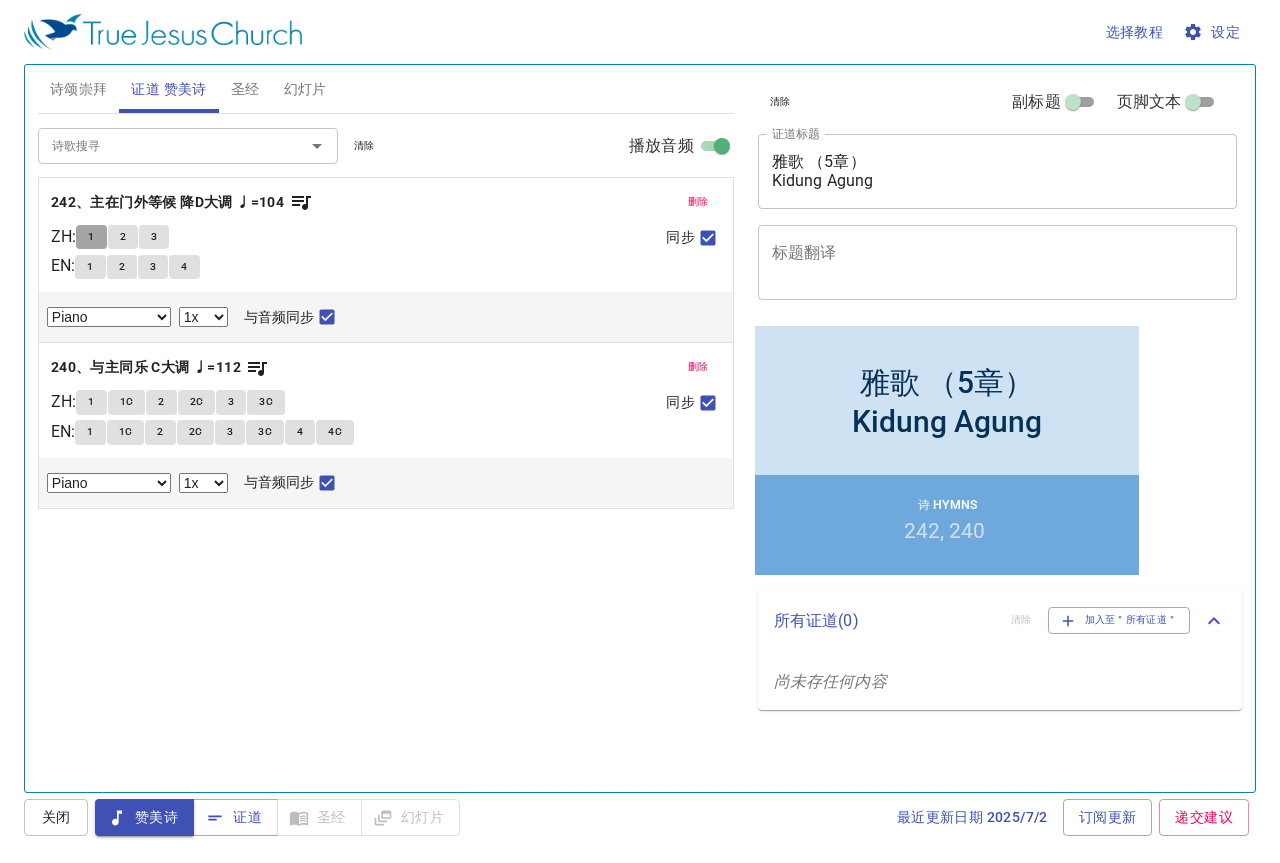 click on "1" at bounding box center (91, 237) 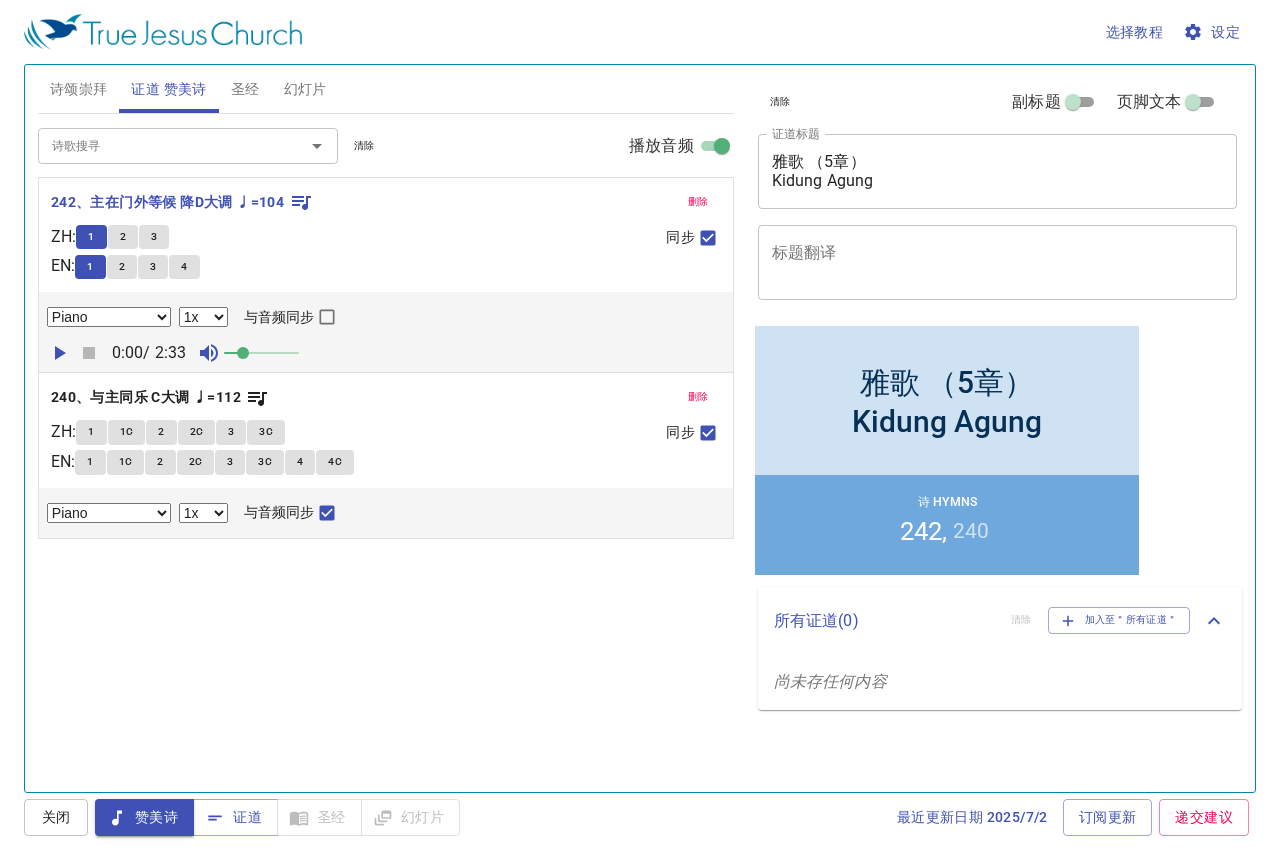 click on "1" at bounding box center (91, 237) 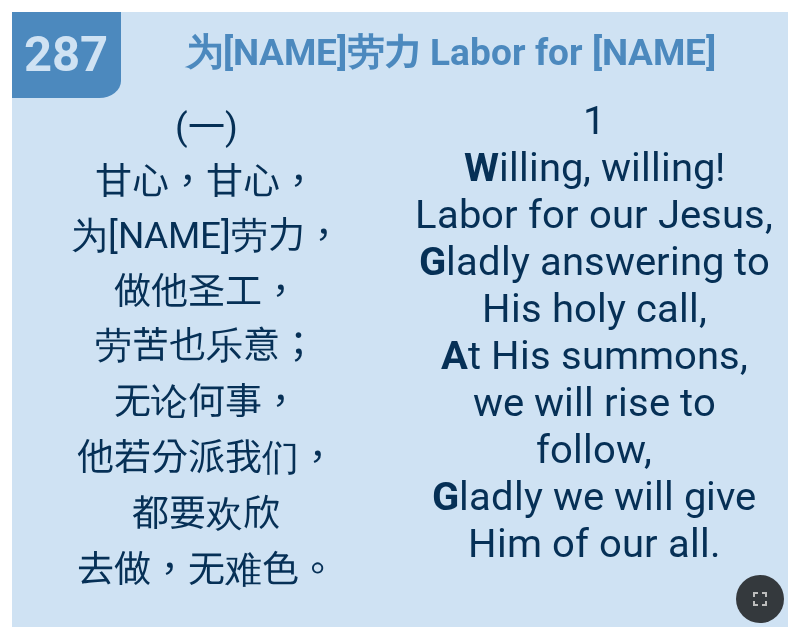 scroll, scrollTop: 0, scrollLeft: 0, axis: both 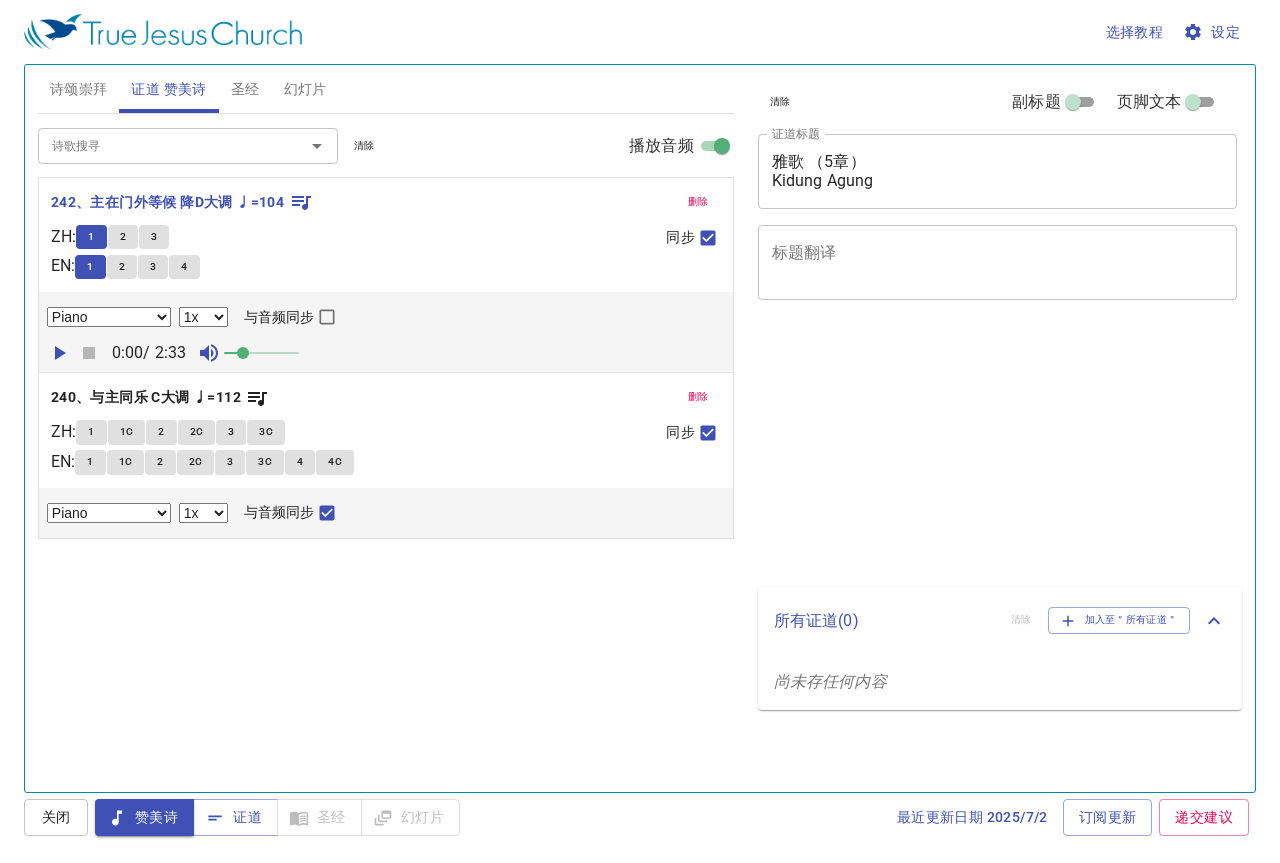 select on "1" 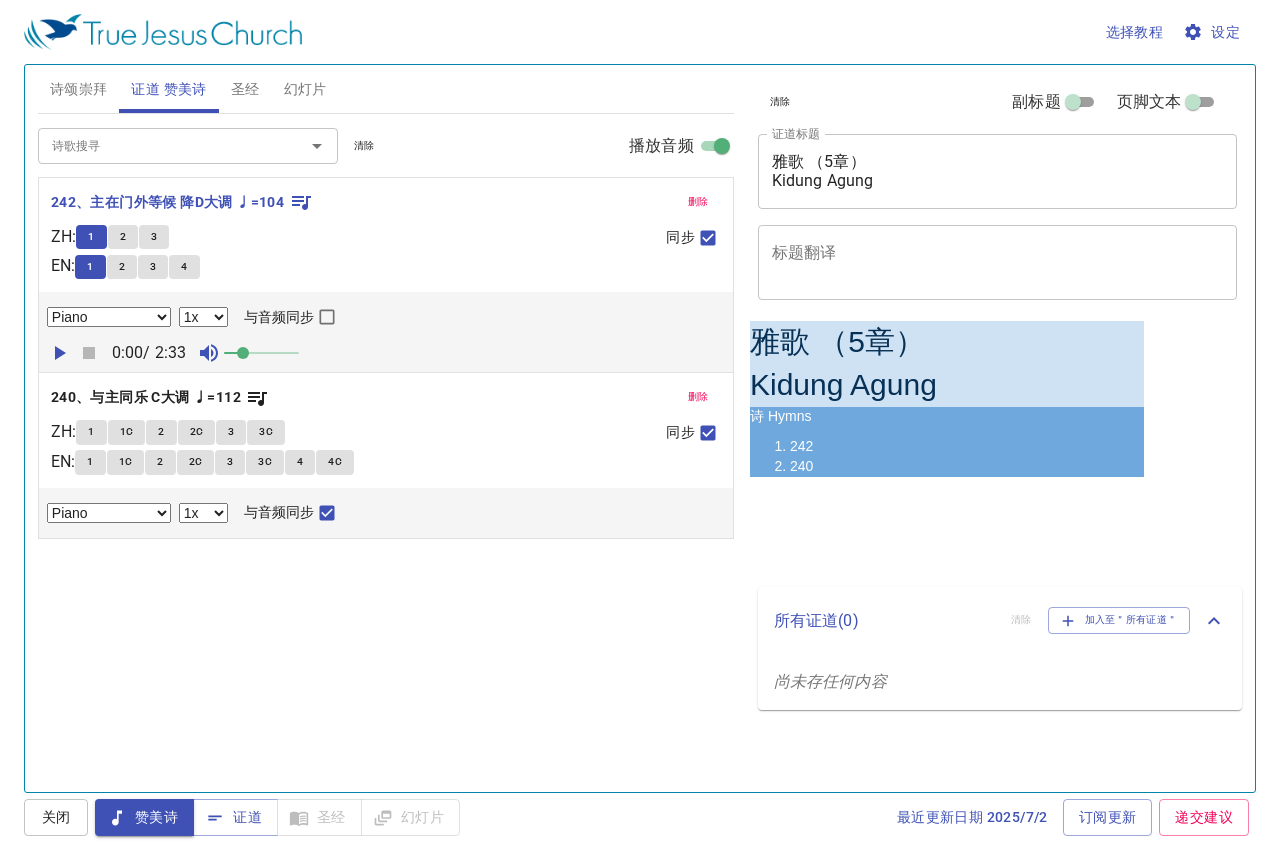 click on "2" at bounding box center [123, 237] 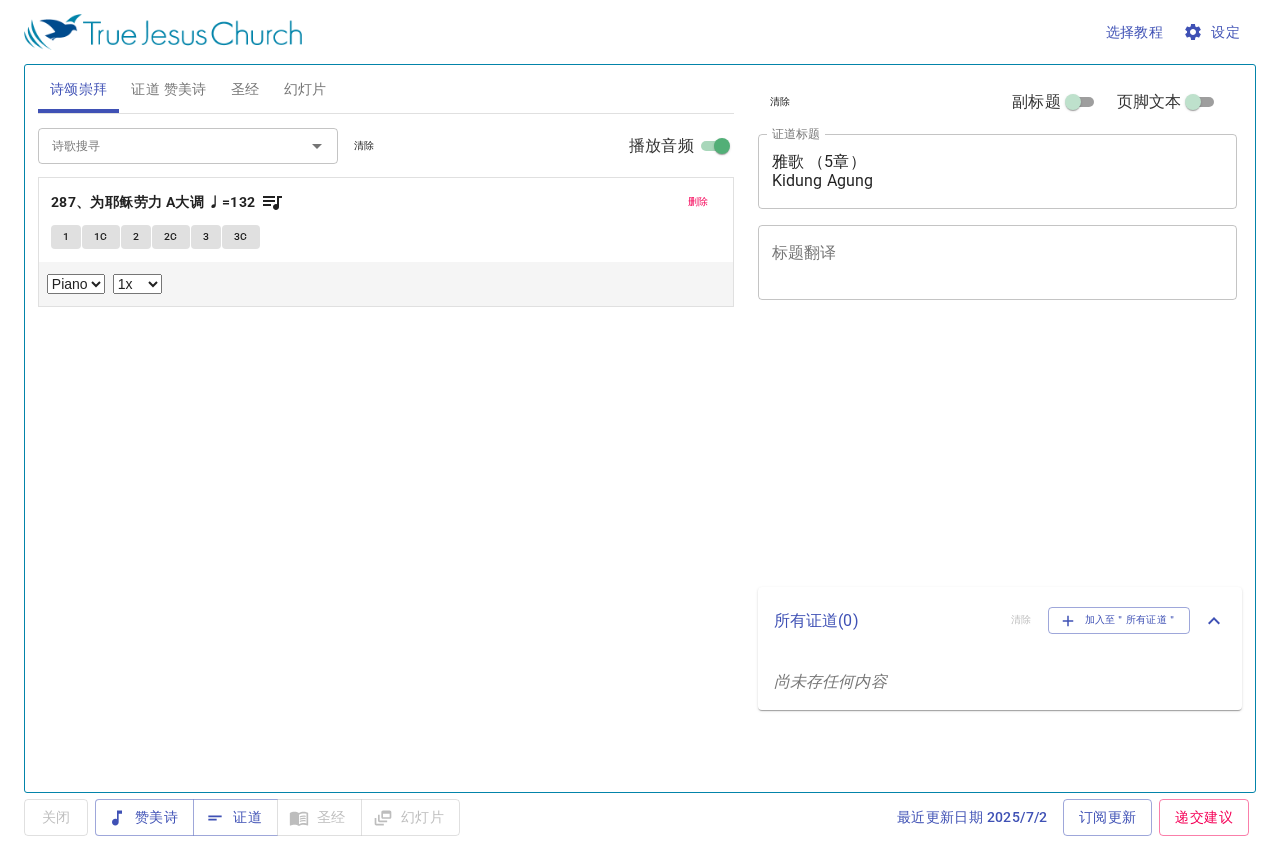 select on "1" 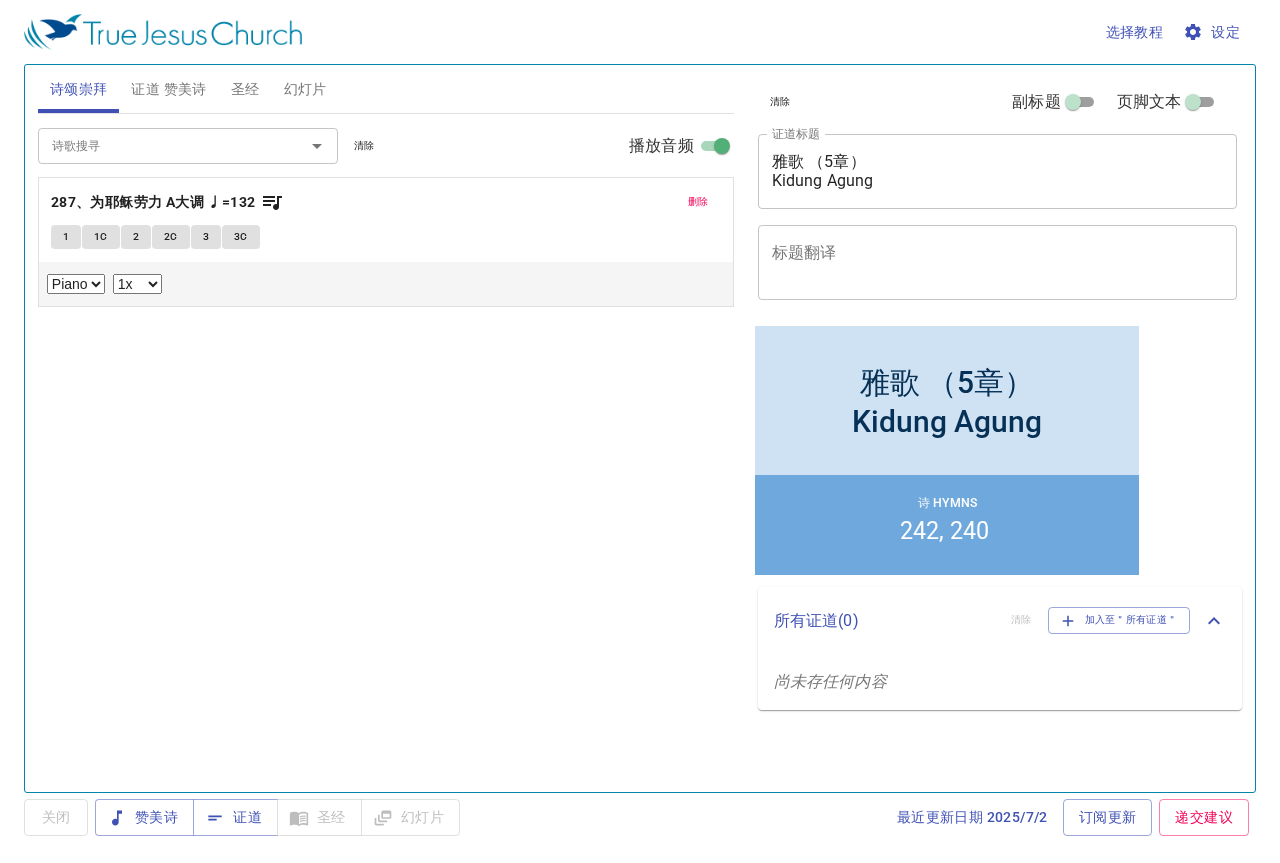 scroll, scrollTop: 0, scrollLeft: 0, axis: both 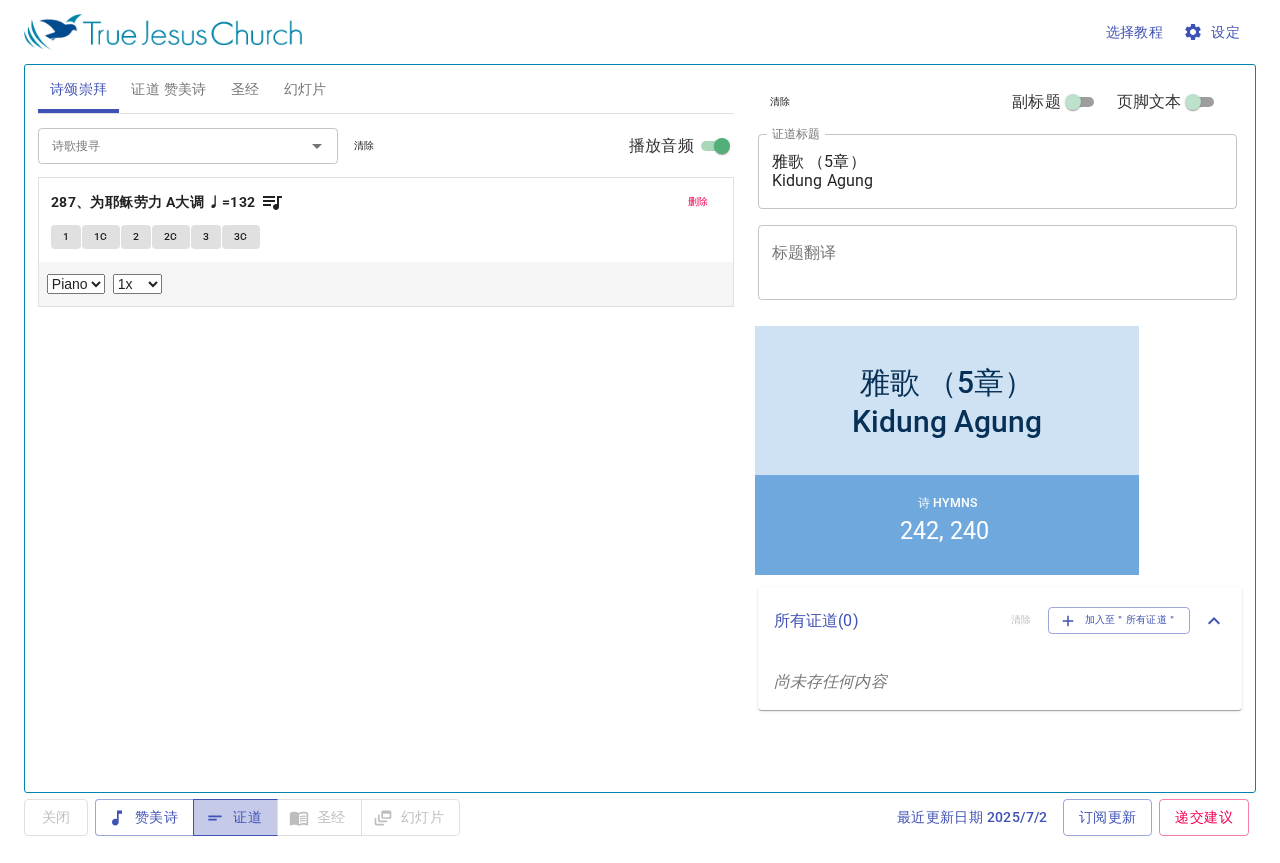 click on "证道" at bounding box center (235, 817) 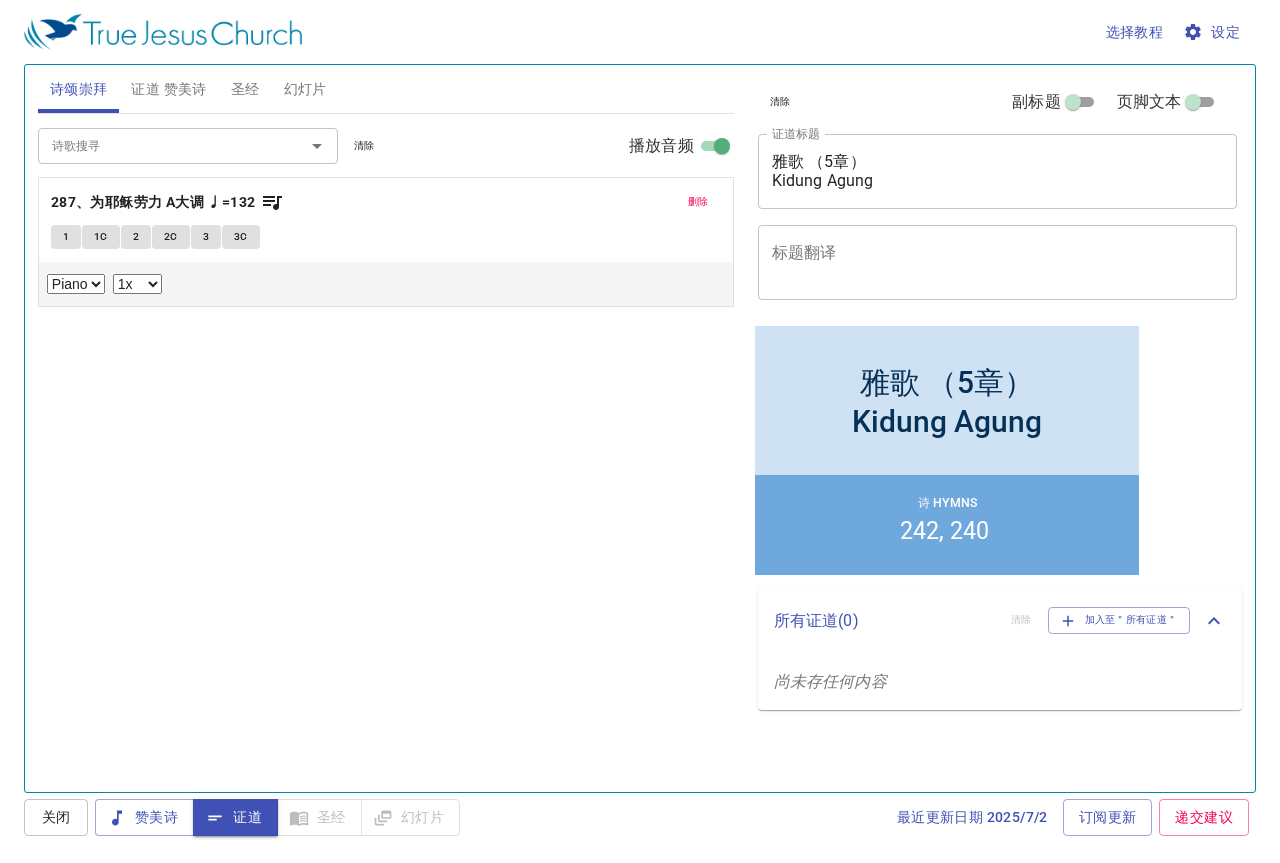 click on "圣经" at bounding box center [245, 89] 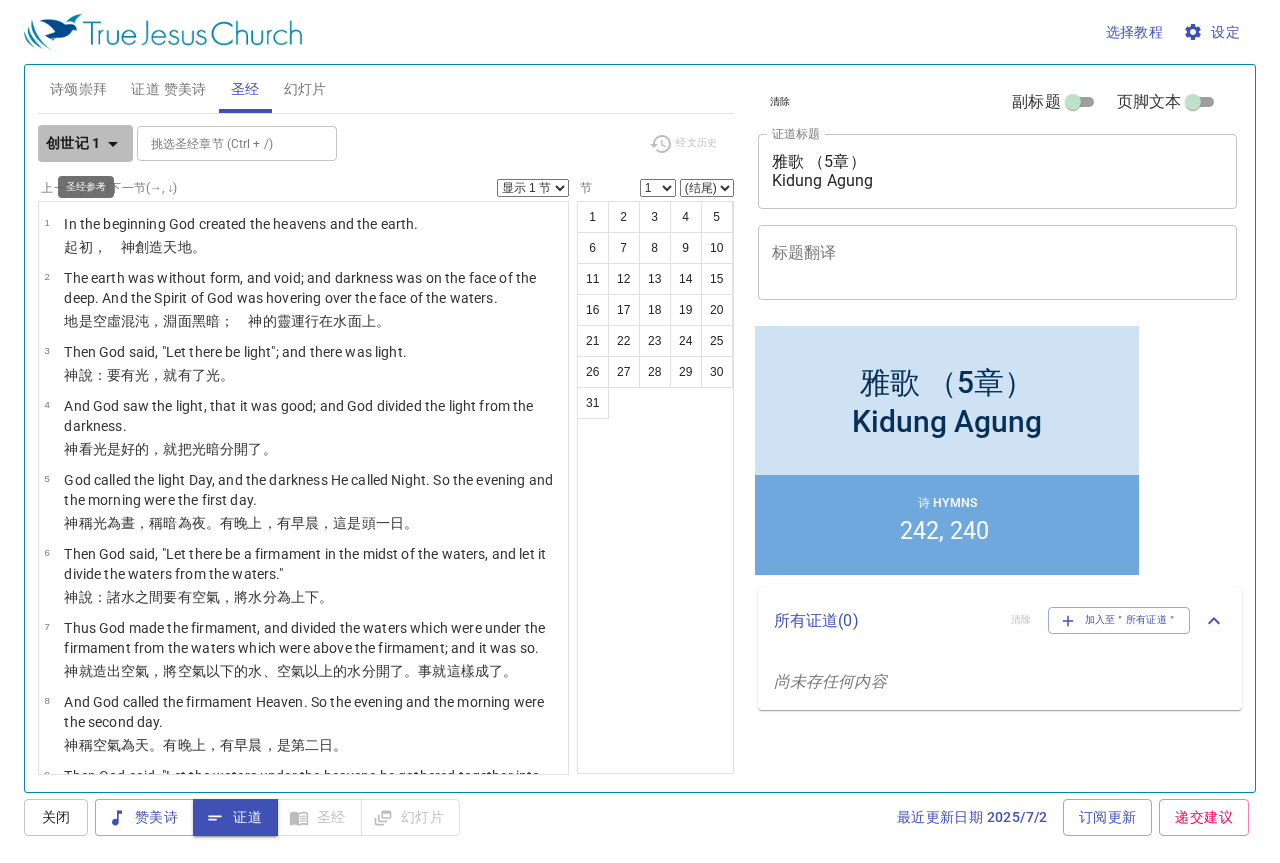 click 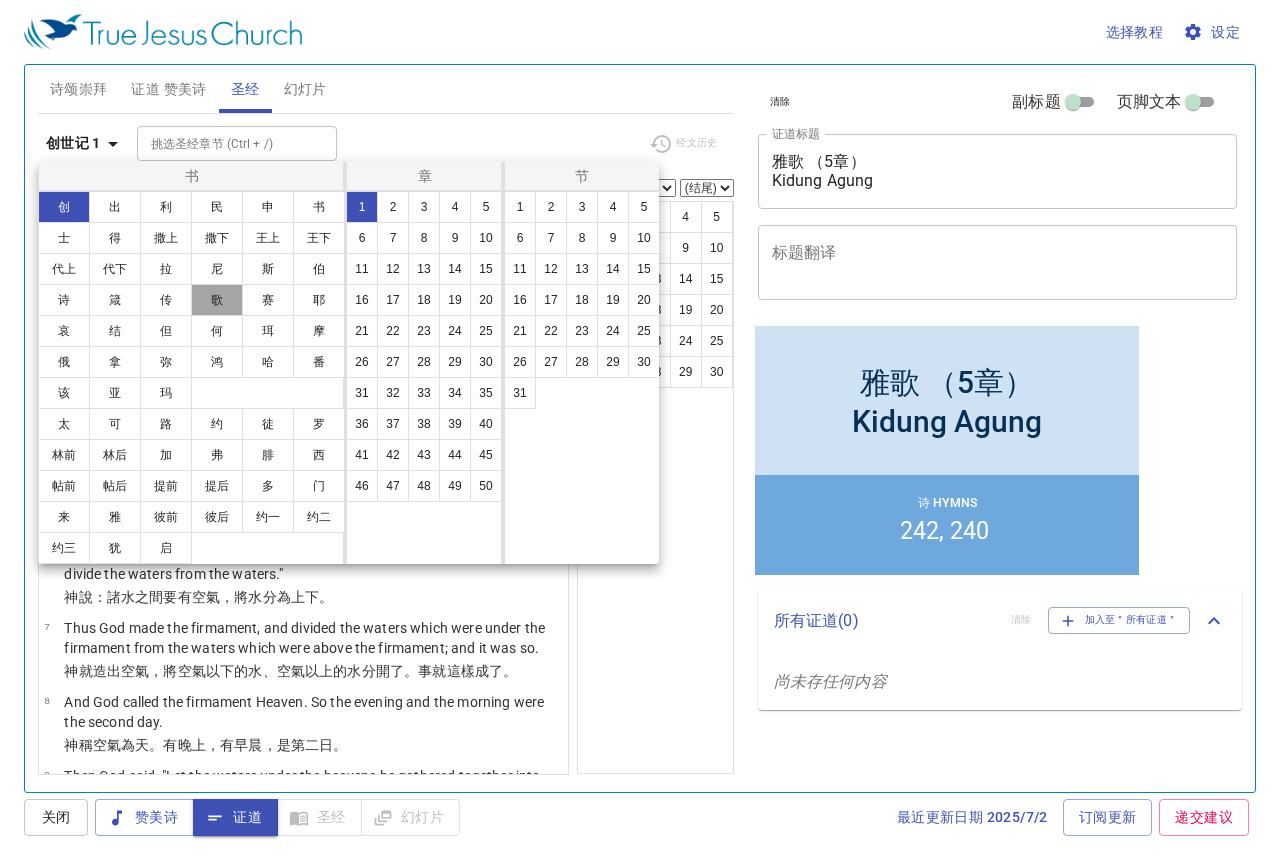 click on "歌" at bounding box center [217, 300] 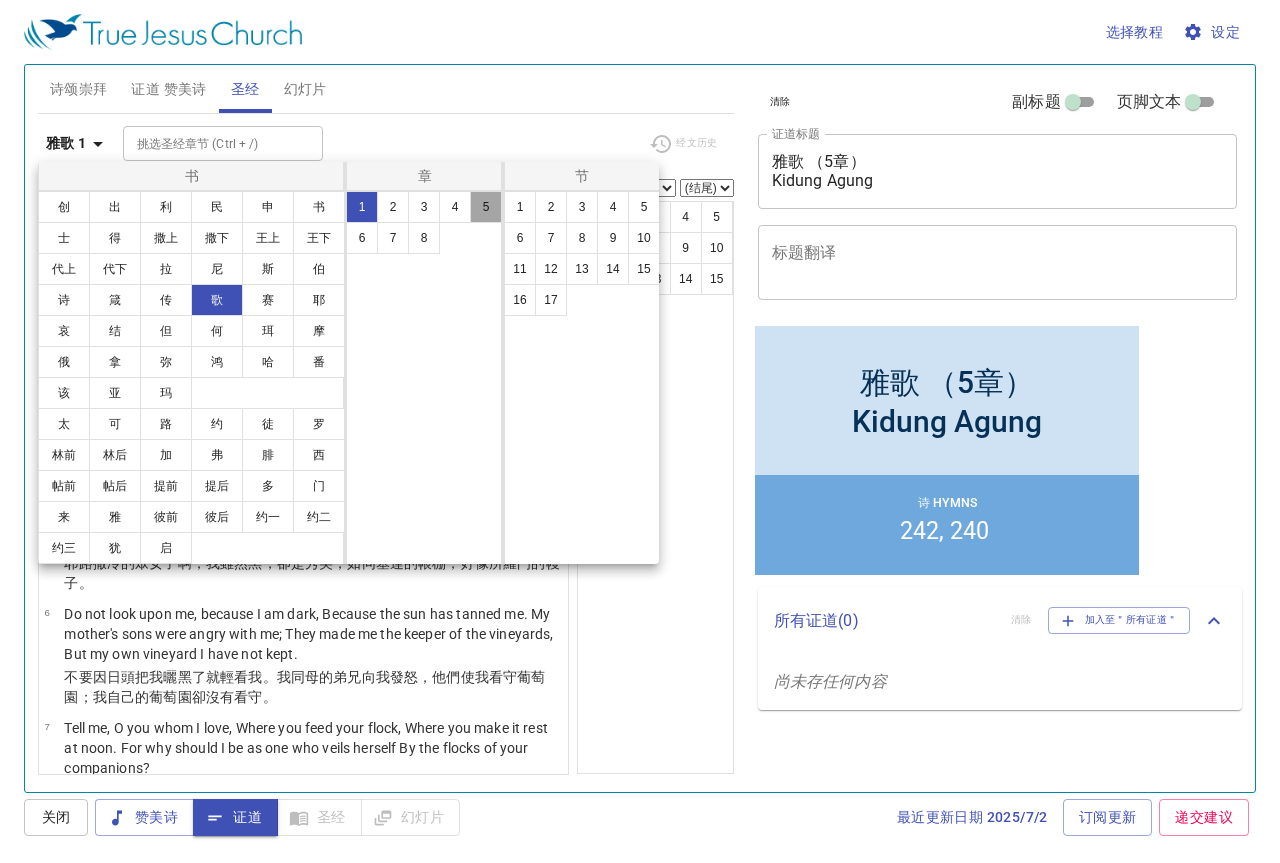 click on "5" at bounding box center [486, 207] 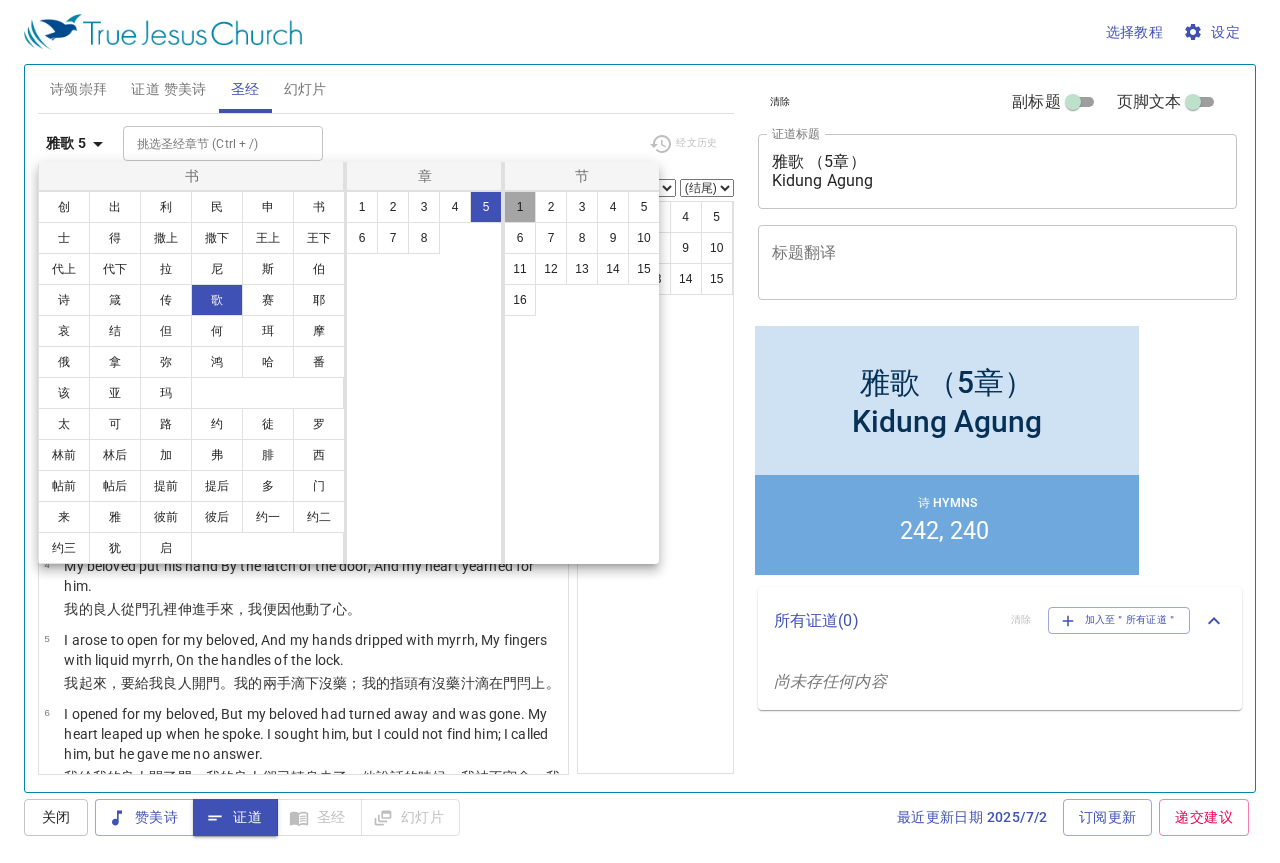 click on "1" at bounding box center (520, 207) 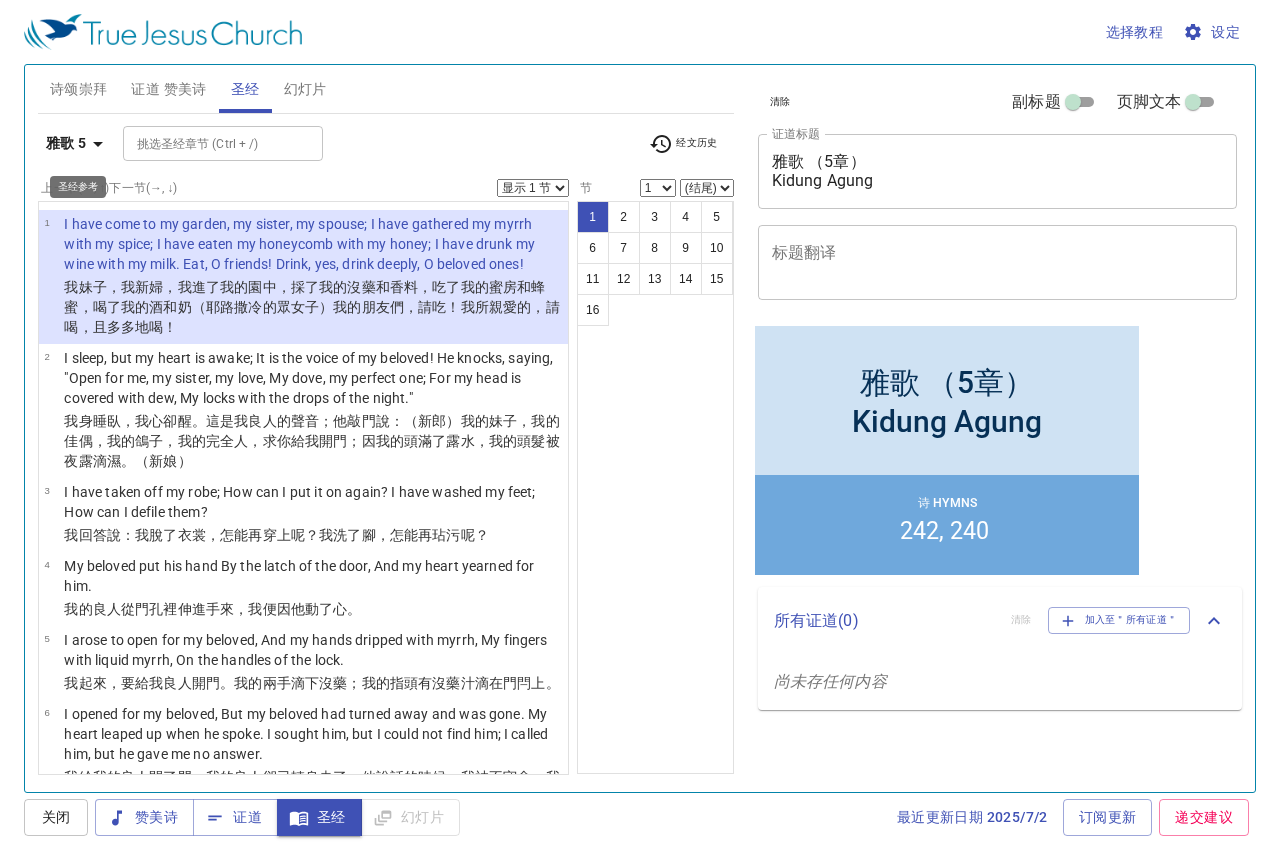 click 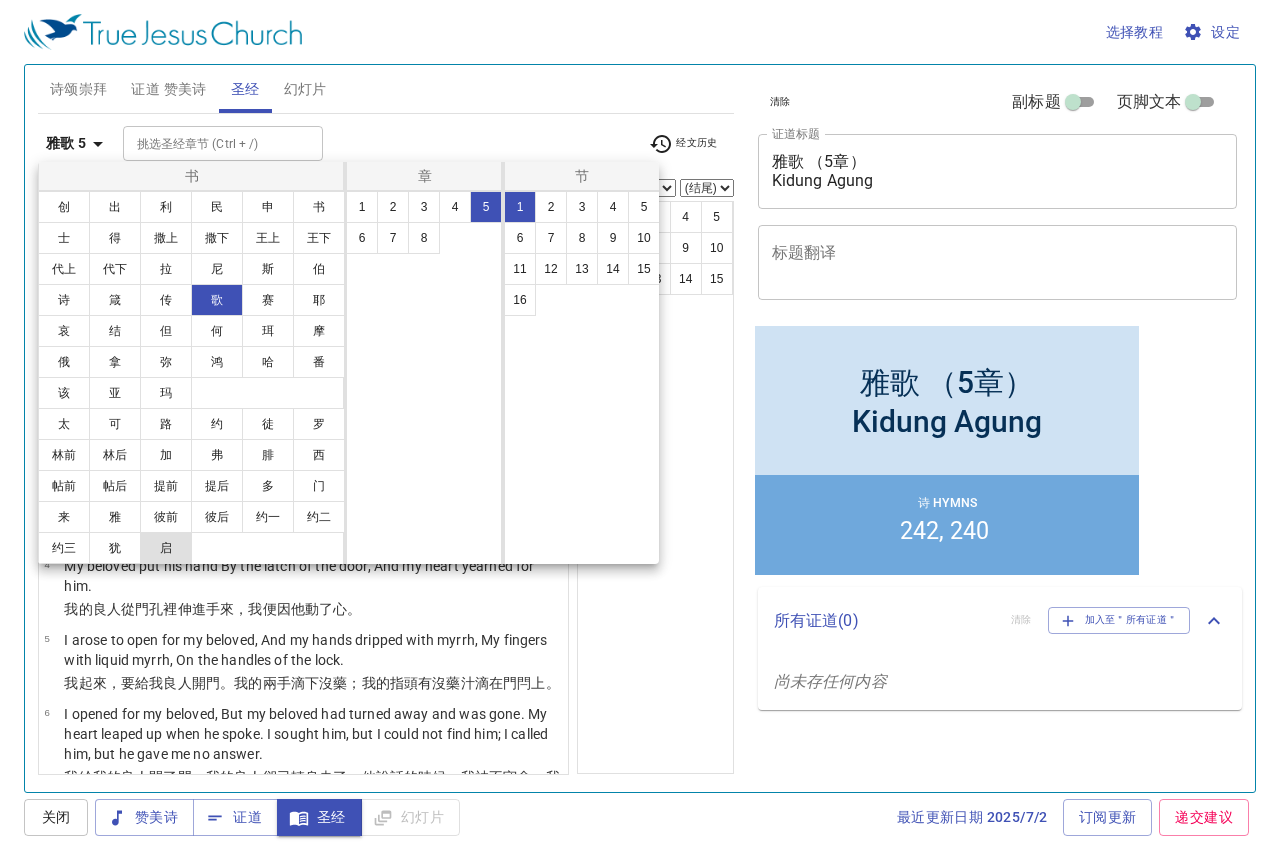 click on "启" at bounding box center (166, 548) 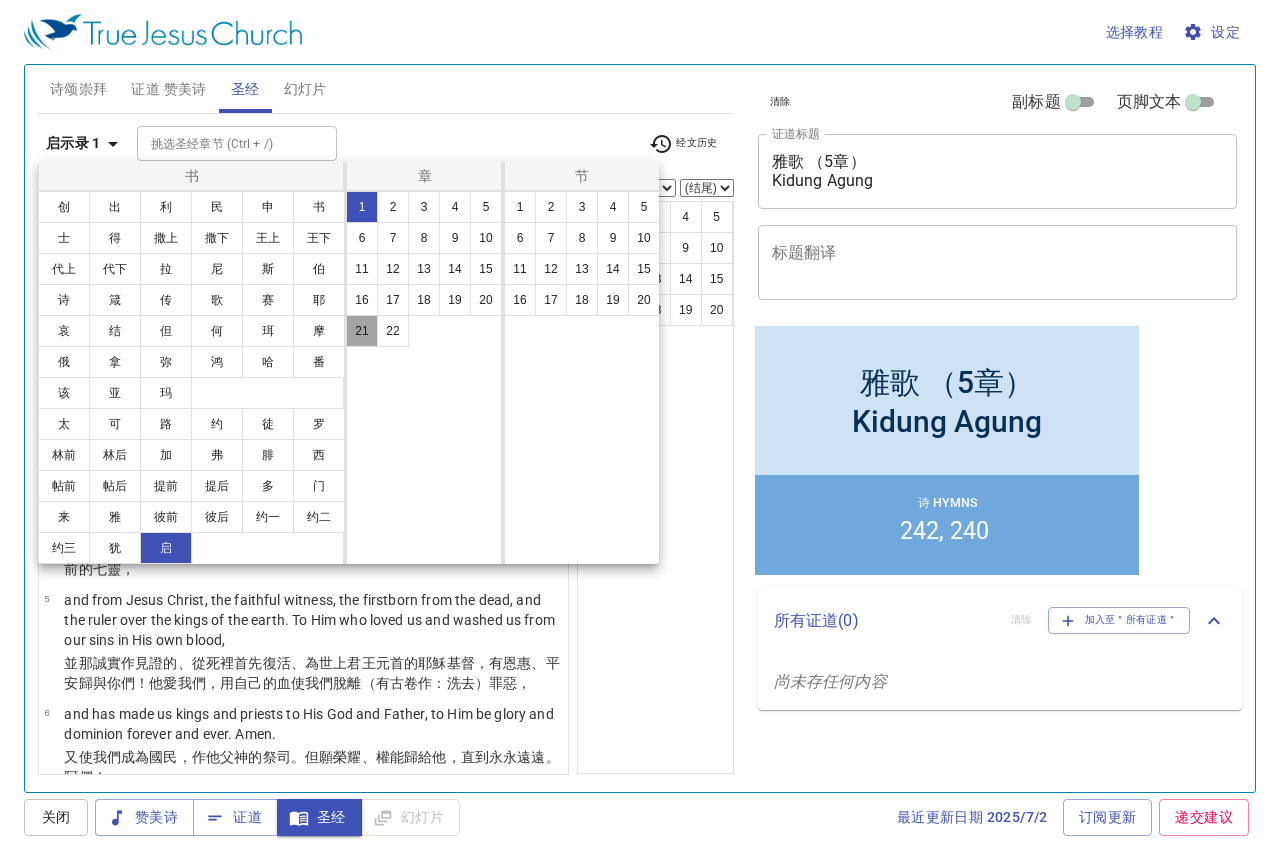 click on "21" at bounding box center [362, 331] 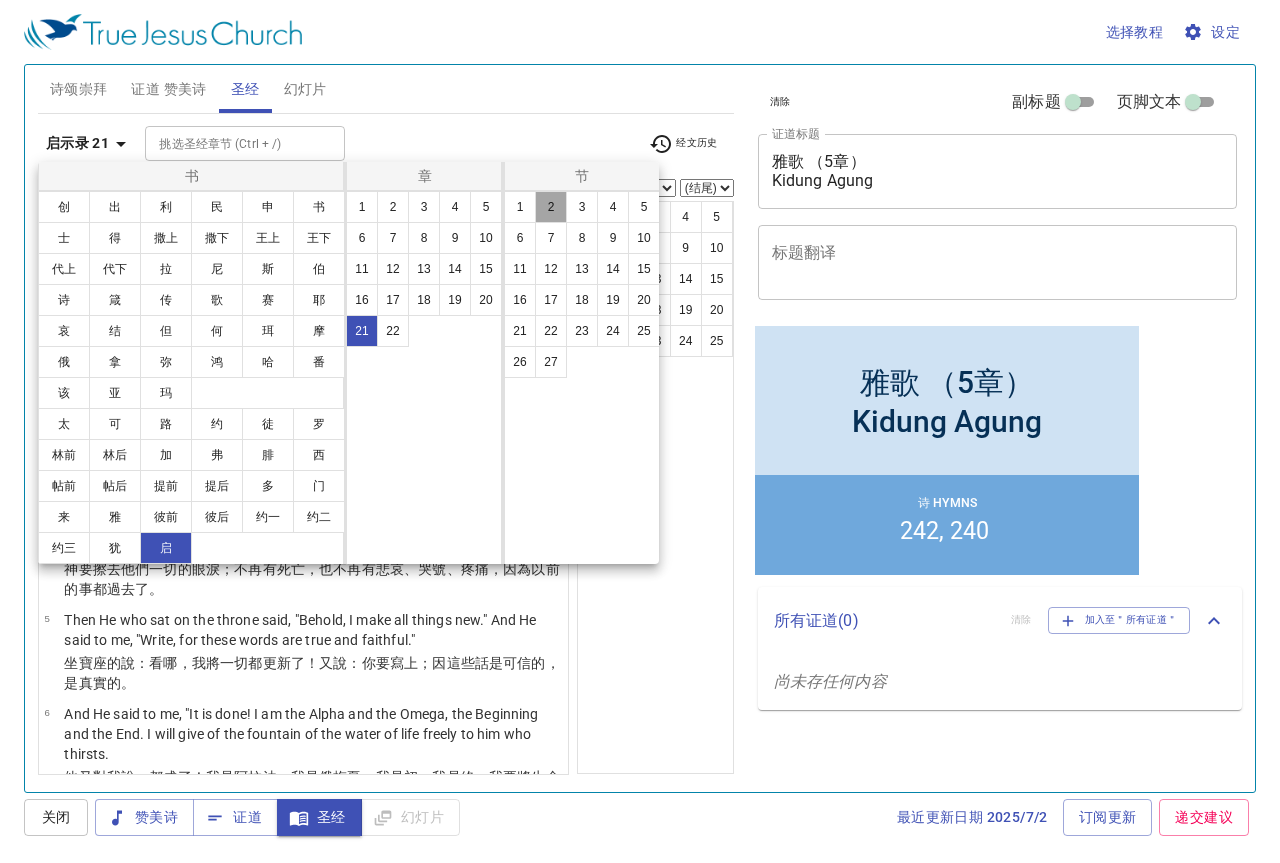 click on "2" at bounding box center (551, 207) 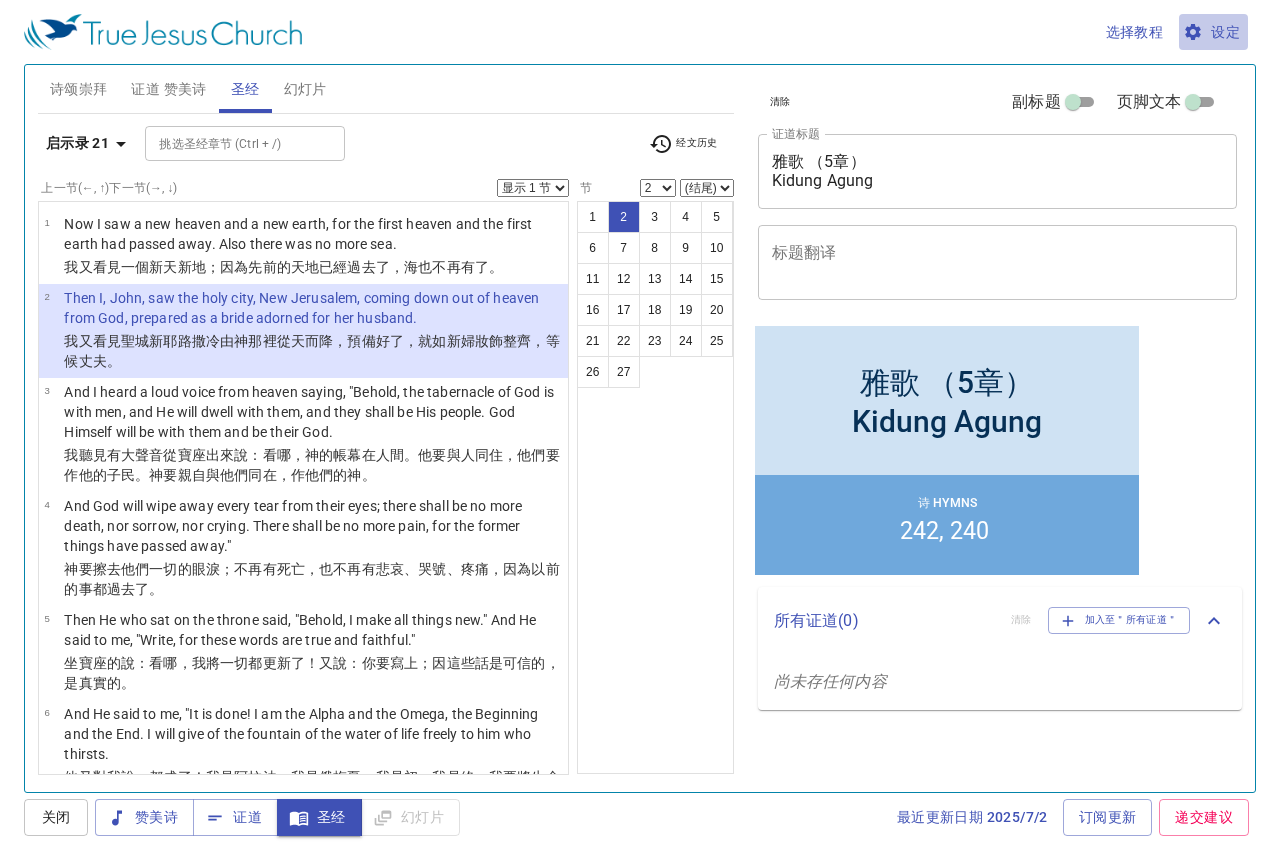 click 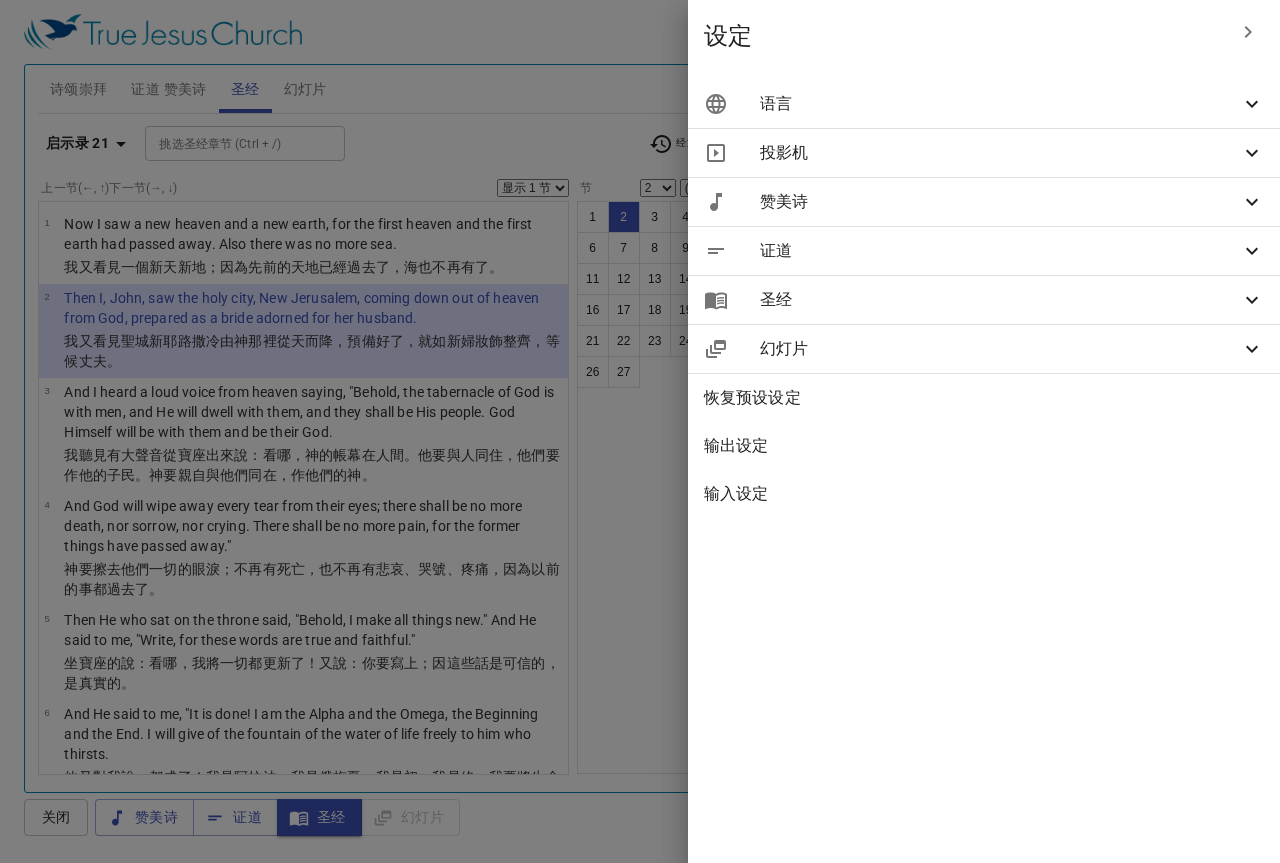 click on "语言" at bounding box center (1000, 104) 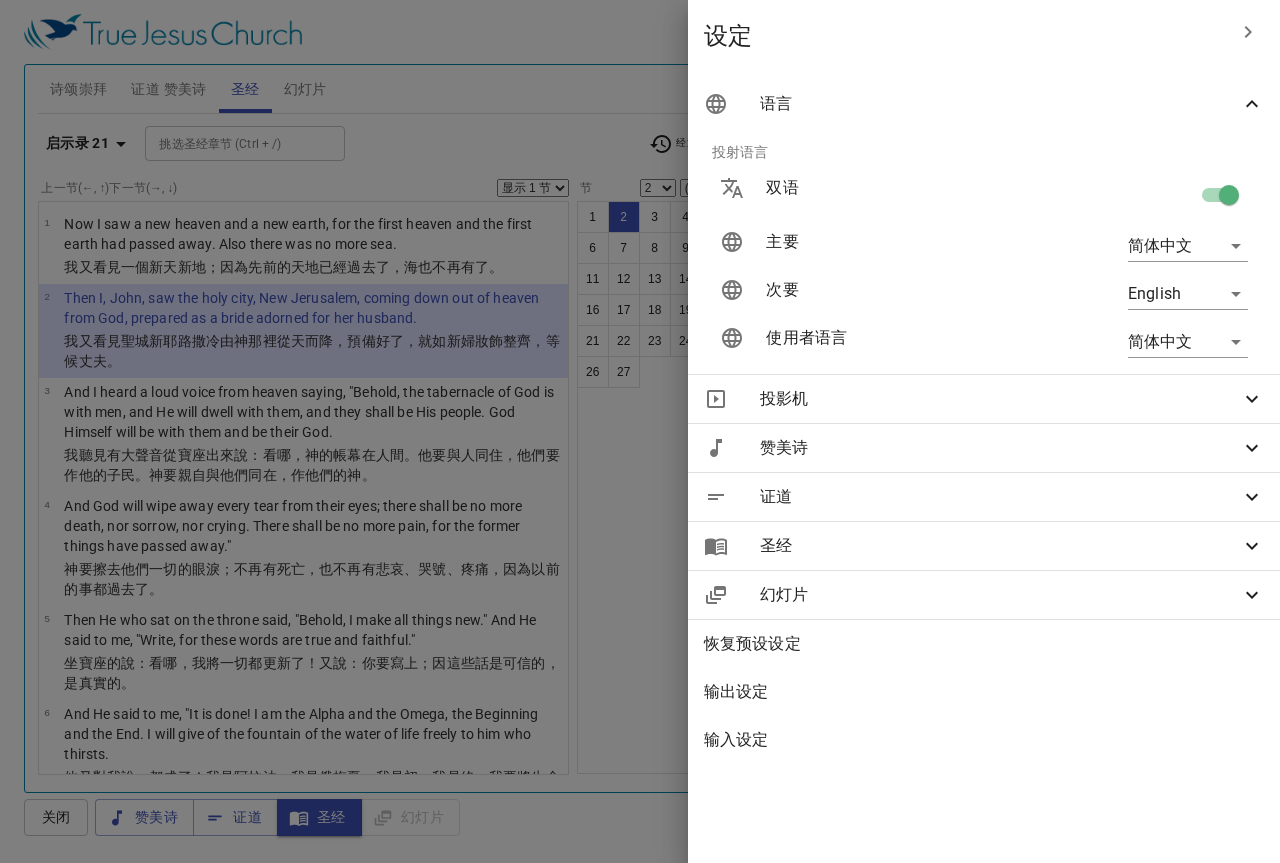 click on "选择教程 设定 诗颂崇拜 证道 赞美诗 圣经 幻灯片 诗歌搜寻 诗歌搜寻   清除 播放音频 删除 287、为耶稣劳力 A大调 ♩=132   1 1C 2 2C 3 3C Piano 0.6x 0.7x 0.8x 0.9x 1x 1.1x 1.2x 1.3x 1.4x 1.5x 1.7x 2x 诗歌搜寻 诗歌搜寻   清除 播放音频 删除 242、主在门外等候 降D大调 ♩=104   ZH :   1 2 3 EN :   1 2 3 4 同步 Piano Piano (3 verses) 0.6x 0.7x 0.8x 0.9x 1x 1.1x 1.2x 1.3x 1.4x 1.5x 1.7x 2x 与音频同步 删除 240、与主同乐 C大调 ♩=112   ZH :   1 1C 2 2C 3 3C EN :   1 1C 2 2C 3 3C 4 4C 同步 Piano Piano (3 verses) 0.6x 0.7x 0.8x 0.9x 1x 1.1x 1.2x 1.3x 1.4x 1.5x 1.7x 2x 与音频同步 启示录 21 挑选圣经章节 (Ctrl + /) 挑选圣经章节 (Ctrl + /)   经文历史   上一节  (←, ↑)     下一节  (→, ↓) 显示 1 节 显示 2 节 显示 3 节 显示 4 节 显示 5 节 1 Now I saw a new heaven and a new earth, for the first heaven and the first earth had passed away. Also there was no more sea.   我又" at bounding box center (640, 431) 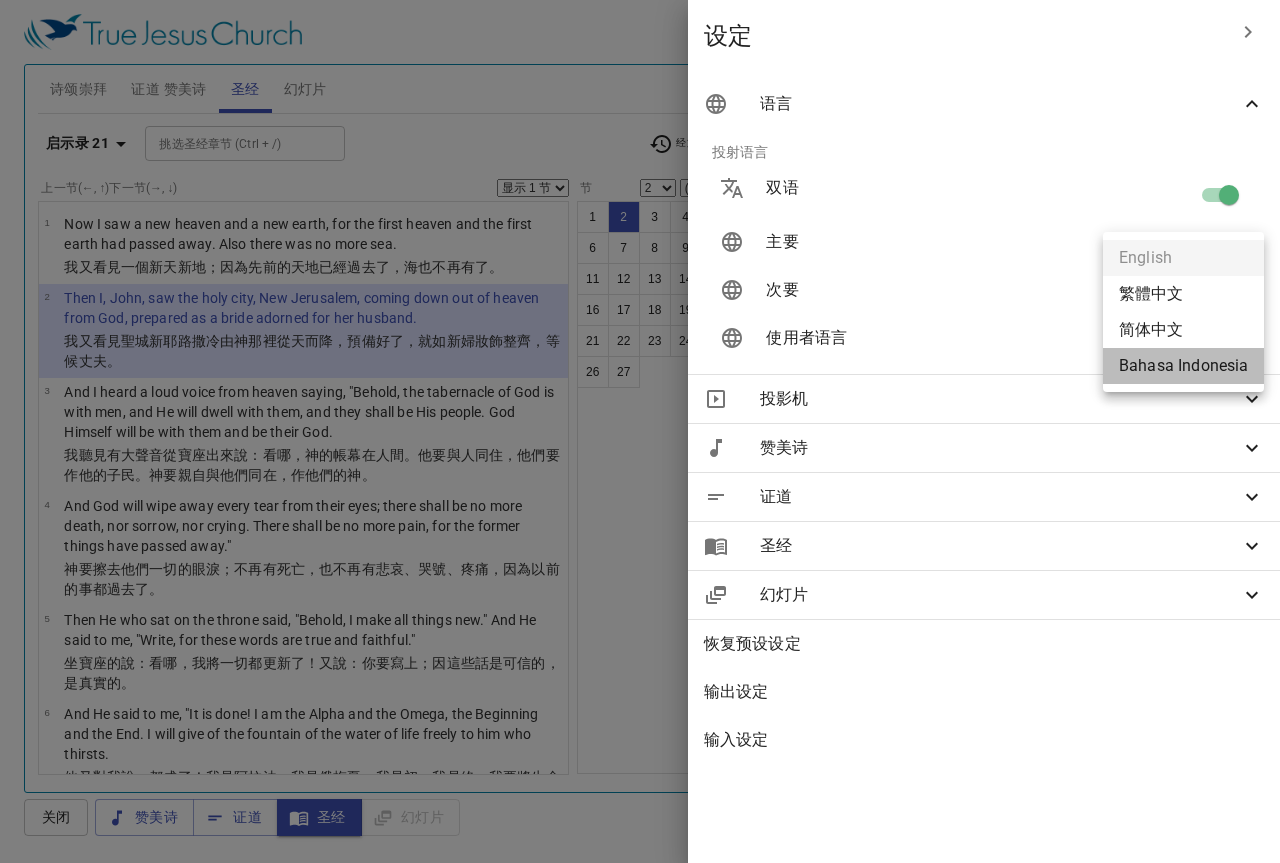 click on "Bahasa Indonesia" at bounding box center [1183, 366] 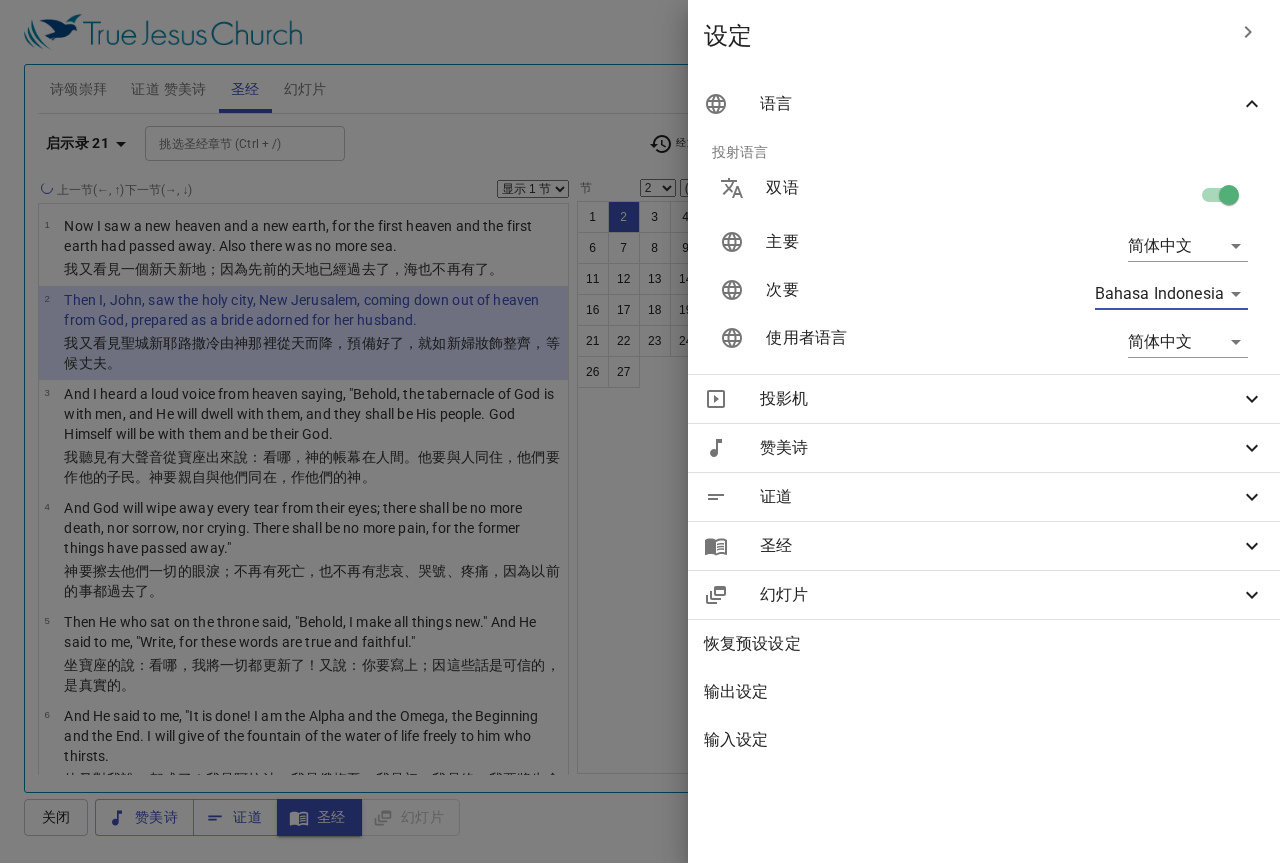 click at bounding box center (640, 431) 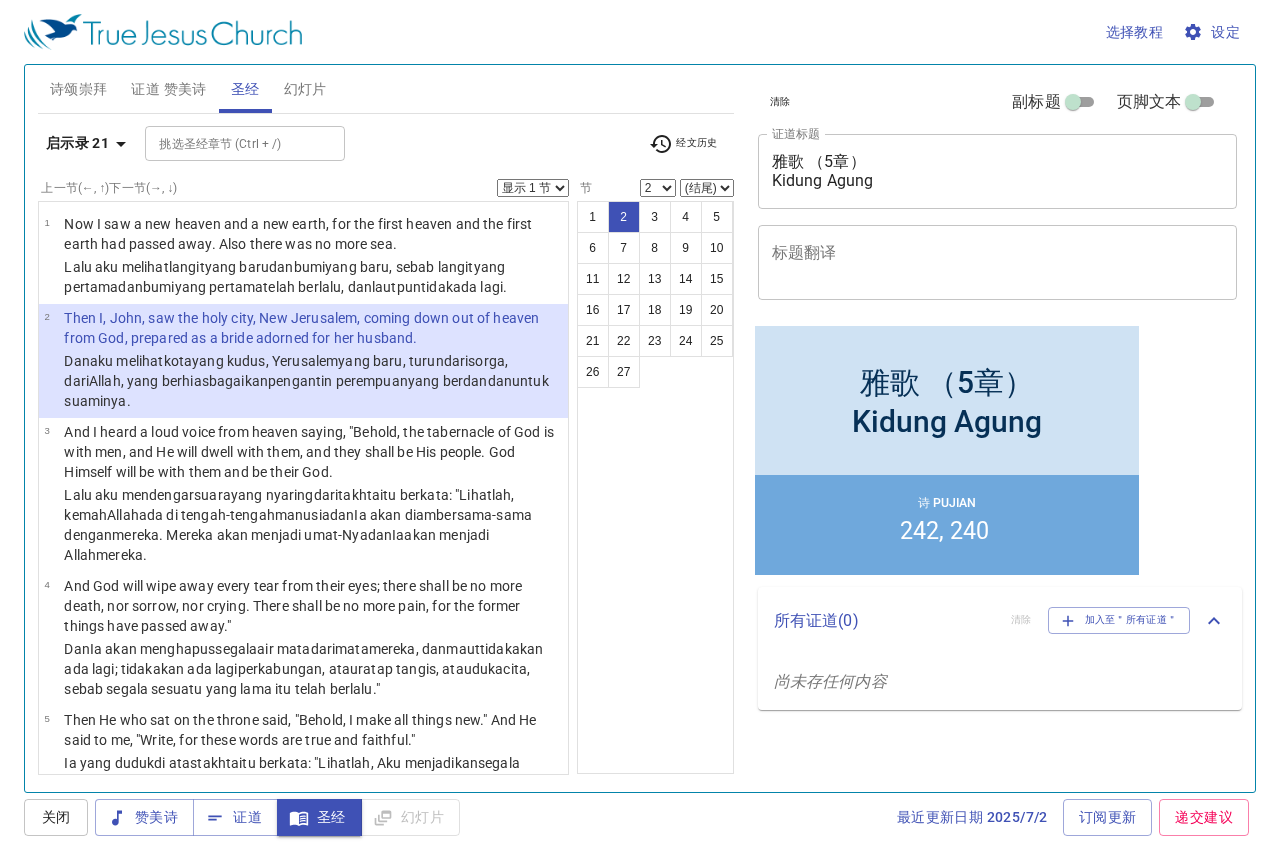 click 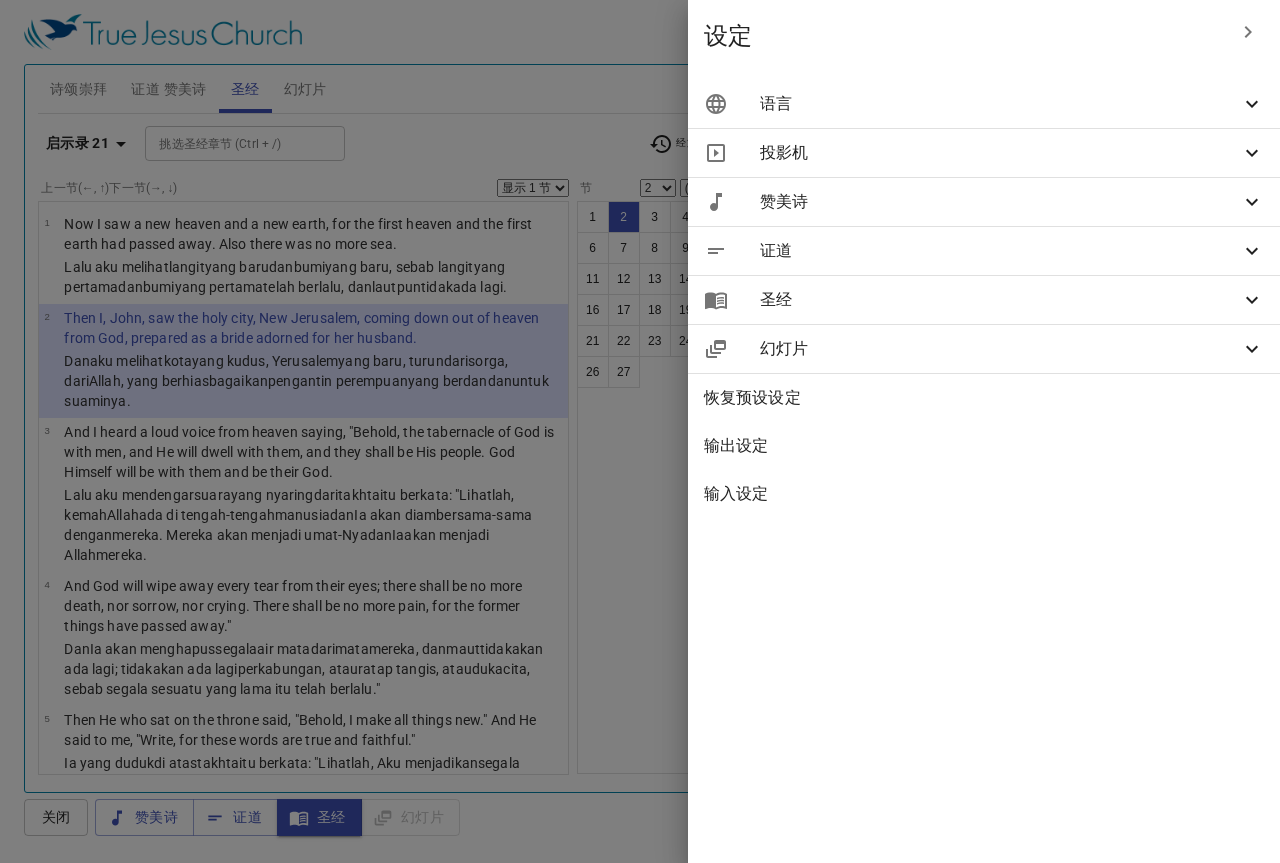 click on "语言" at bounding box center (1000, 104) 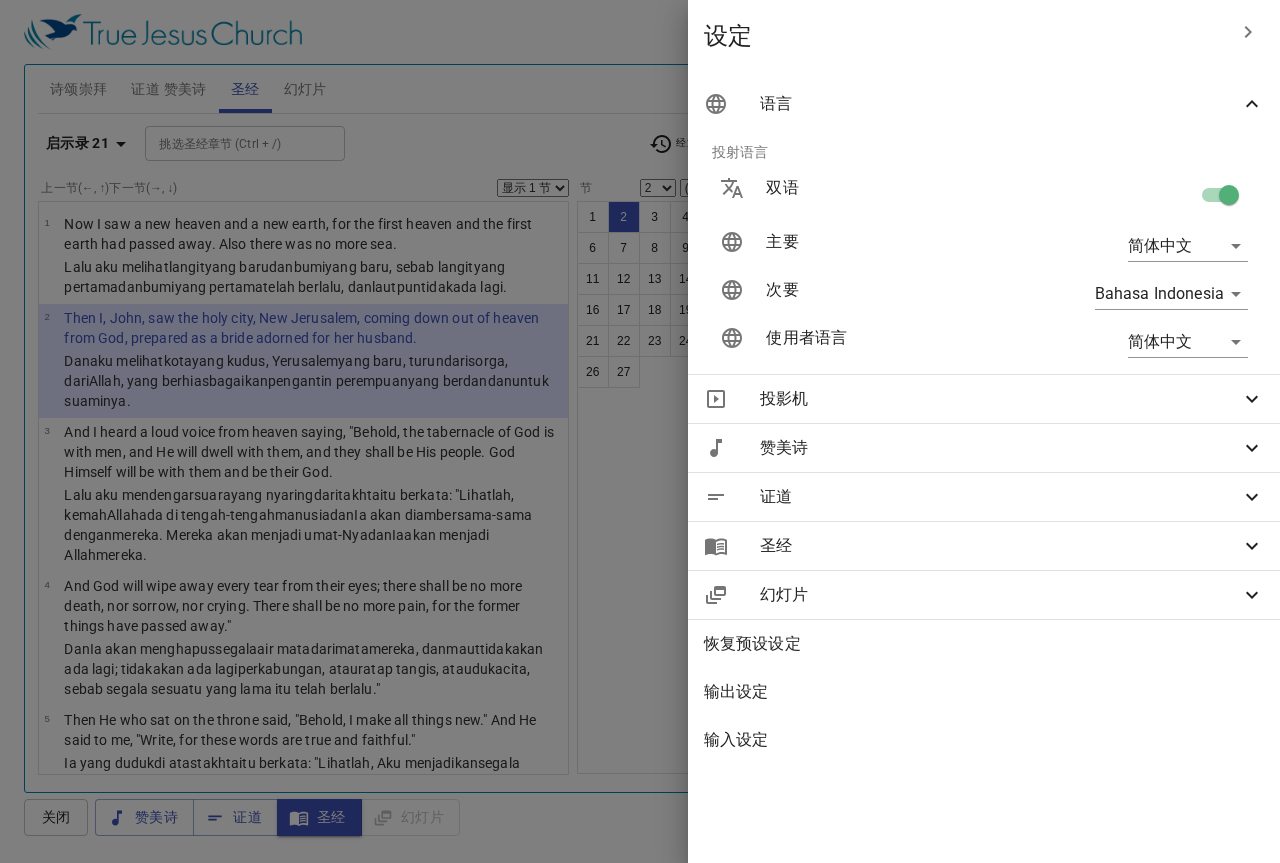 click at bounding box center [640, 431] 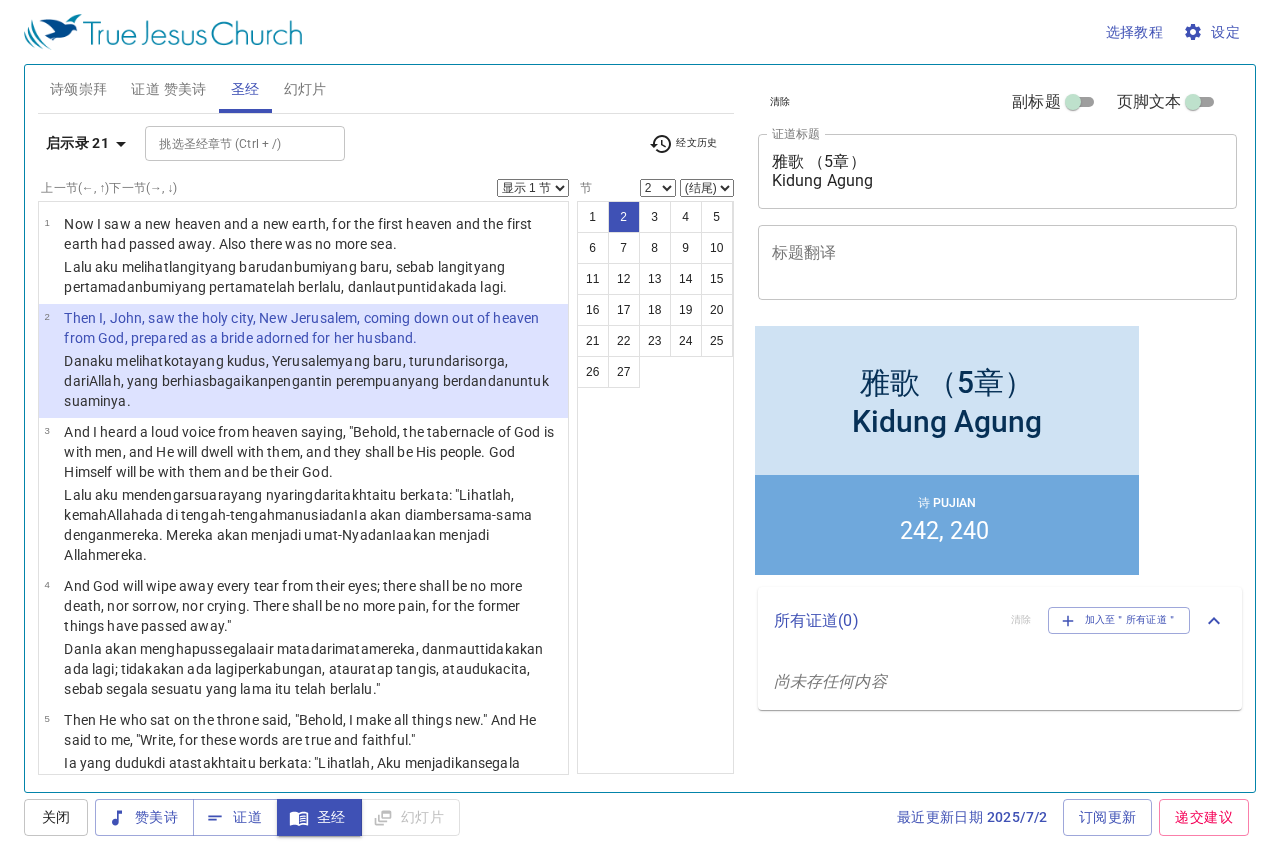 click on "1 2 3 4 5 6 7 8 9 10 11 12 13 14 15 16 17 18 19 20 21 22 23 24 25 26 27" at bounding box center [655, 487] 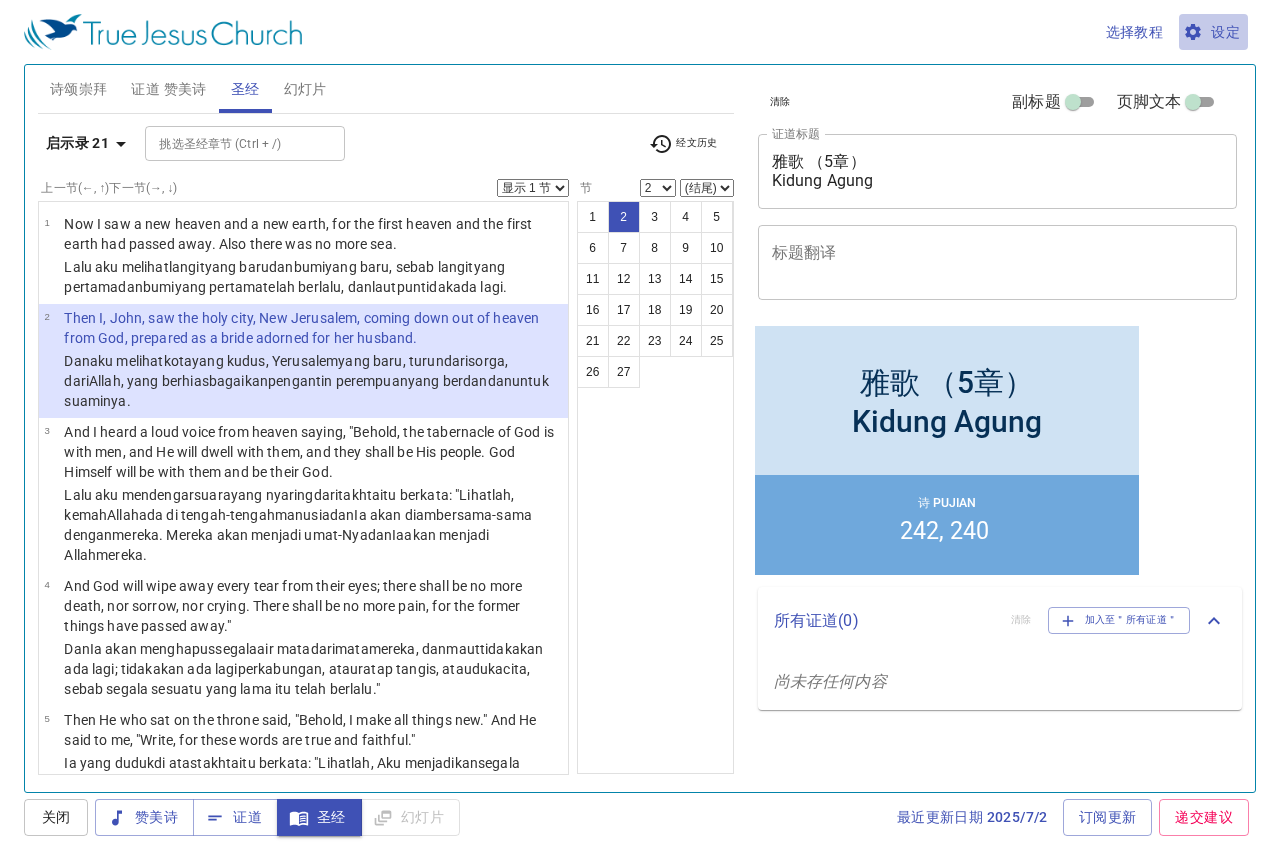 click 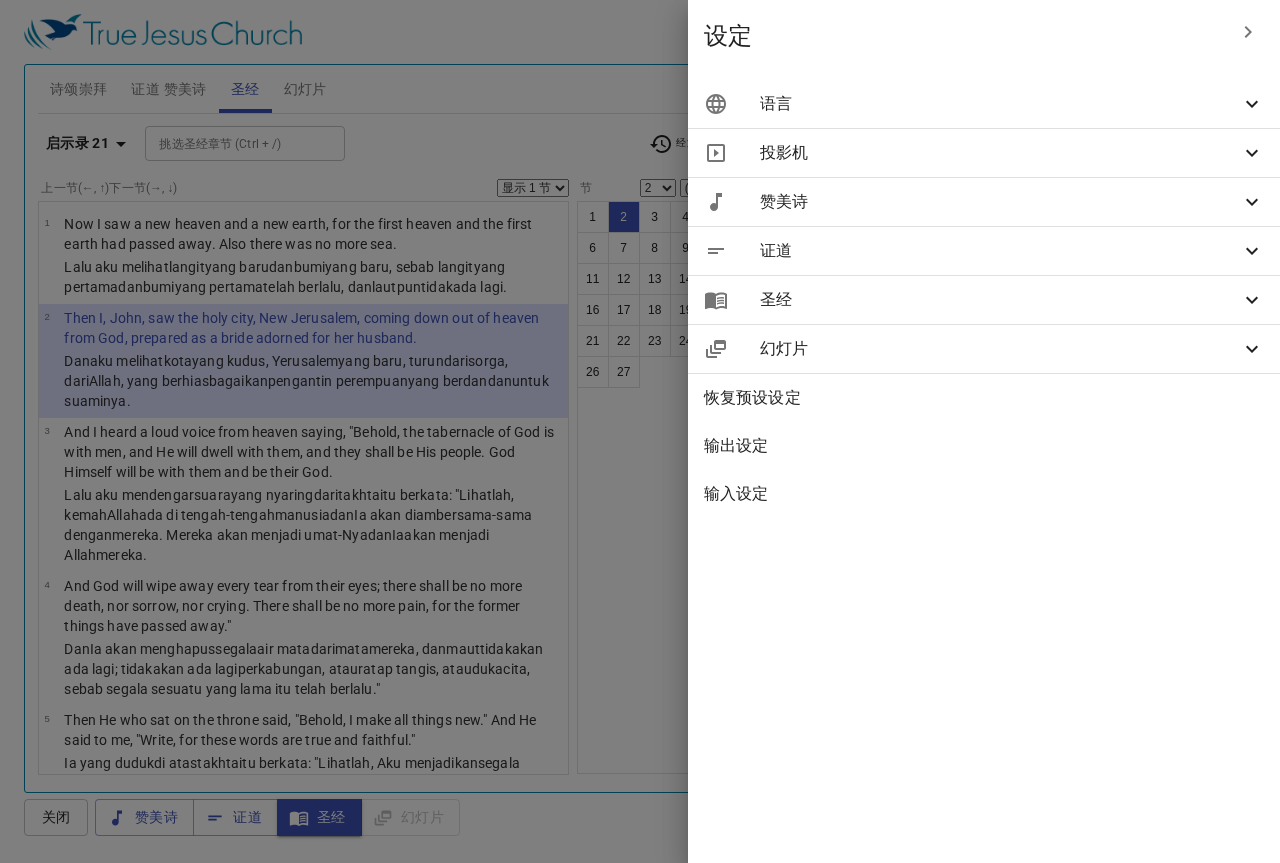 click on "语言" at bounding box center [1000, 104] 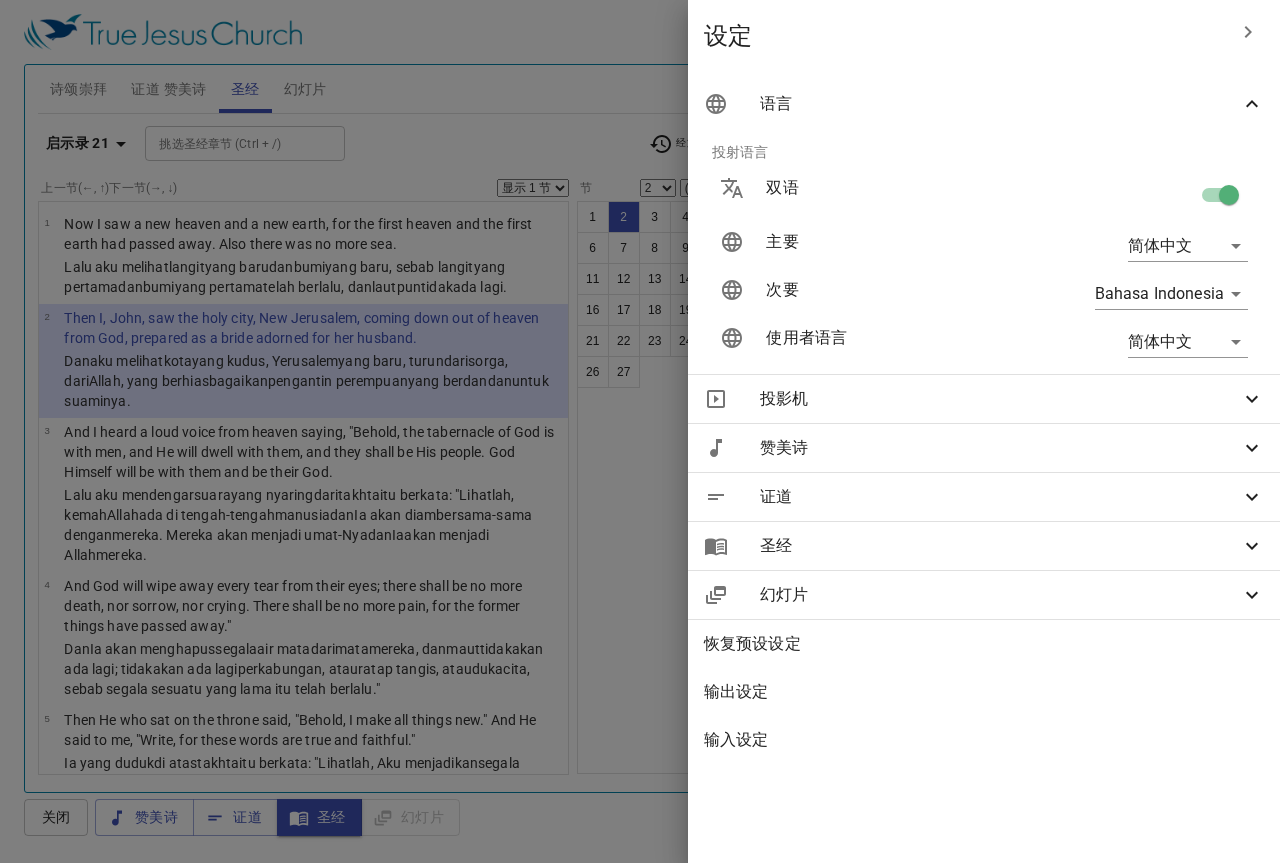 click on "选择教程 设定 诗颂崇拜 证道 赞美诗 圣经 幻灯片 诗歌搜寻 诗歌搜寻   清除 播放音频 删除 287、为耶稣劳力 A大调 ♩=132   1 1C 2 2C 3 3C Piano 0.6x 0.7x 0.8x 0.9x 1x 1.1x 1.2x 1.3x 1.4x 1.5x 1.7x 2x 诗歌搜寻 诗歌搜寻   清除 播放音频 删除 242、主在门外等候 降D大调 ♩=104   1 2 3 Piano Piano (3 verses) 0.6x 0.7x 0.8x 0.9x 1x 1.1x 1.2x 1.3x 1.4x 1.5x 1.7x 2x 与音频同步 删除 240、与主同乐 C大调 ♩=112   1 1C 2 2C 3 3C Piano Piano (3 verses) 0.6x 0.7x 0.8x 0.9x 1x 1.1x 1.2x 1.3x 1.4x 1.5x 1.7x 2x 与音频同步 启示录 21 挑选圣经章节 (Ctrl + /) 挑选圣经章节 (Ctrl + /)   经文历史   上一节  (←, ↑)     下一节  (→, ↓) 显示 1 节 显示 2 节 显示 3 节 显示 4 节 显示 5 节 1 Now I saw a new heaven and a new earth, for the first heaven and the first earth had passed away. Also there was no more sea.   Lalu aku melihat  langit  yang baru  dan  bumi  yang baru , sebab langit  dan  ." at bounding box center [640, 431] 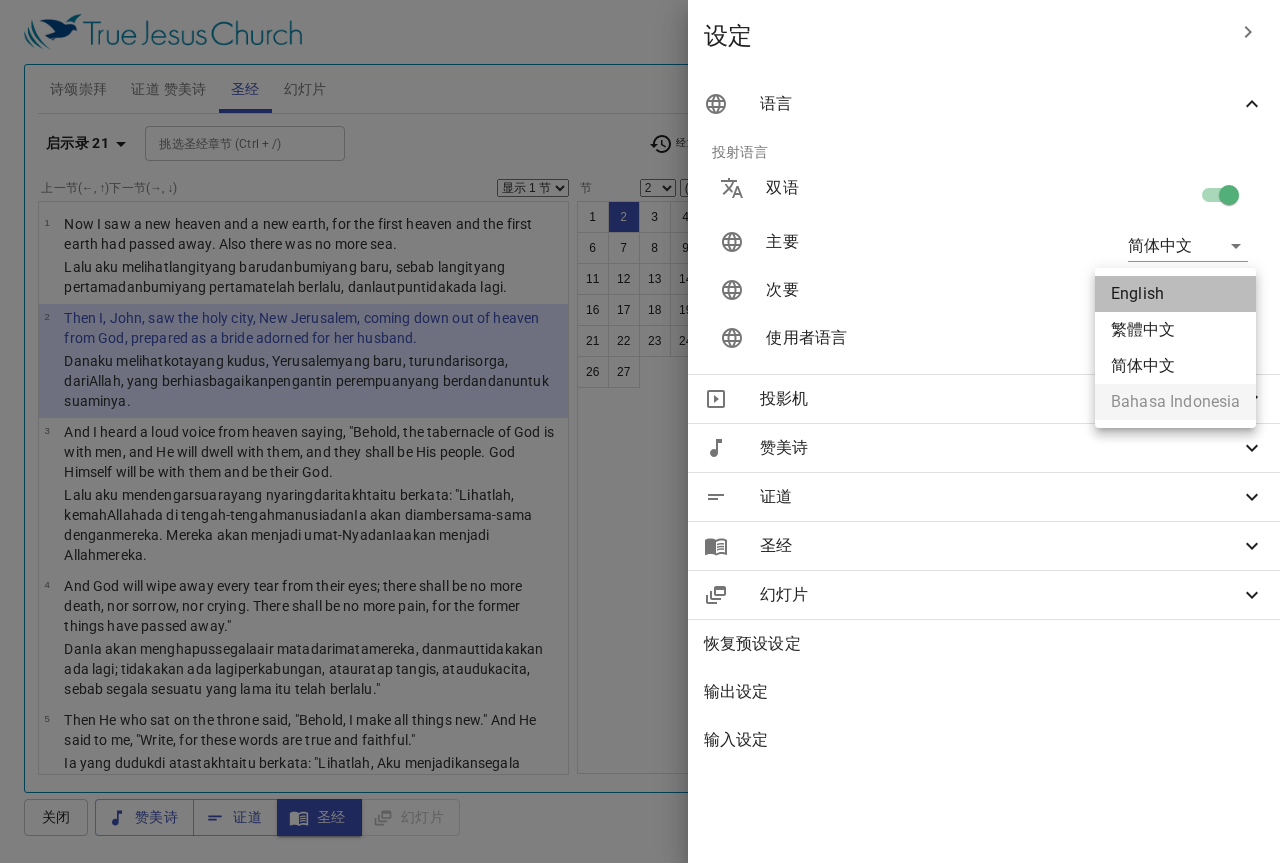 click on "English" at bounding box center (1175, 294) 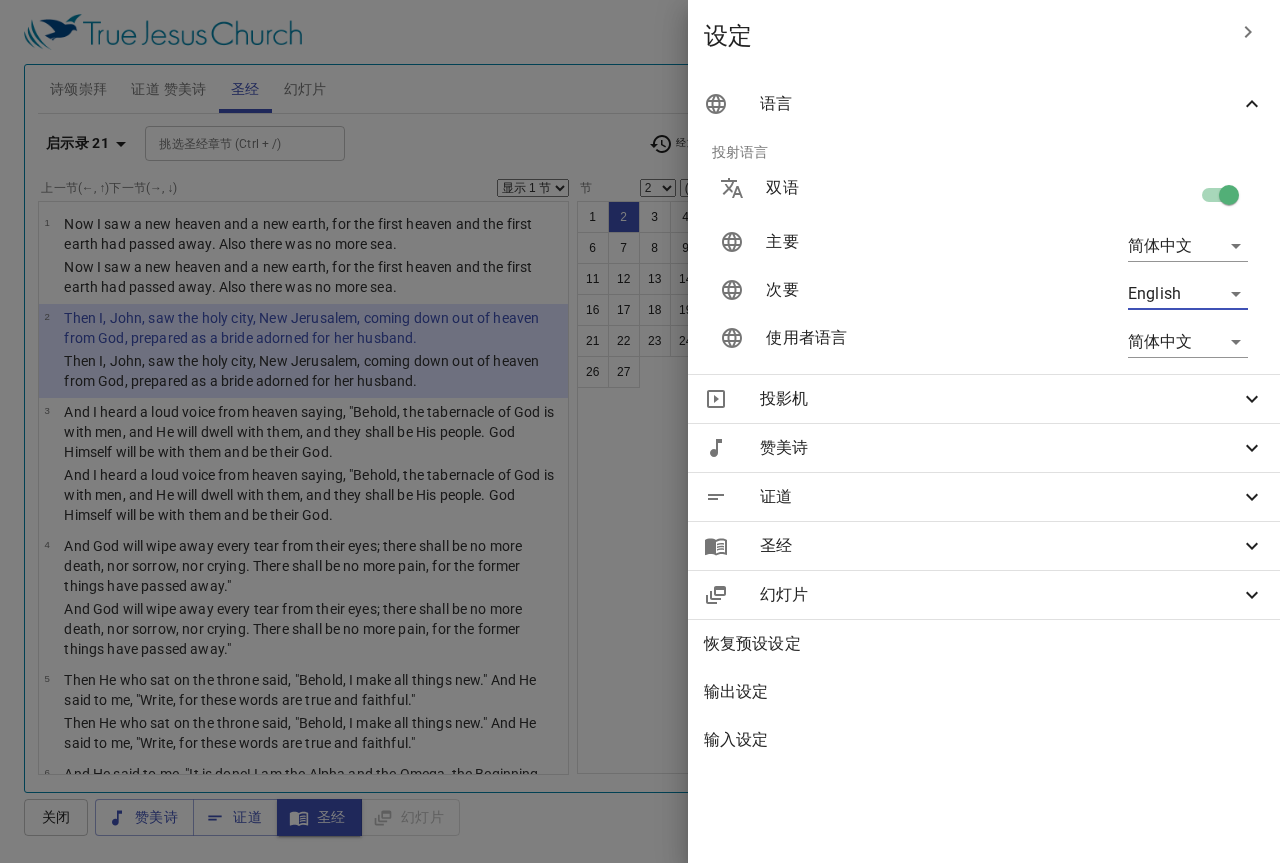 click at bounding box center (640, 431) 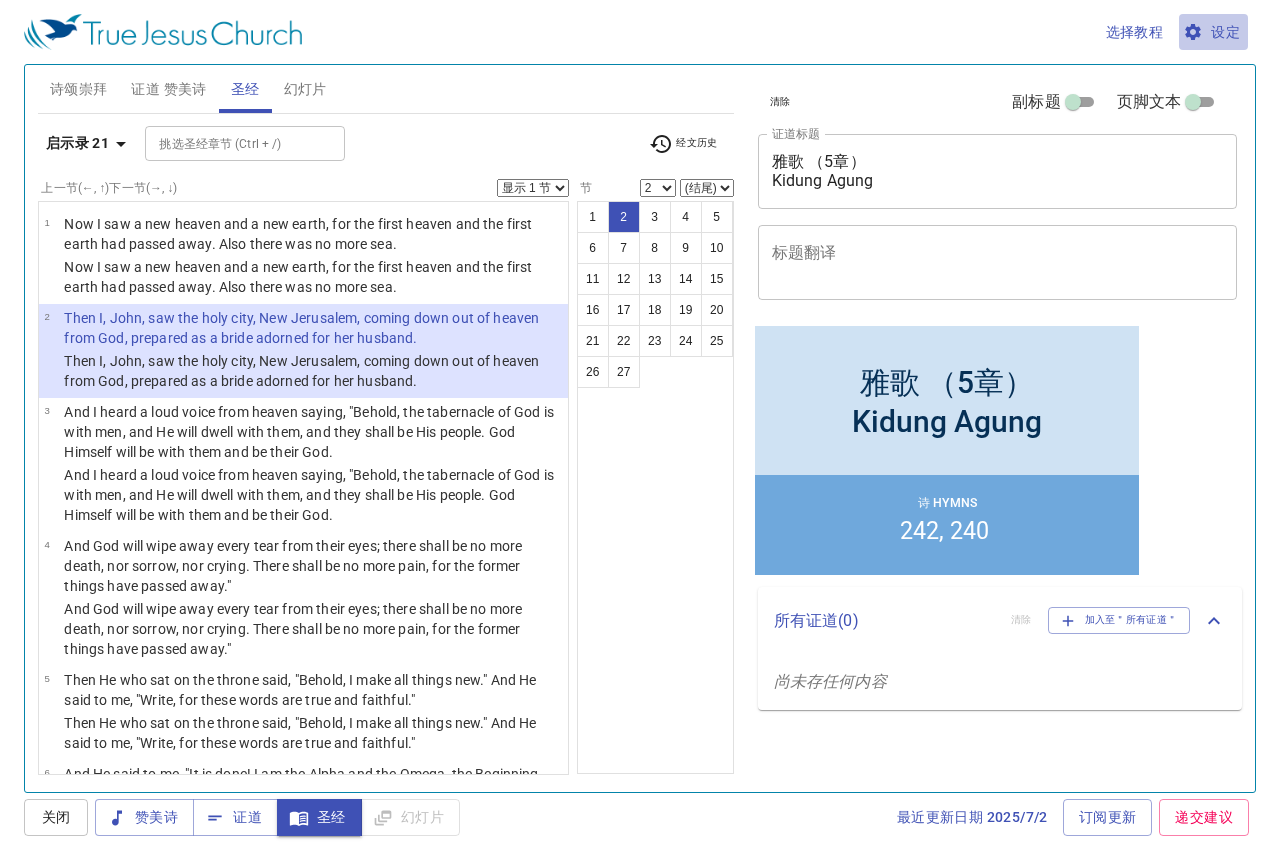 click 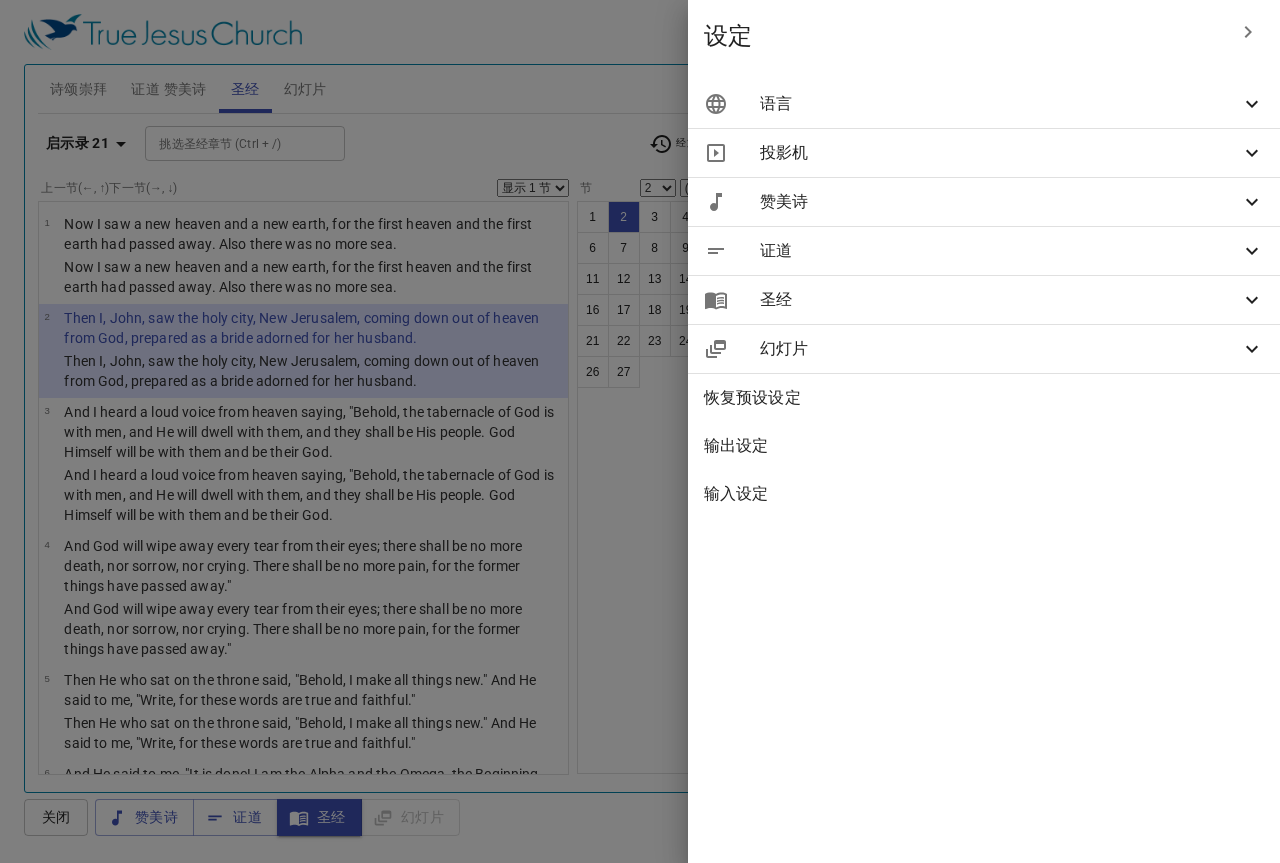 click on "语言" at bounding box center (1000, 104) 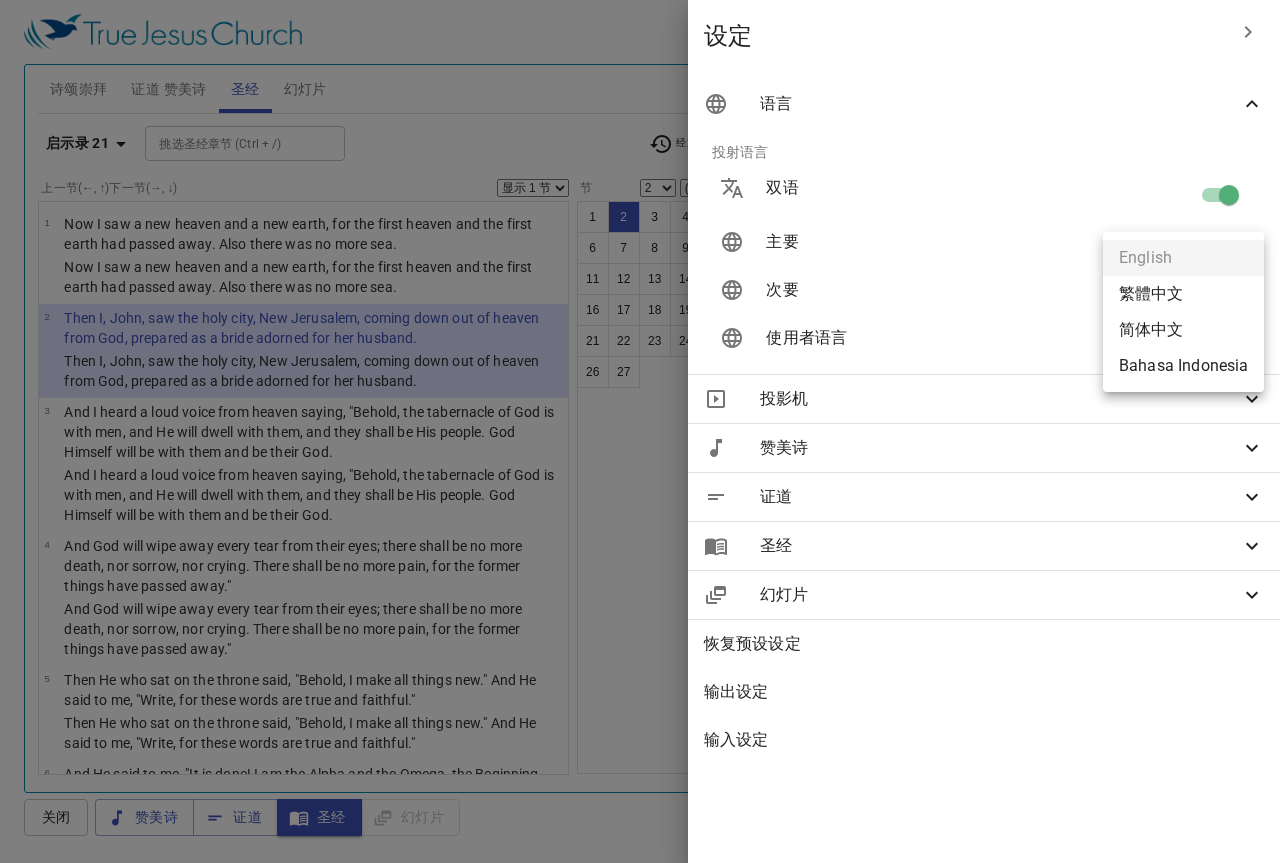 click on "选择教程 设定 诗颂崇拜 证道 赞美诗 圣经 幻灯片 诗歌搜寻 诗歌搜寻   清除 播放音频 删除 287、为耶稣劳力 A大调 ♩=132   1 1C 2 2C 3 3C Piano 0.6x 0.7x 0.8x 0.9x 1x 1.1x 1.2x 1.3x 1.4x 1.5x 1.7x 2x 诗歌搜寻 诗歌搜寻   清除 播放音频 删除 242、主在门外等候 降D大调 ♩=104   ZH :   1 2 3 EN :   1 2 3 4 同步 Piano Piano (3 verses) 0.6x 0.7x 0.8x 0.9x 1x 1.1x 1.2x 1.3x 1.4x 1.5x 1.7x 2x 与音频同步 删除 240、与主同乐 C大调 ♩=112   ZH :   1 1C 2 2C 3 3C EN :   1 1C 2 2C 3 3C 4 4C 同步 Piano Piano (3 verses) 0.6x 0.7x 0.8x 0.9x 1x 1.1x 1.2x 1.3x 1.4x 1.5x 1.7x 2x 与音频同步 启示录 21 挑选圣经章节 (Ctrl + /) 挑选圣经章节 (Ctrl + /)   经文历史   上一节  (←, ↑)     下一节  (→, ↓) 显示 1 节 显示 2 节 显示 3 节 显示 4 节 显示 5 节 1 Now I saw a new heaven and a new earth, for the first heaven and the first earth had passed away. Also there was no more sea.   2   3" at bounding box center (640, 431) 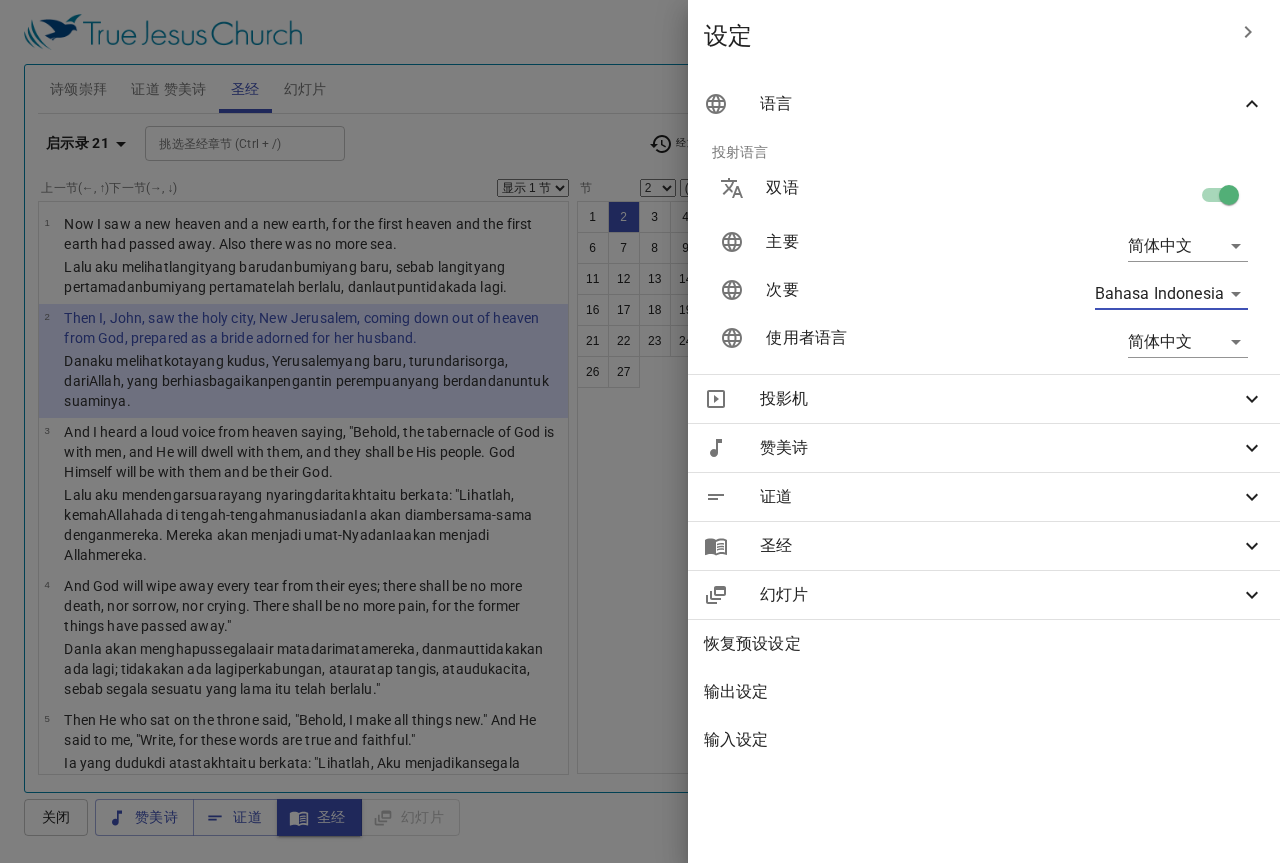 click on "选择教程 设定 诗颂崇拜 证道 赞美诗 圣经 幻灯片 诗歌搜寻 诗歌搜寻   清除 播放音频 删除 287、为耶稣劳力 A大调 ♩=132   1 1C 2 2C 3 3C Piano 0.6x 0.7x 0.8x 0.9x 1x 1.1x 1.2x 1.3x 1.4x 1.5x 1.7x 2x 诗歌搜寻 诗歌搜寻   清除 播放音频 删除 242、主在门外等候 降D大调 ♩=104   1 2 3 Piano Piano (3 verses) 0.6x 0.7x 0.8x 0.9x 1x 1.1x 1.2x 1.3x 1.4x 1.5x 1.7x 2x 与音频同步 删除 240、与主同乐 C大调 ♩=112   1 1C 2 2C 3 3C Piano Piano (3 verses) 0.6x 0.7x 0.8x 0.9x 1x 1.1x 1.2x 1.3x 1.4x 1.5x 1.7x 2x 与音频同步 启示录 21 挑选圣经章节 (Ctrl + /) 挑选圣经章节 (Ctrl + /)   经文历史   上一节  (←, ↑)     下一节  (→, ↓) 显示 1 节 显示 2 节 显示 3 节 显示 4 节 显示 5 节 1 Now I saw a new heaven and a new earth, for the first heaven and the first earth had passed away. Also there was no more sea.   Lalu aku melihat  langit  yang baru  dan  bumi  yang baru , sebab langit  dan  ." at bounding box center (640, 431) 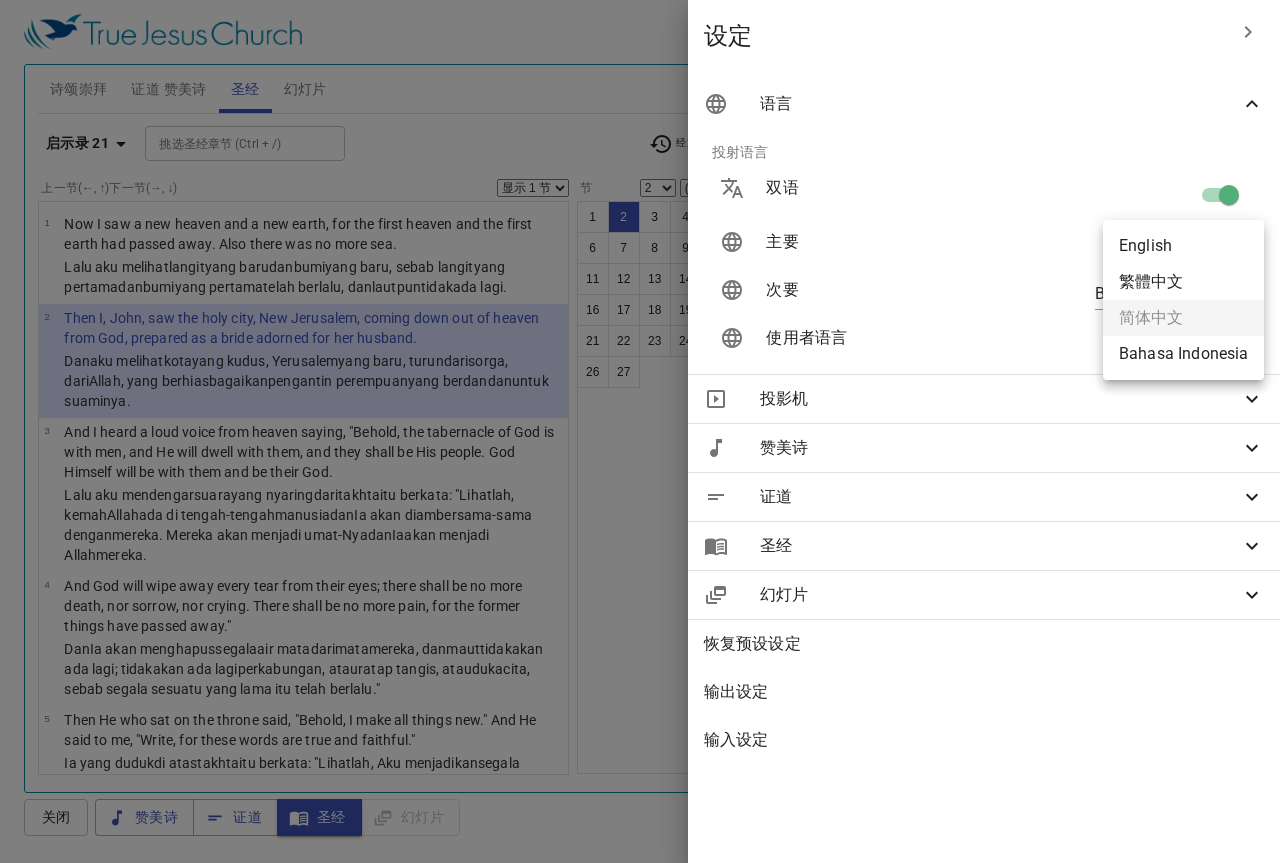 click on "English 繁體中文 简体中文 Bahasa Indonesia" at bounding box center [1183, 300] 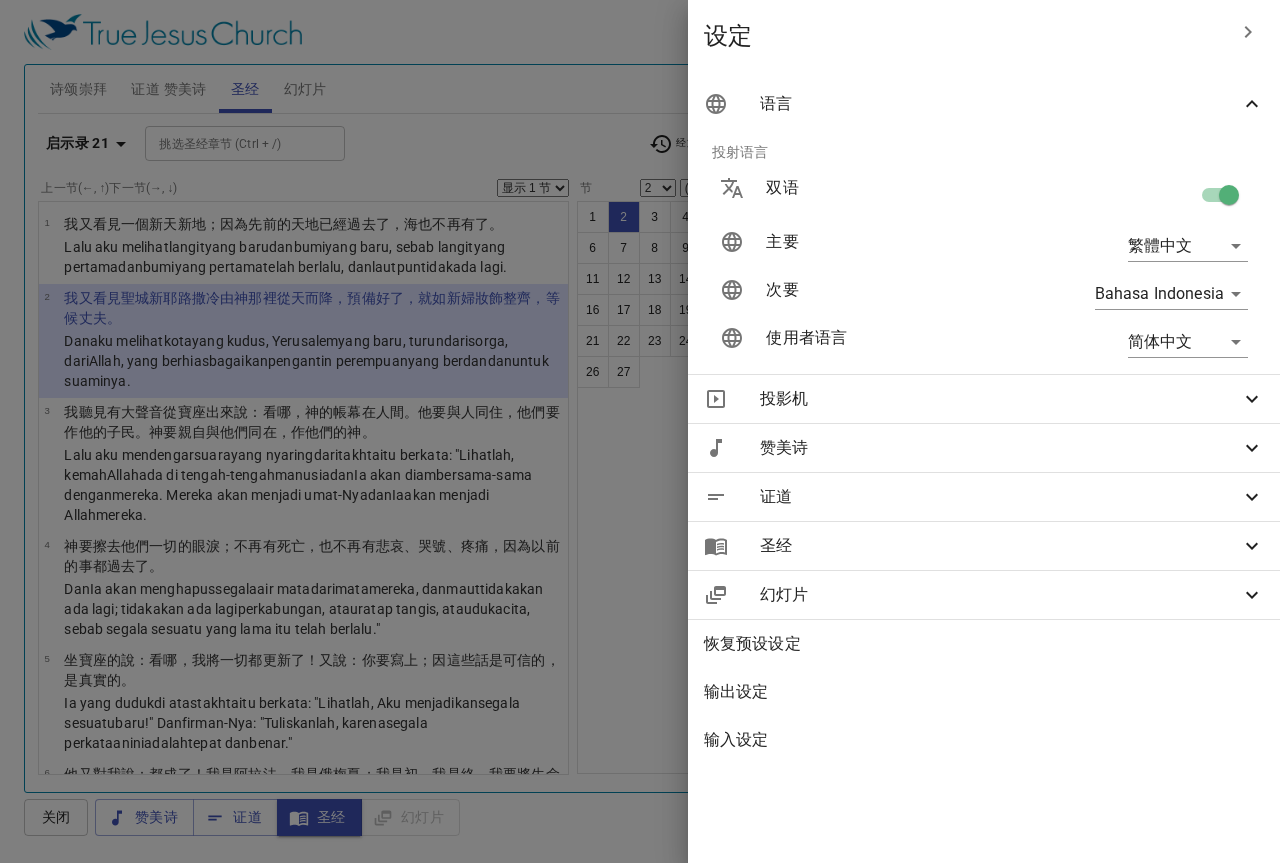 click at bounding box center (640, 431) 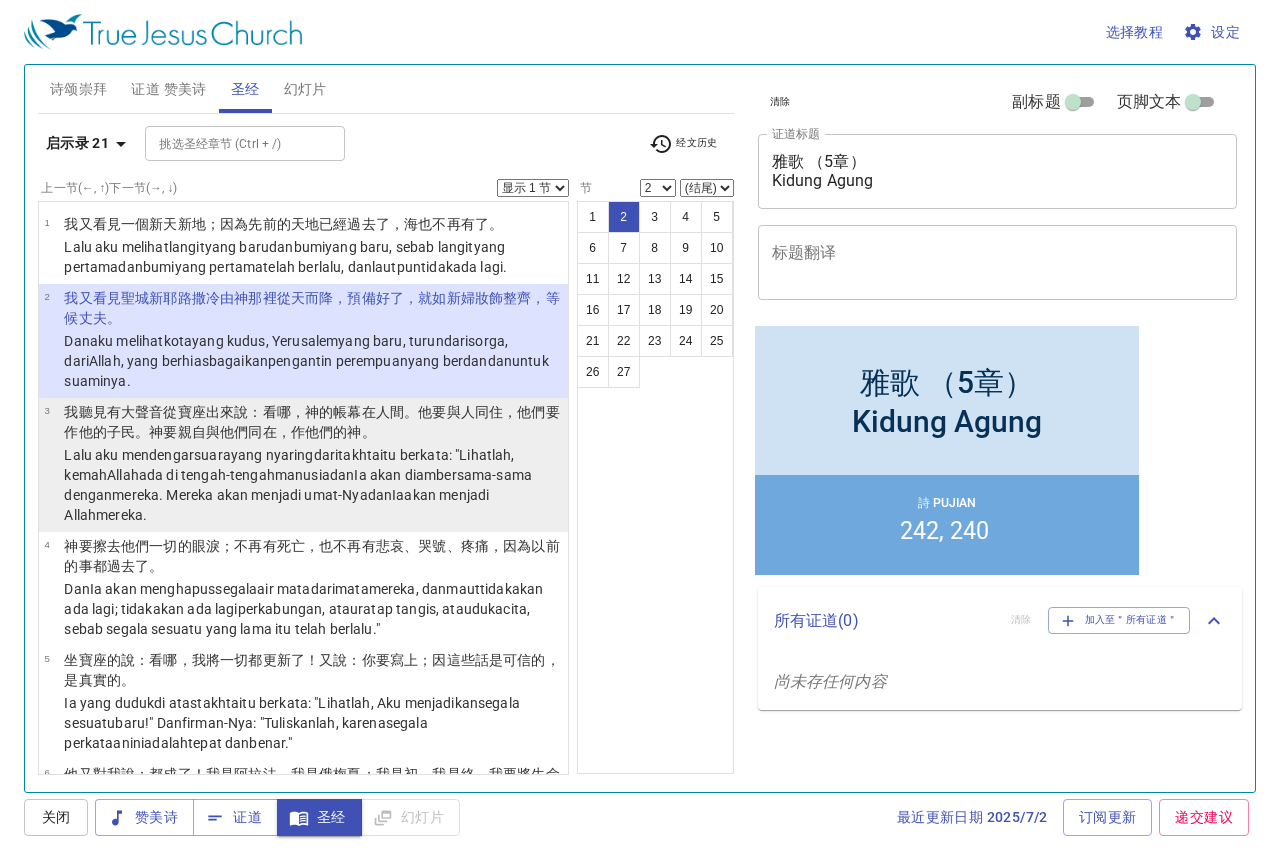 click on "的帳幕 在人 間 。他要與 人同住 ，他們 要作 他的 子民 。神 要 親自 與他們 同在 ，作他們的 神 。" at bounding box center [311, 422] 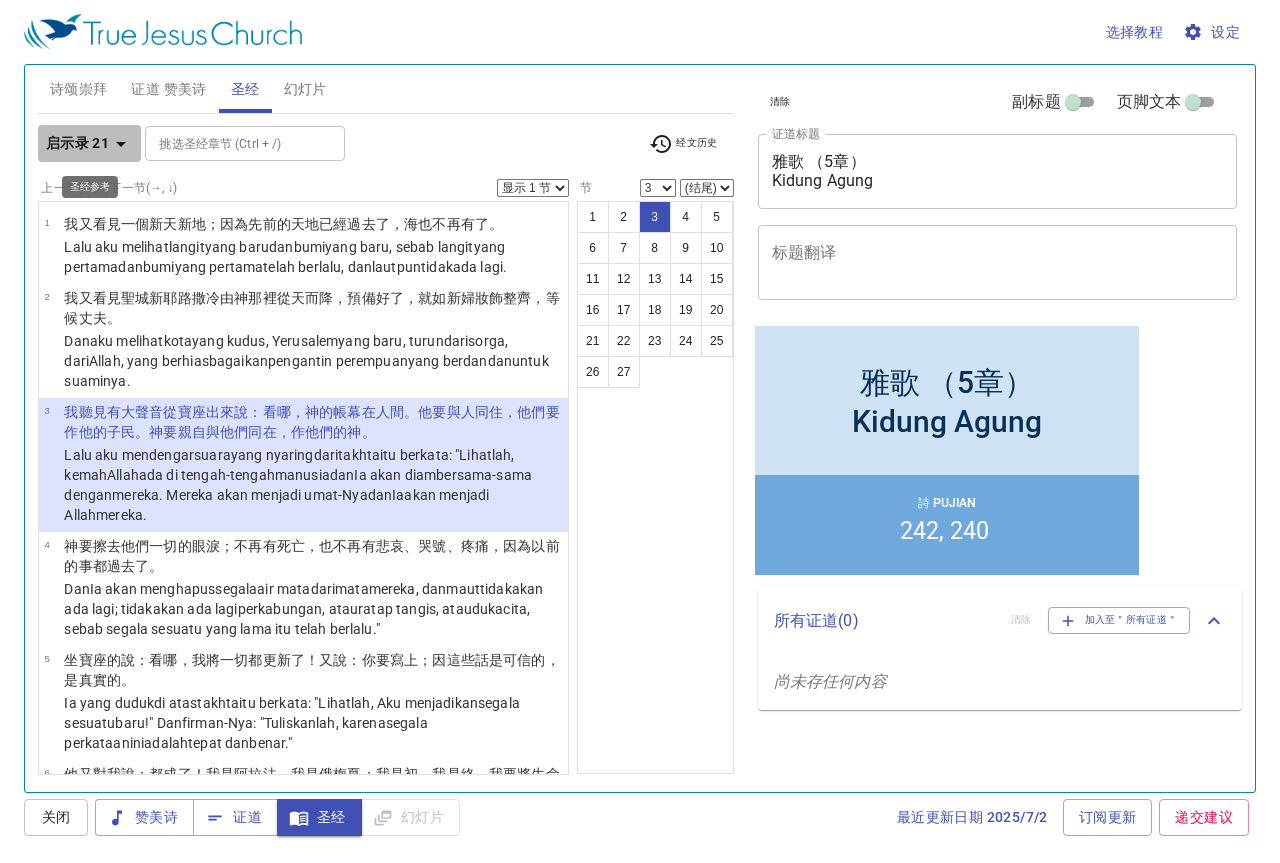 click 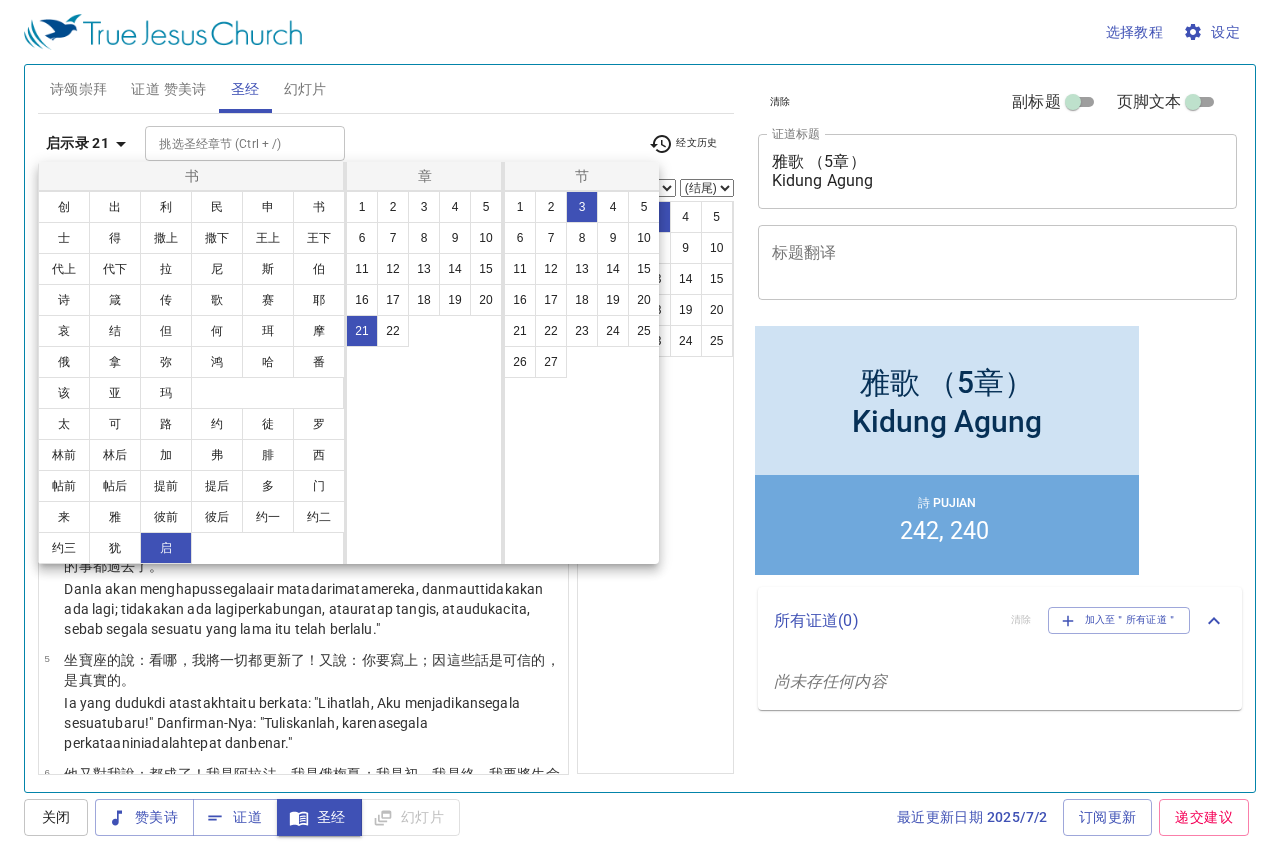 click at bounding box center [640, 431] 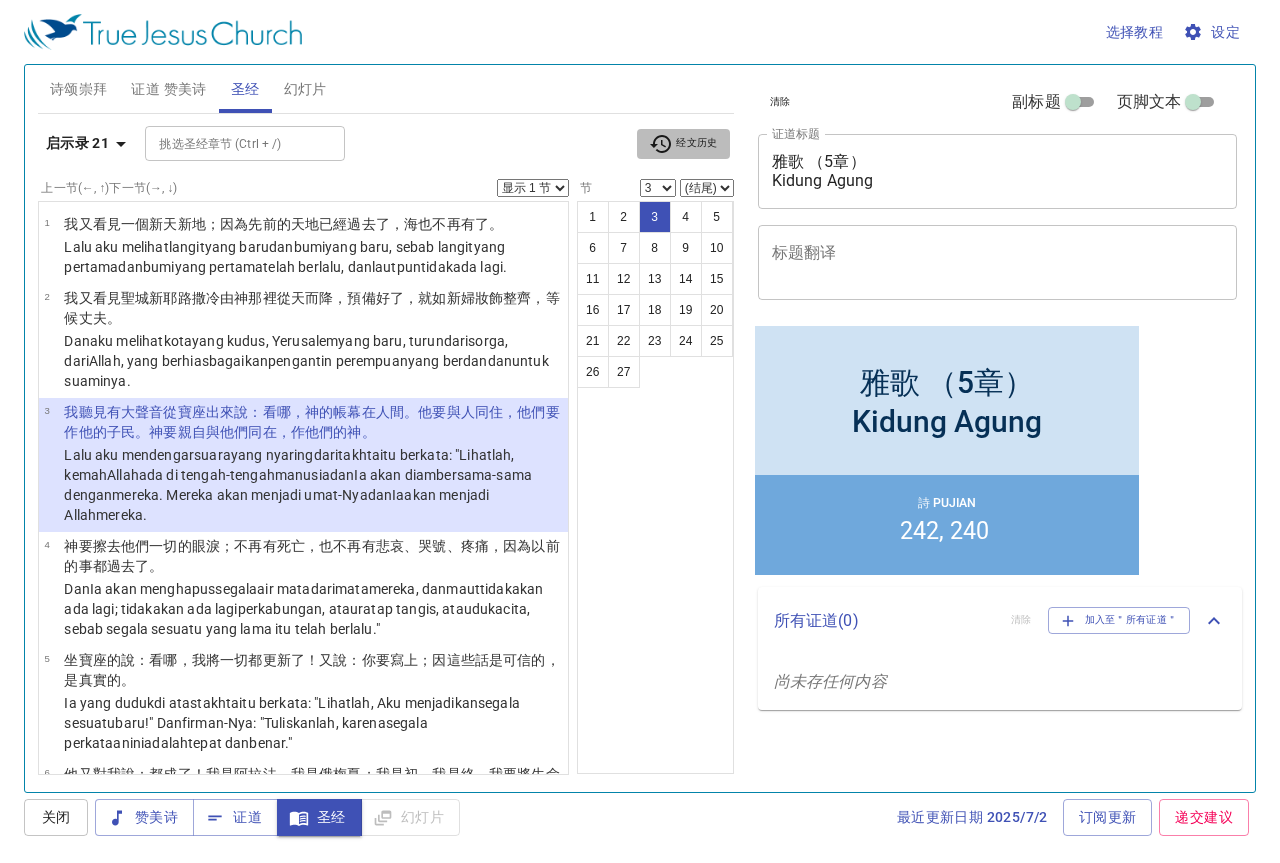 click on "经文历史" at bounding box center (683, 144) 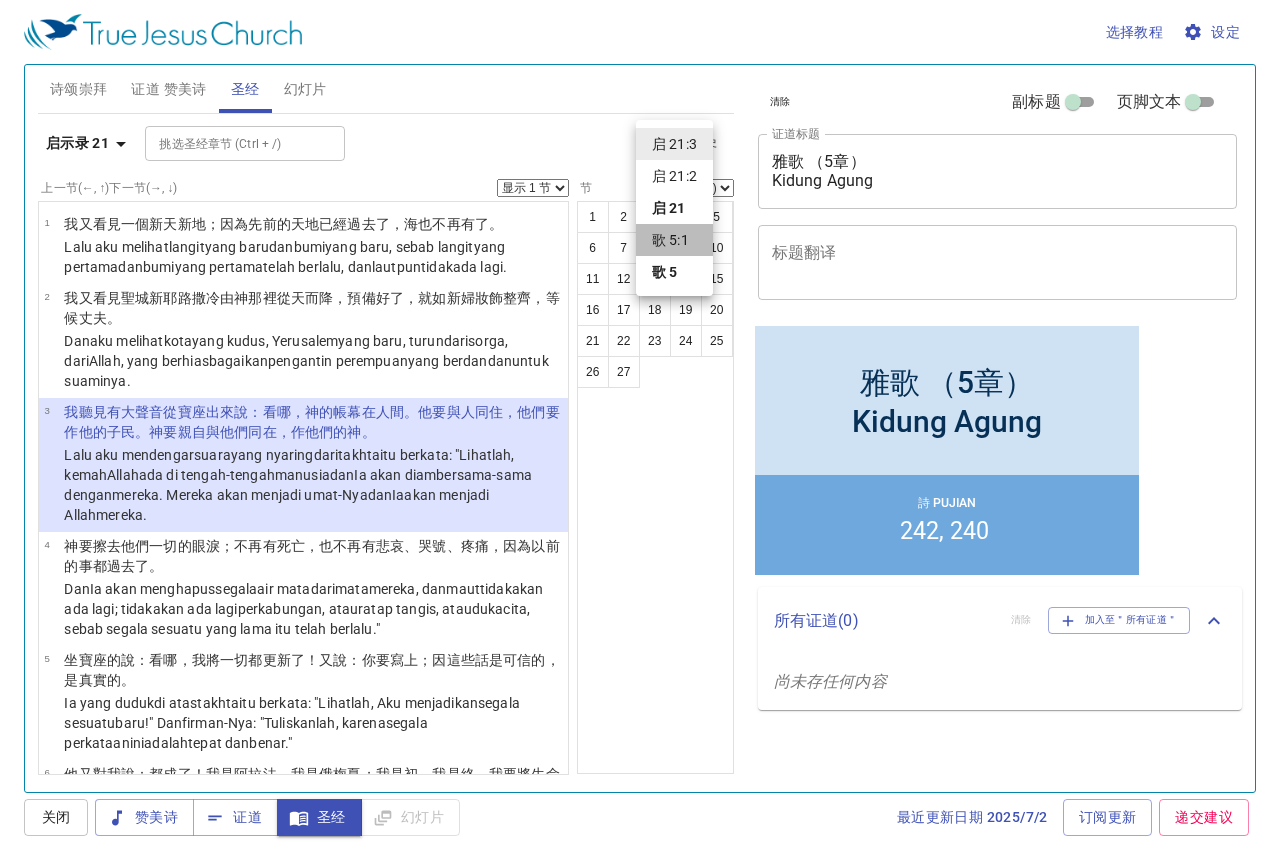 click on "歌 5:1" at bounding box center [674, 240] 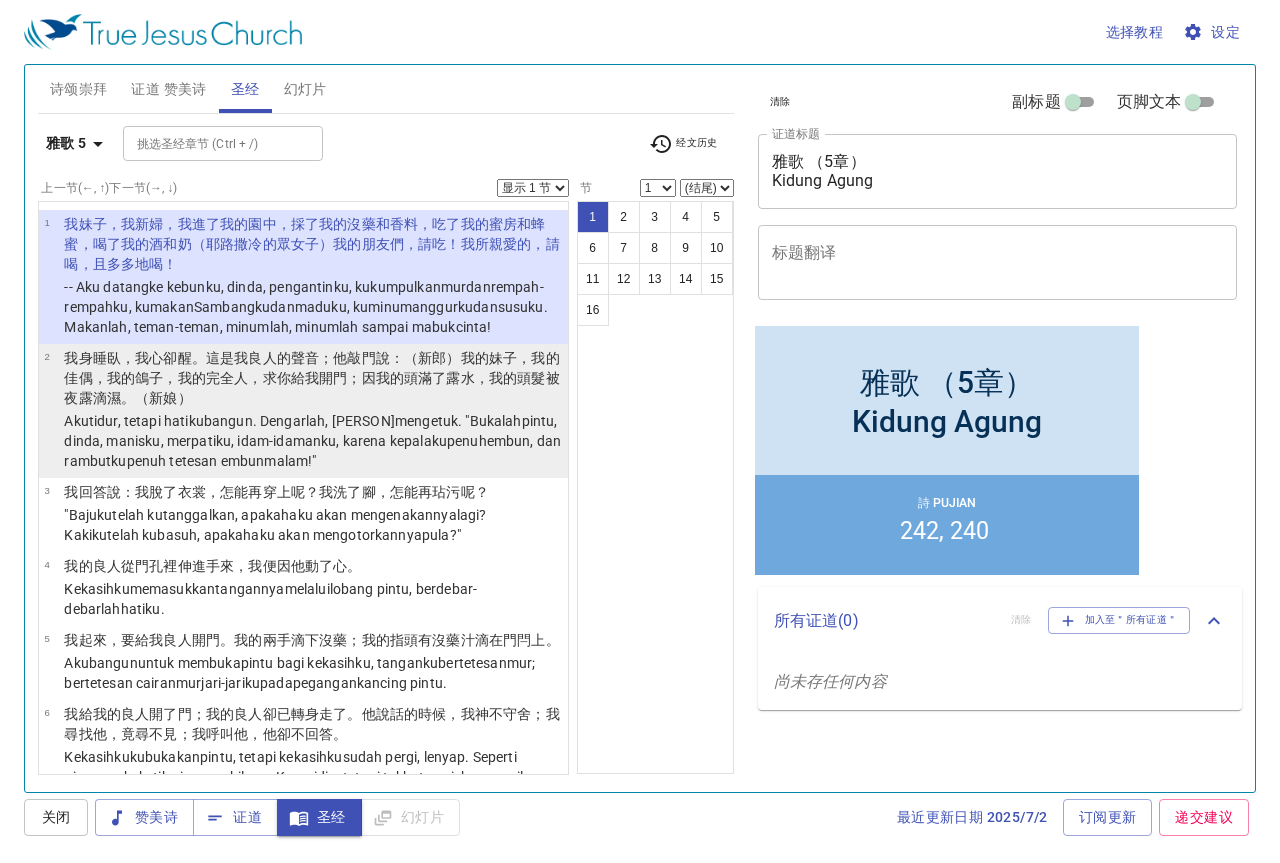 click on "卻醒 。這是我良人 的聲音 ；他敲門 說：（新郎）我的妹子 ，我的佳偶 ，我的鴿子 ，我的完全人 ，求你給我開門 ；因我的頭 滿了 露水 ，我的頭髮 被夜 露 滴濕。（新娘）" at bounding box center (311, 378) 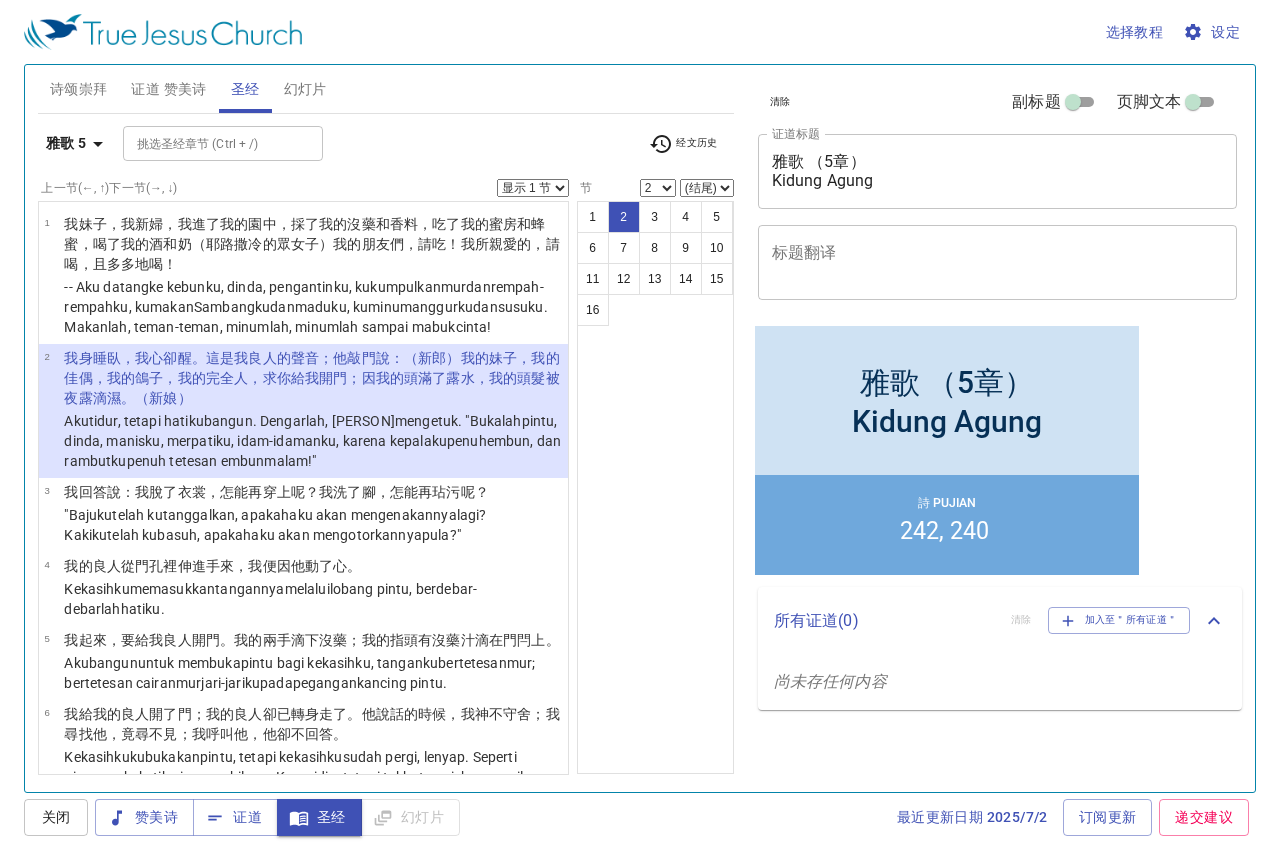 click on "我身睡臥 ，我心 卻醒 。這是我良人 的聲音 ；他敲門 說：（新郎）我的妹子 ，我的佳偶 ，我的鴿子 ，我的完全人 ，求你給我開門 ；因我的頭 滿了 露水 ，我的頭髮 被夜 露 滴濕。（新娘）" at bounding box center [313, 378] 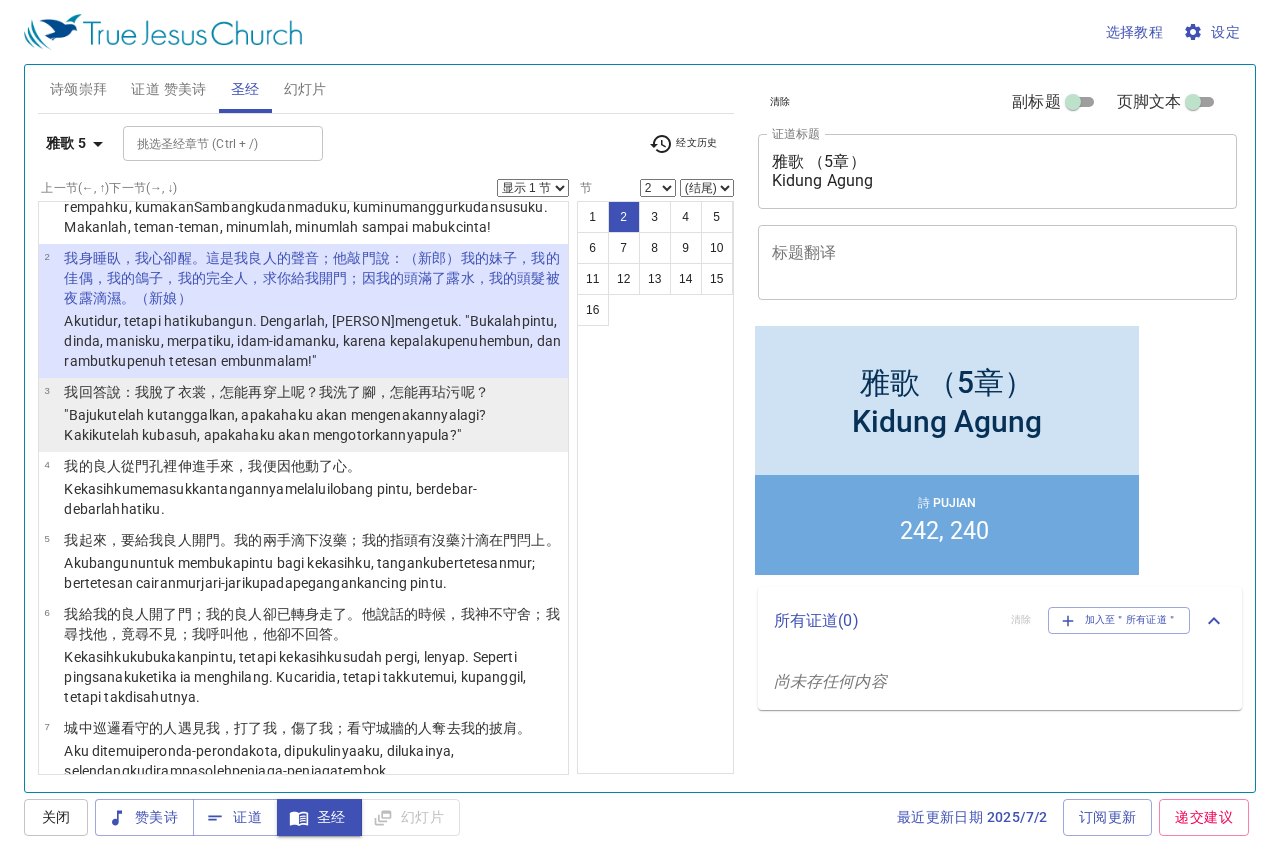click on ""Bajuku  telah kutanggalkan , apakah  aku akan mengenakannya  lagi? Kakiku  telah kubasuh , apakah  aku akan mengotorkannya  pula?"" at bounding box center (313, 425) 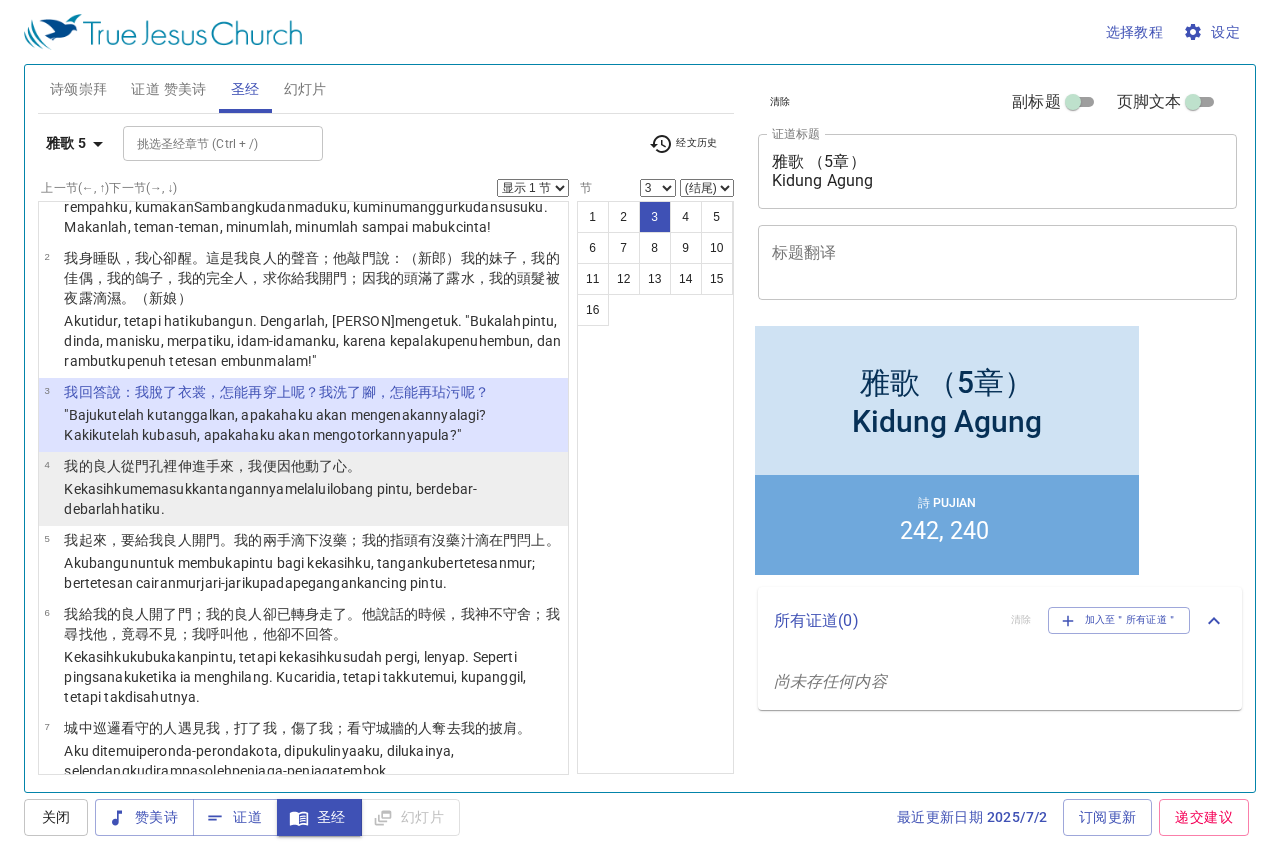 click on "Kekasihku  memasukkan  tangannya  melalui  lobang pintu , berdebar-debarlah  hatiku ." at bounding box center (313, 499) 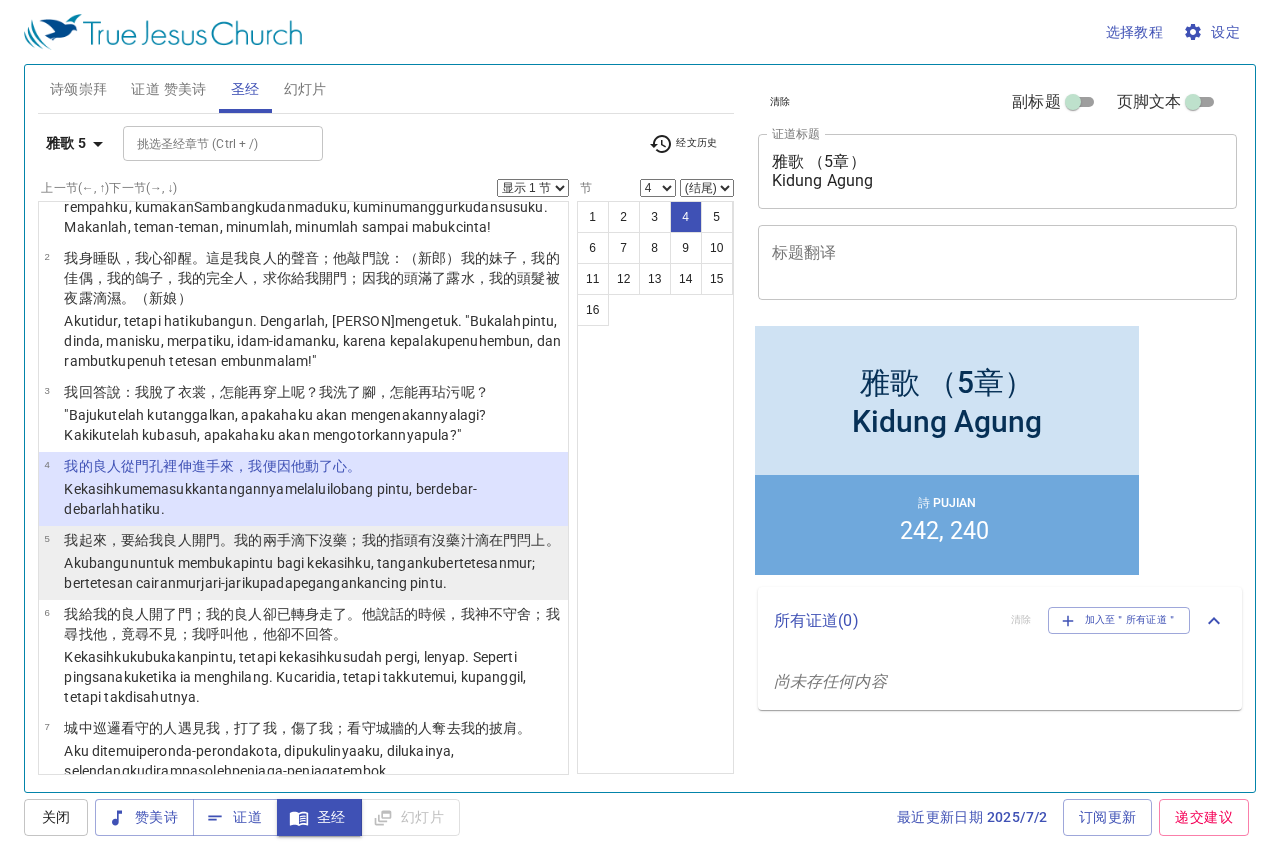 click on "我起來 ，要給我良人 開門 。我的兩手 滴下 沒藥 ；我的指頭 有沒藥汁 滴在 門 閂 上。" at bounding box center (313, 540) 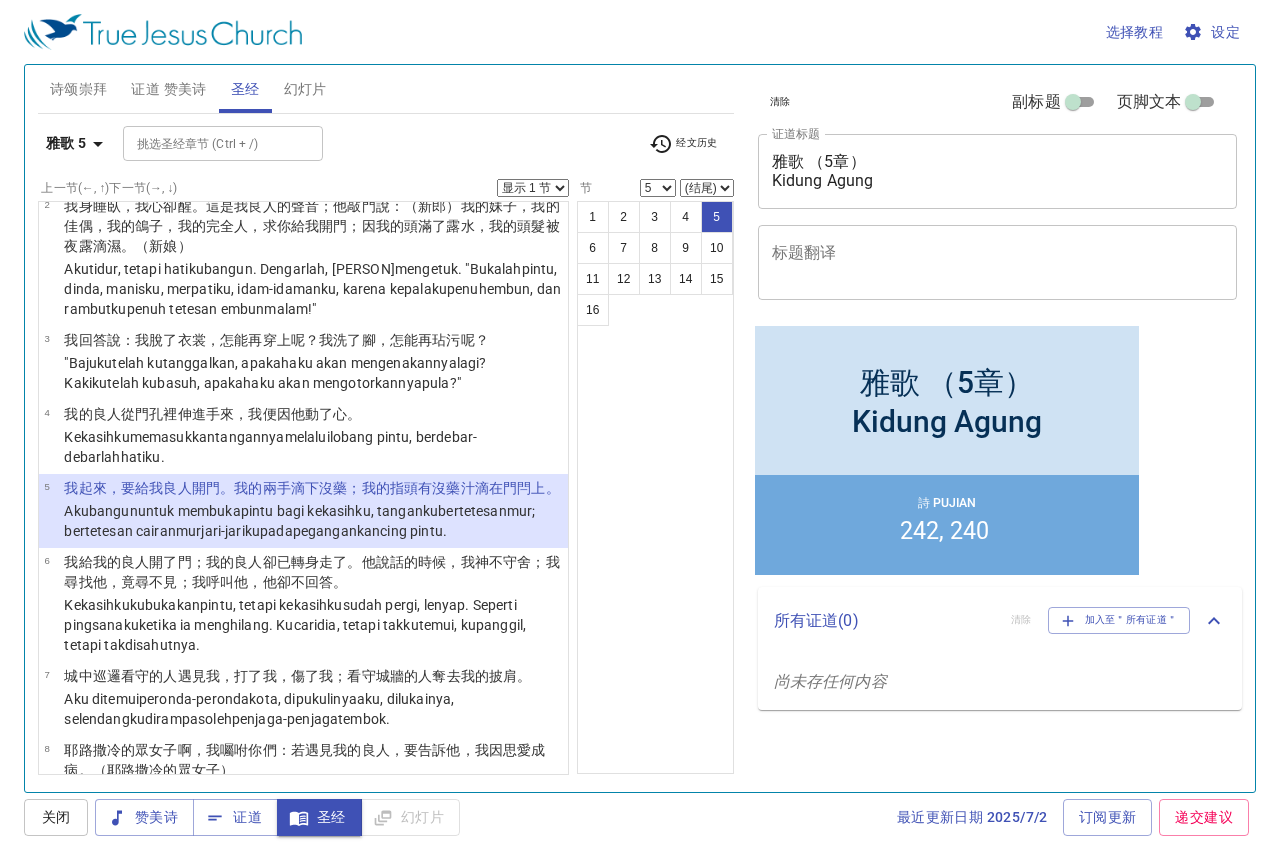 scroll, scrollTop: 200, scrollLeft: 0, axis: vertical 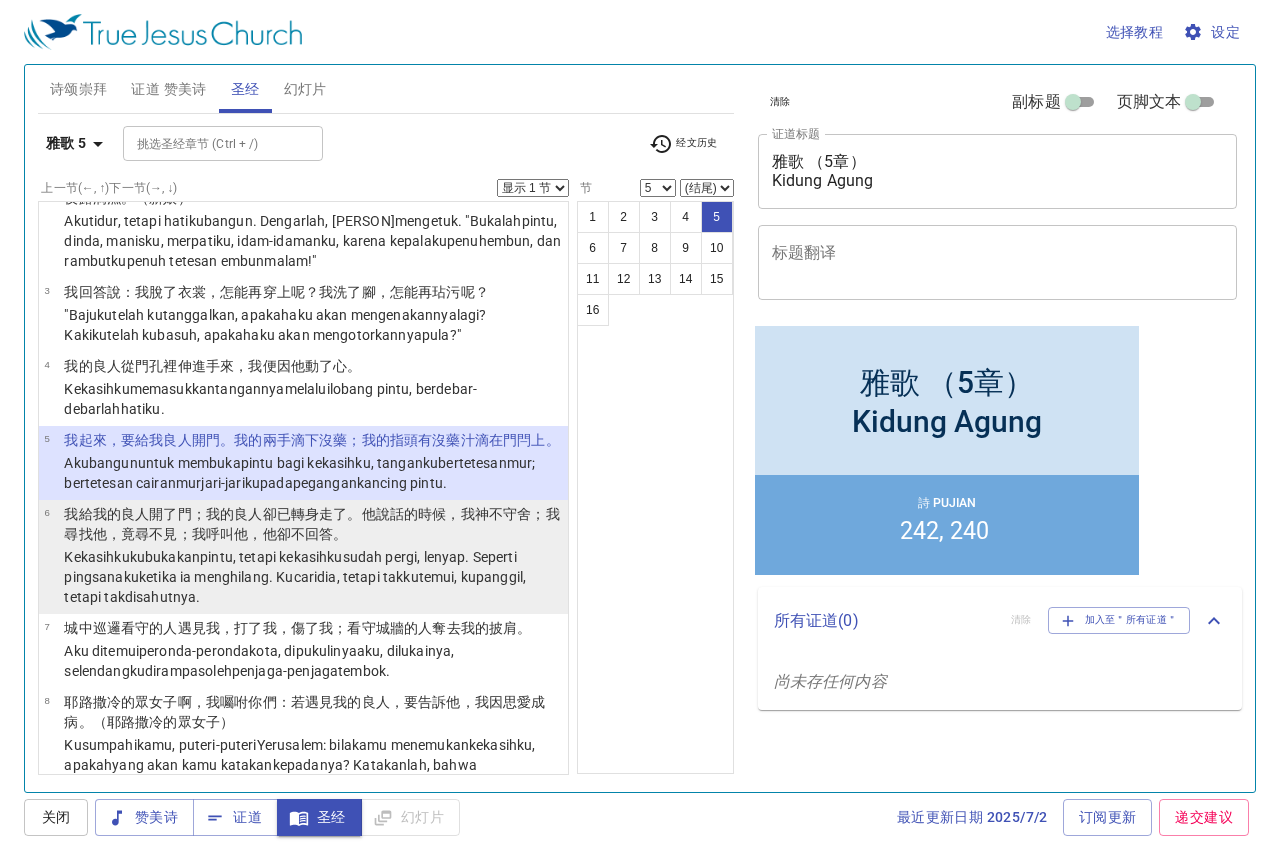 click on "；我的良人 卻已轉身 走了 。他說話的時候 ，我神不守舍 ；我尋找他 ，竟尋 不見；我呼叫他 ，他卻不回答 。" at bounding box center (311, 524) 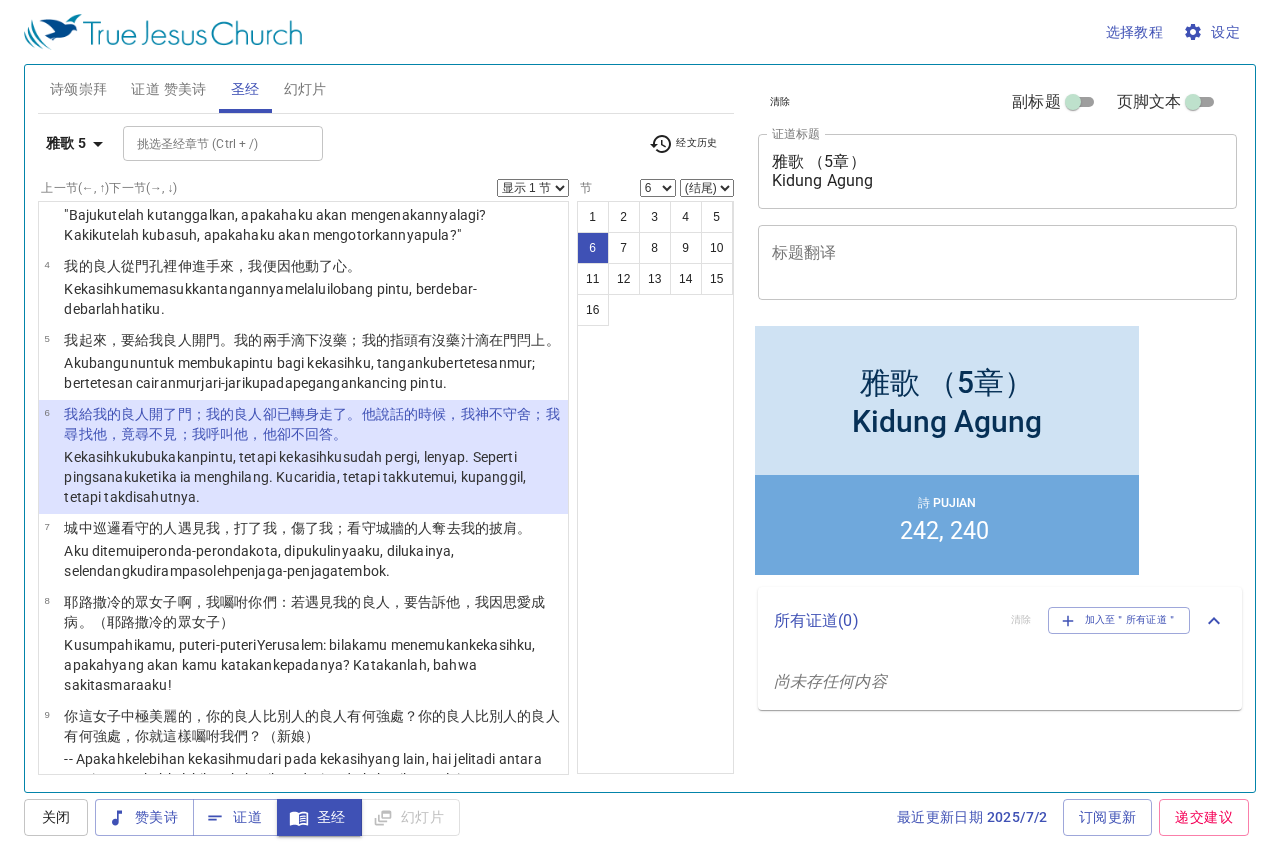 scroll, scrollTop: 400, scrollLeft: 0, axis: vertical 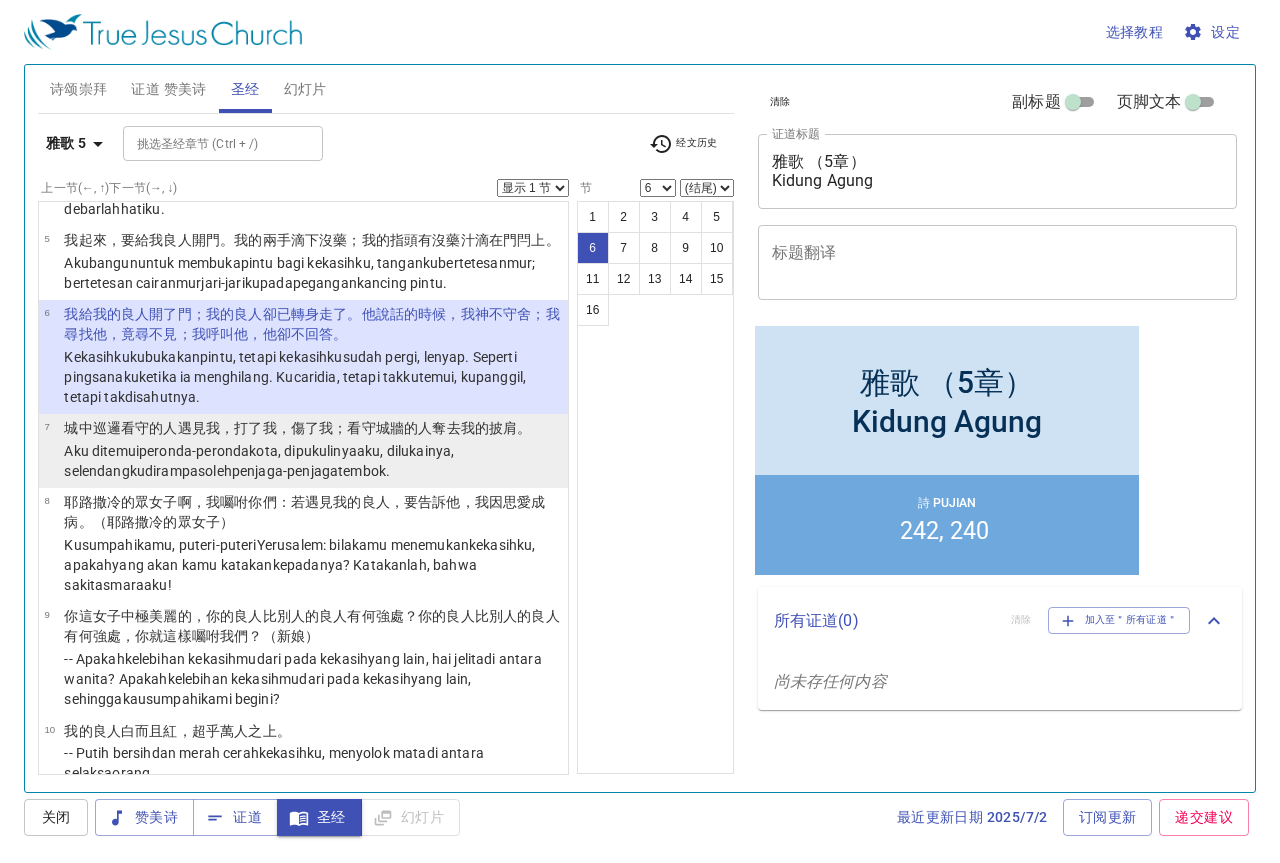 click on "Aku ditemui  peronda-peronda  kota , dipukulinya  aku, dilukainya , selendangku  dirampas  oleh  penjaga-penjaga  tembok ." at bounding box center (313, 461) 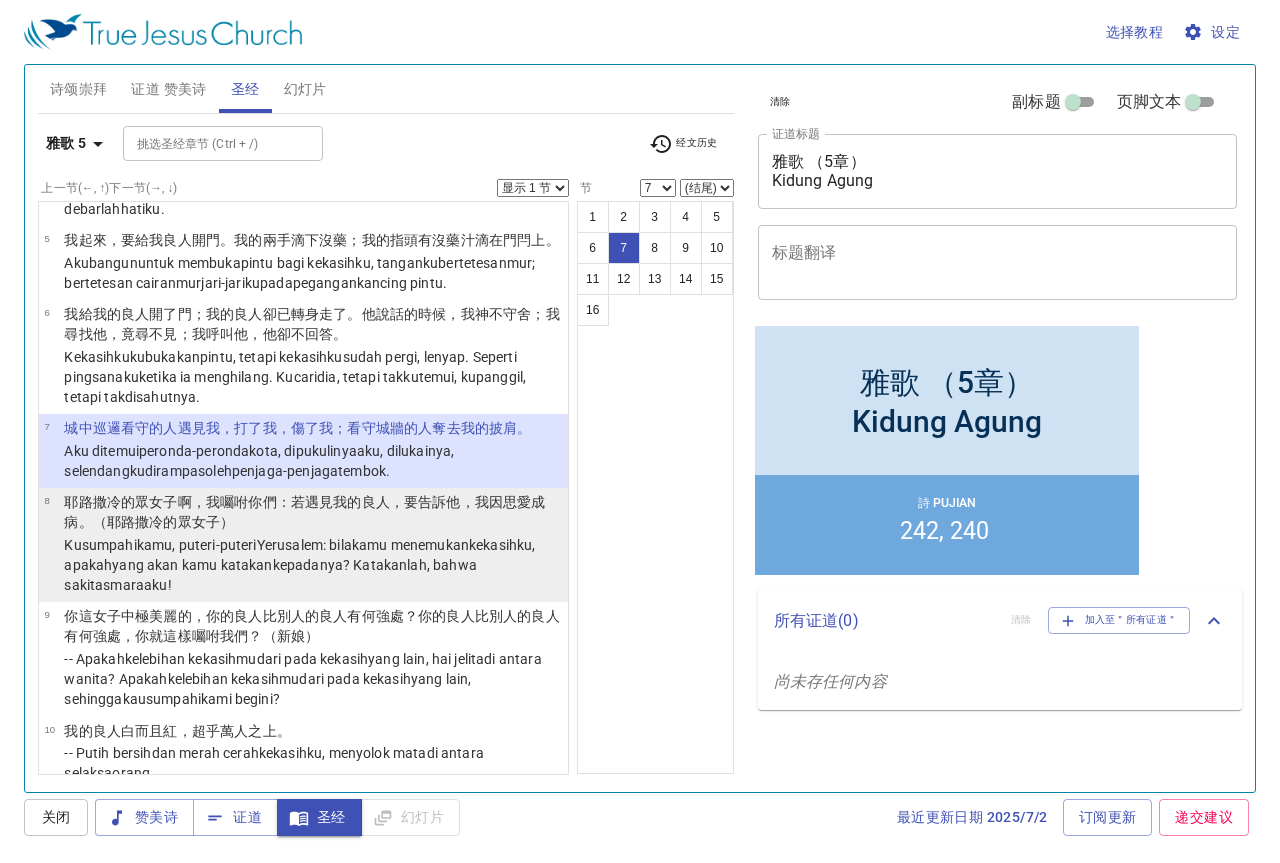click on "kamu, puteri-puteri  Yerusalem : bila  kamu menemukan  kekasihku , apakah  yang akan kamu katakan  kepadanya? Katakanlah, bahwa sakit  asmara  aku  !" at bounding box center (299, 565) 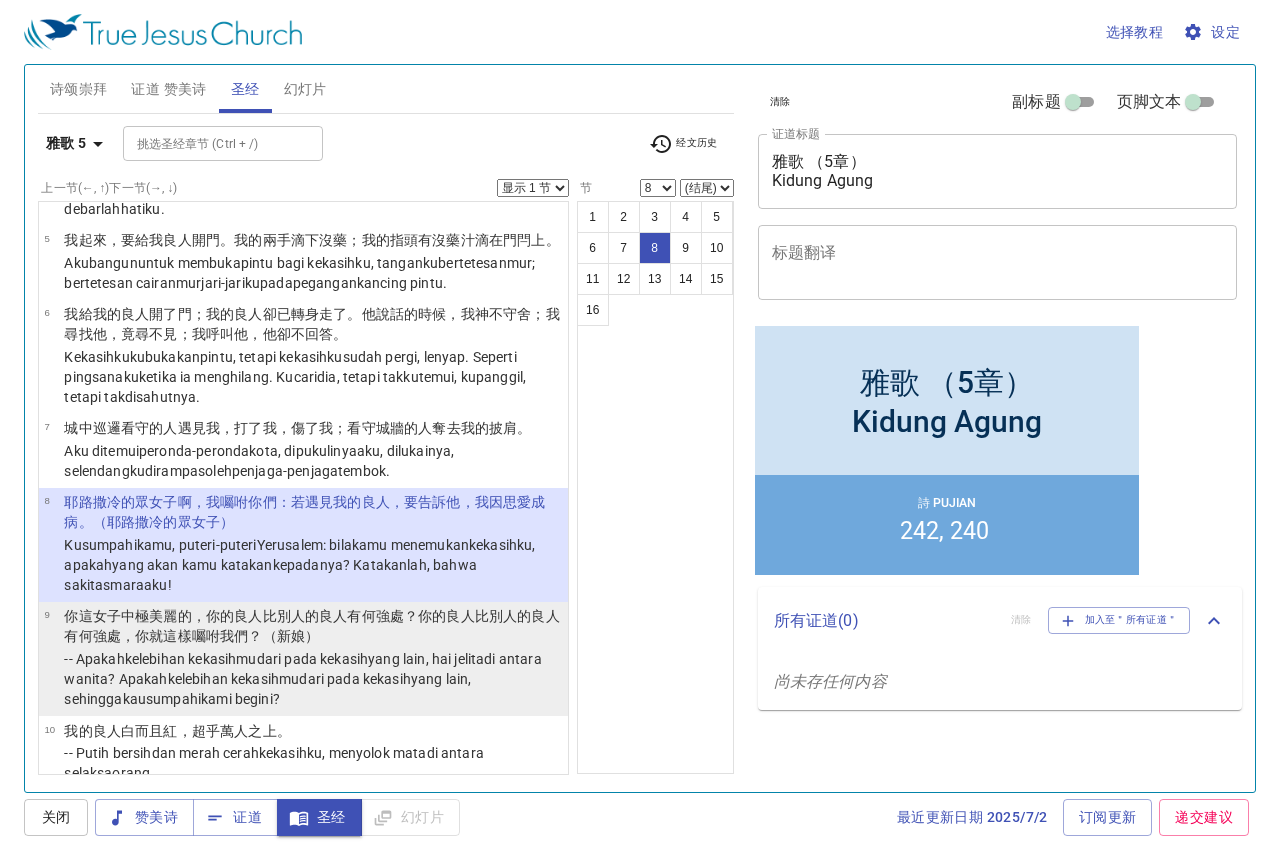 click on "有何強處？你的良人 比別人的良人 有何強處，你就這樣 囑咐我們 ？（新娘）" at bounding box center (311, 626) 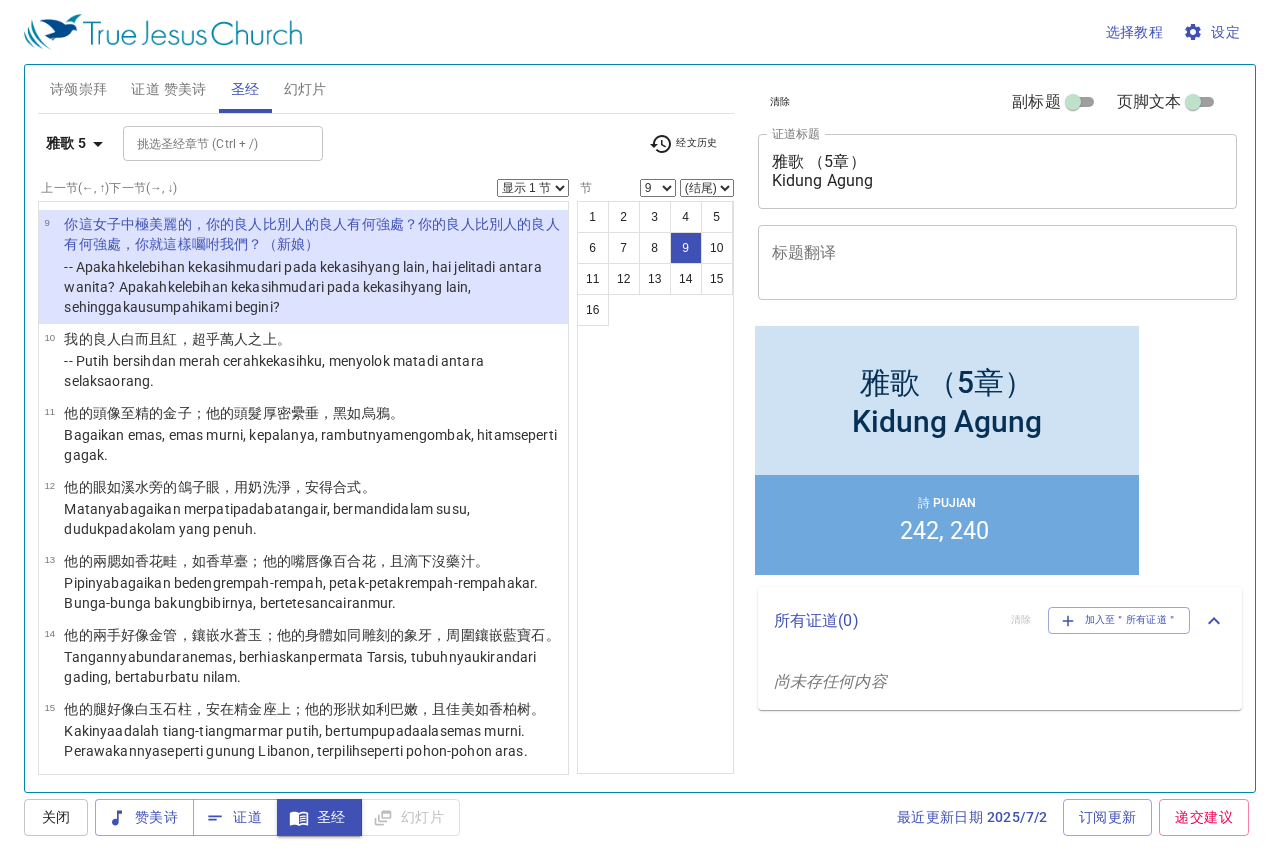 scroll, scrollTop: 800, scrollLeft: 0, axis: vertical 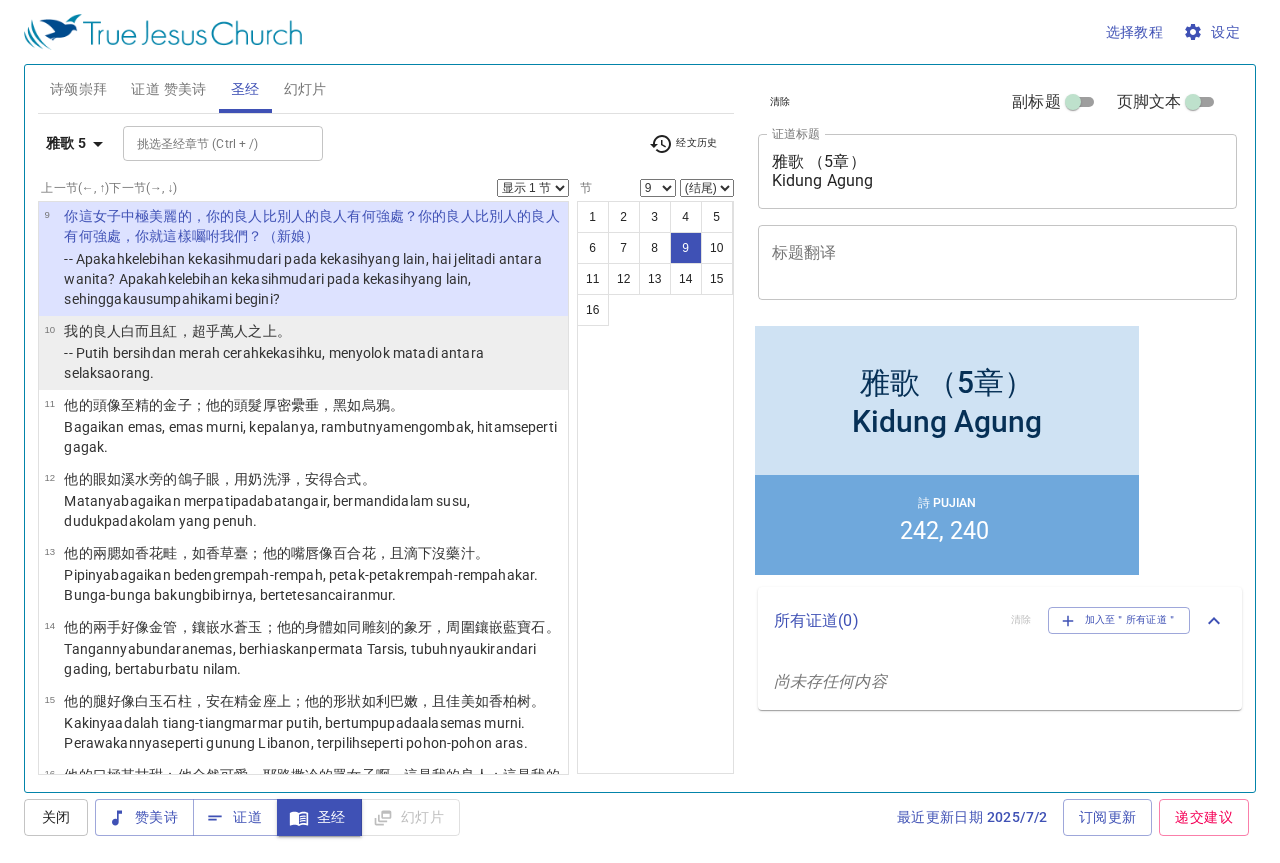 click on "-- Putih bersih  dan merah cerah  kekasihku , menyolok mata  di antara selaksa  orang." at bounding box center [313, 363] 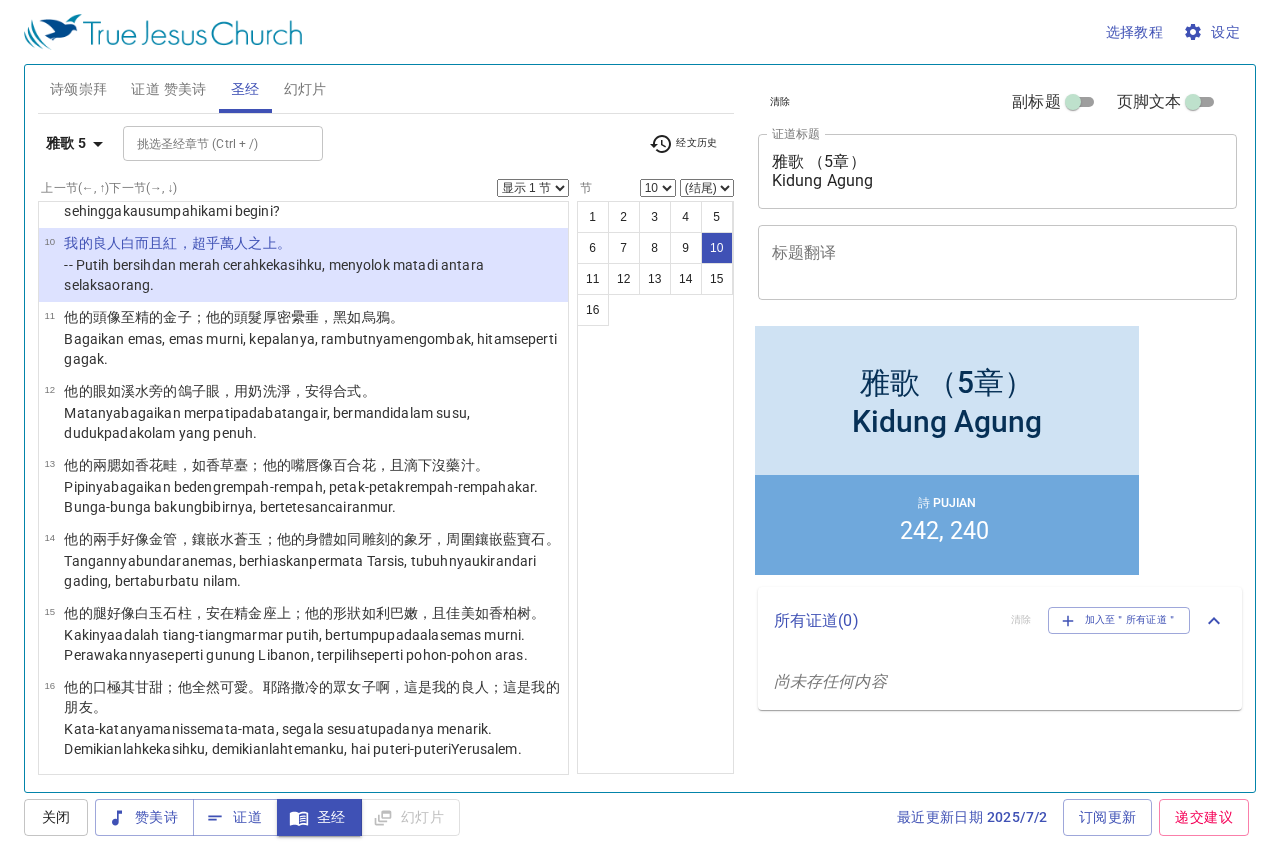 scroll, scrollTop: 949, scrollLeft: 0, axis: vertical 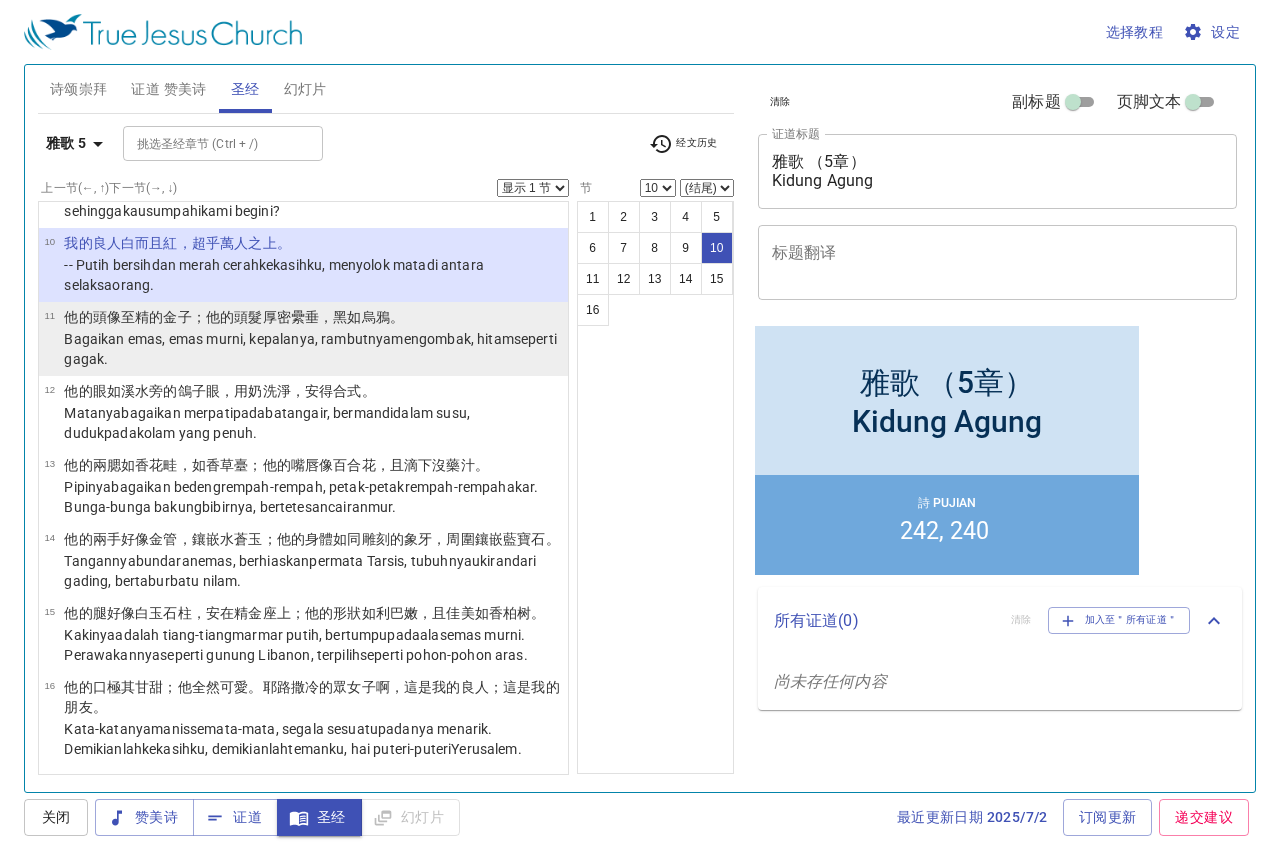 click on "像至精的金子 ；他的頭髮 厚密纍垂 ，黑 如烏鴉 。" at bounding box center (255, 317) 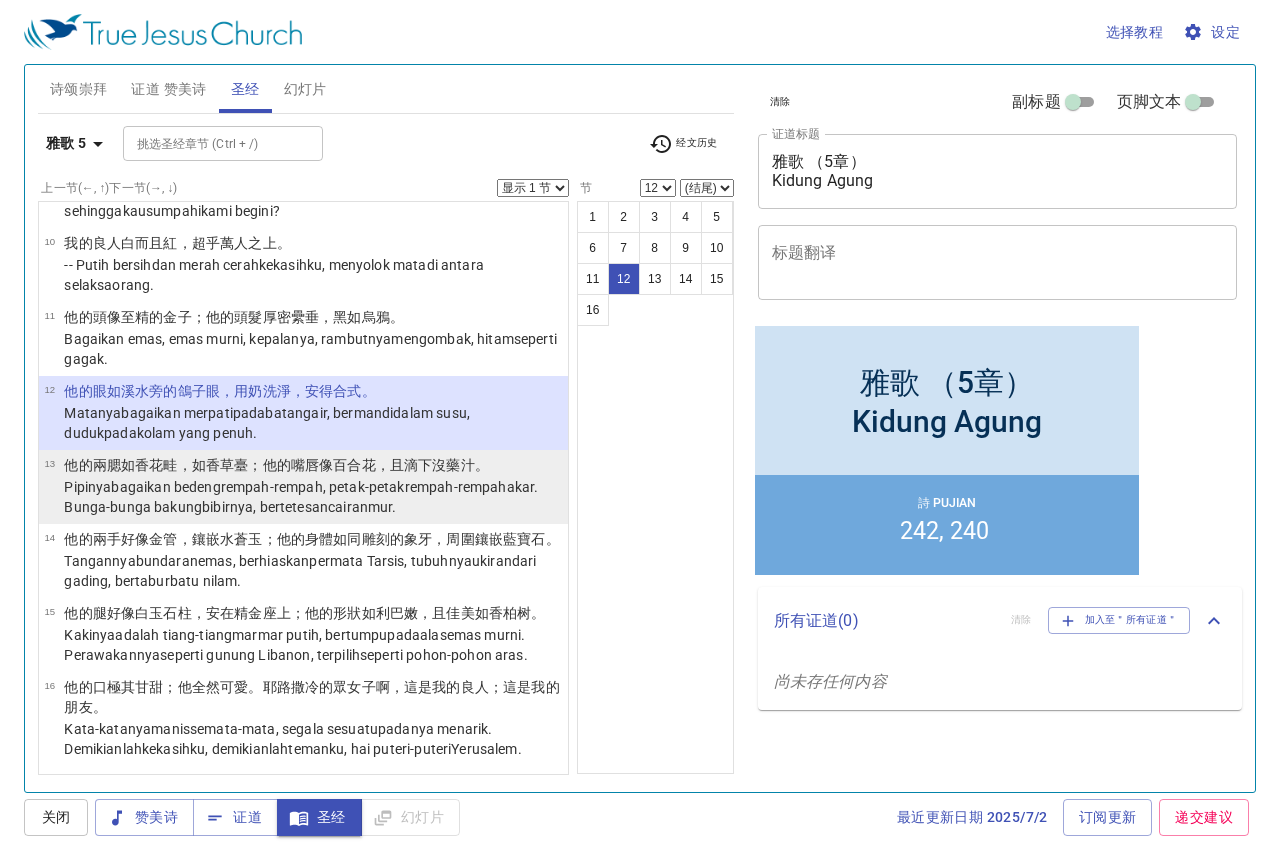 click on "；他的嘴唇 像百合花 ，且滴下 沒藥汁 。" at bounding box center (368, 465) 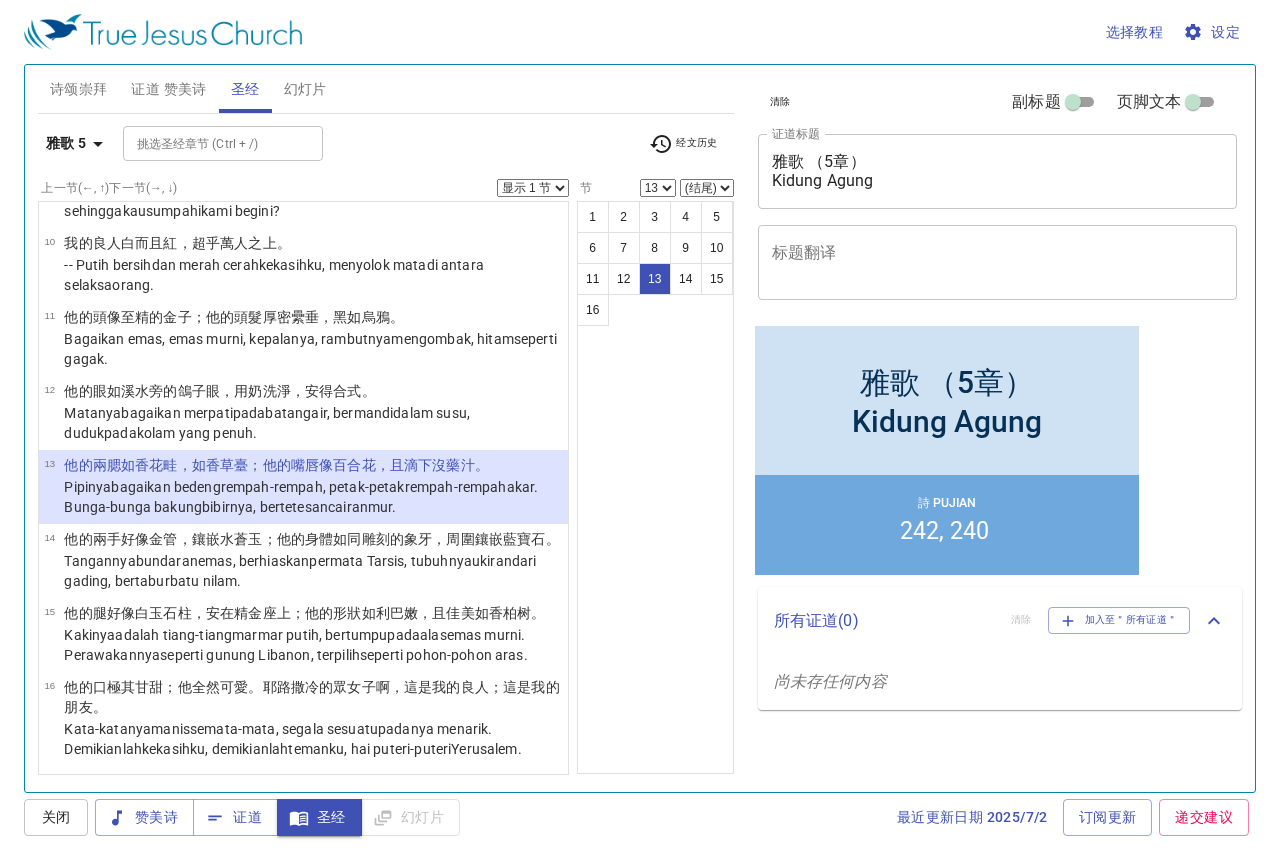 click on "像百合花 ，且滴下 沒藥汁 。" at bounding box center [404, 465] 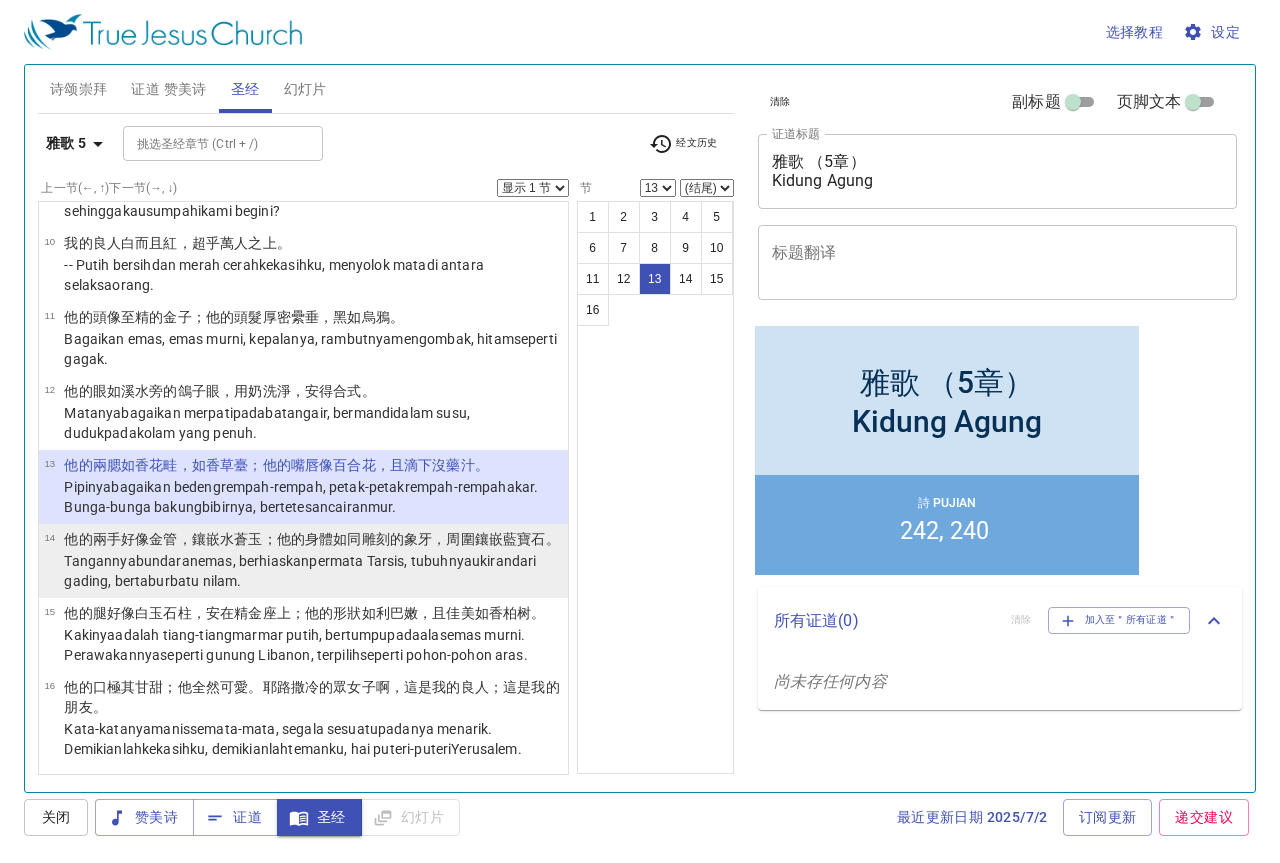 click on "如同雕刻的 象牙 ，周圍鑲嵌 藍寶石 。" at bounding box center [446, 539] 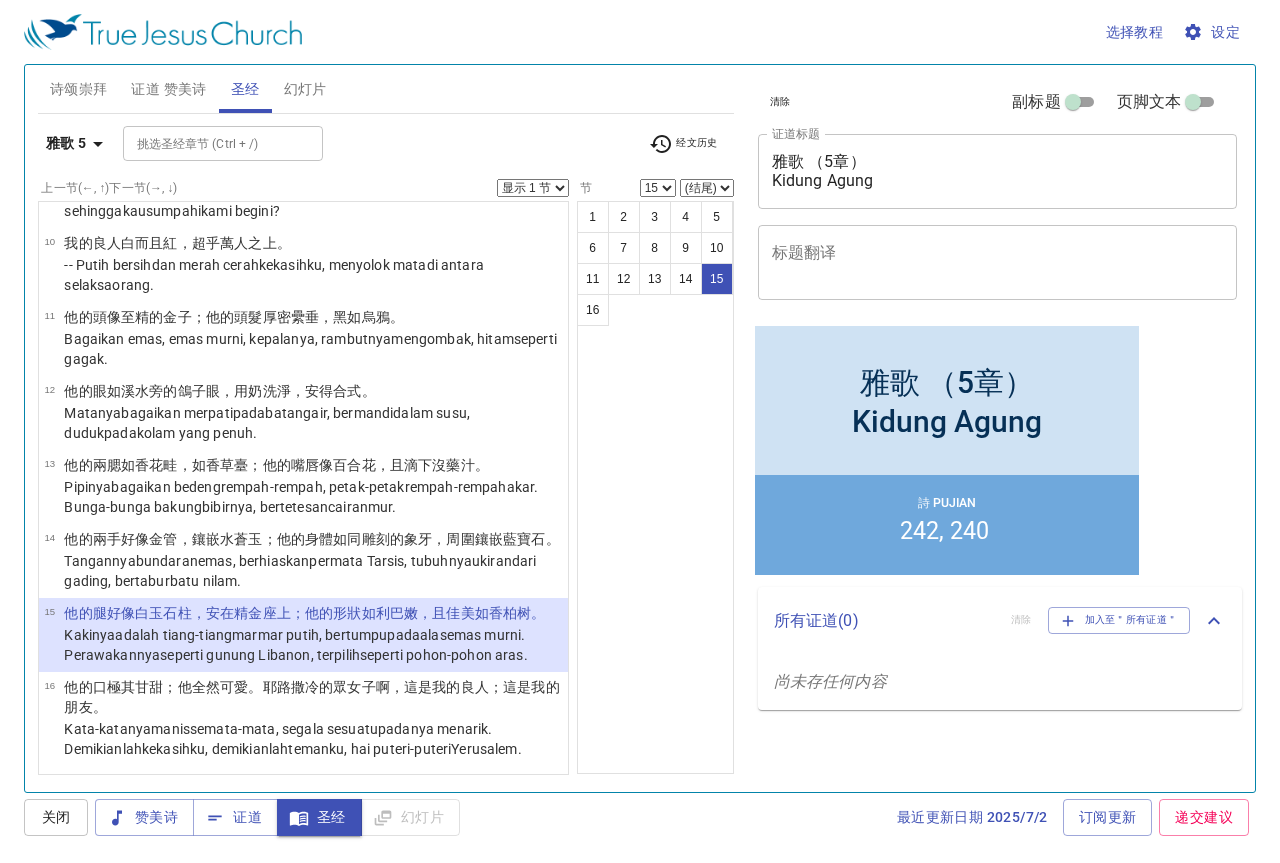 click on "如香柏樹 。" at bounding box center (510, 613) 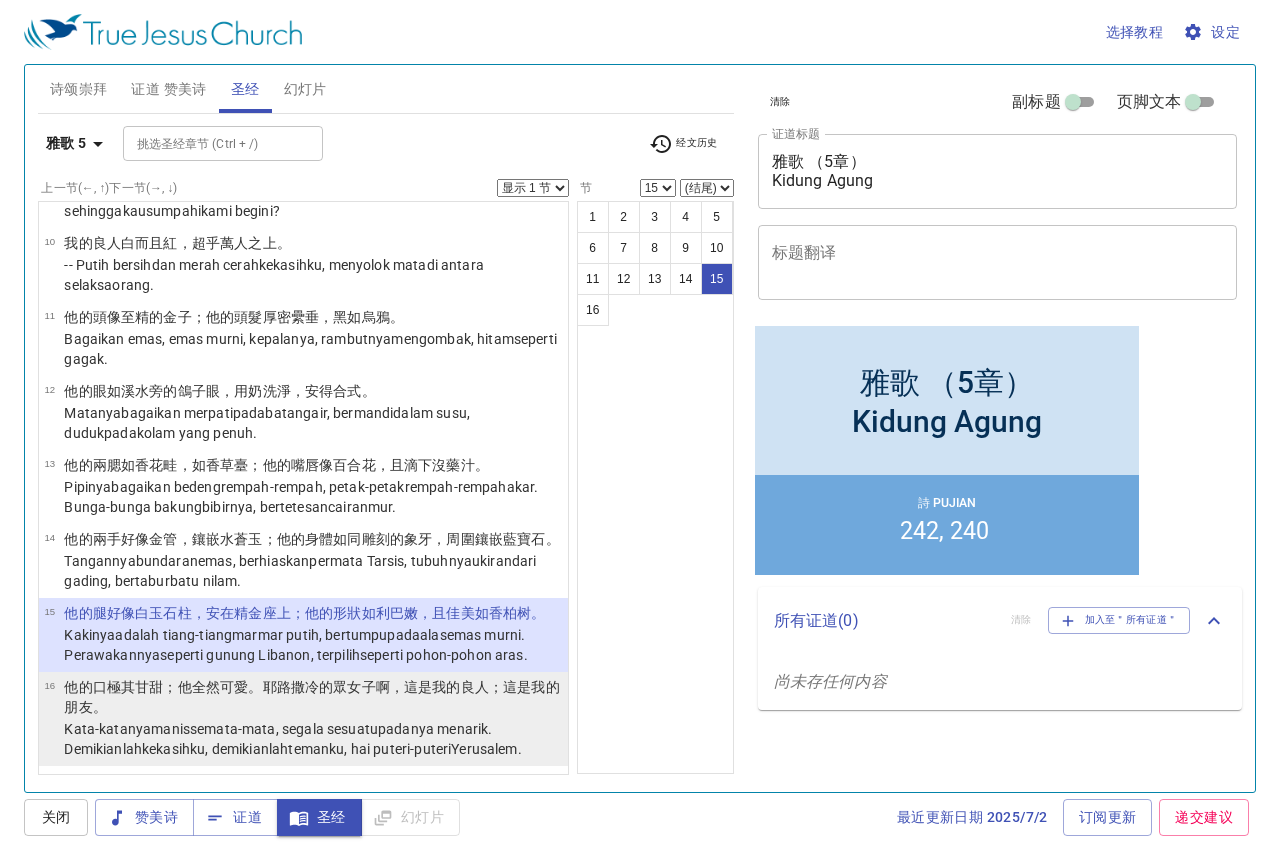 click on "他的口 極其甘甜 ；他全然可愛 。耶路撒冷 的眾女子 啊，這是我的良人 ；這是我的朋友 。" at bounding box center [313, 697] 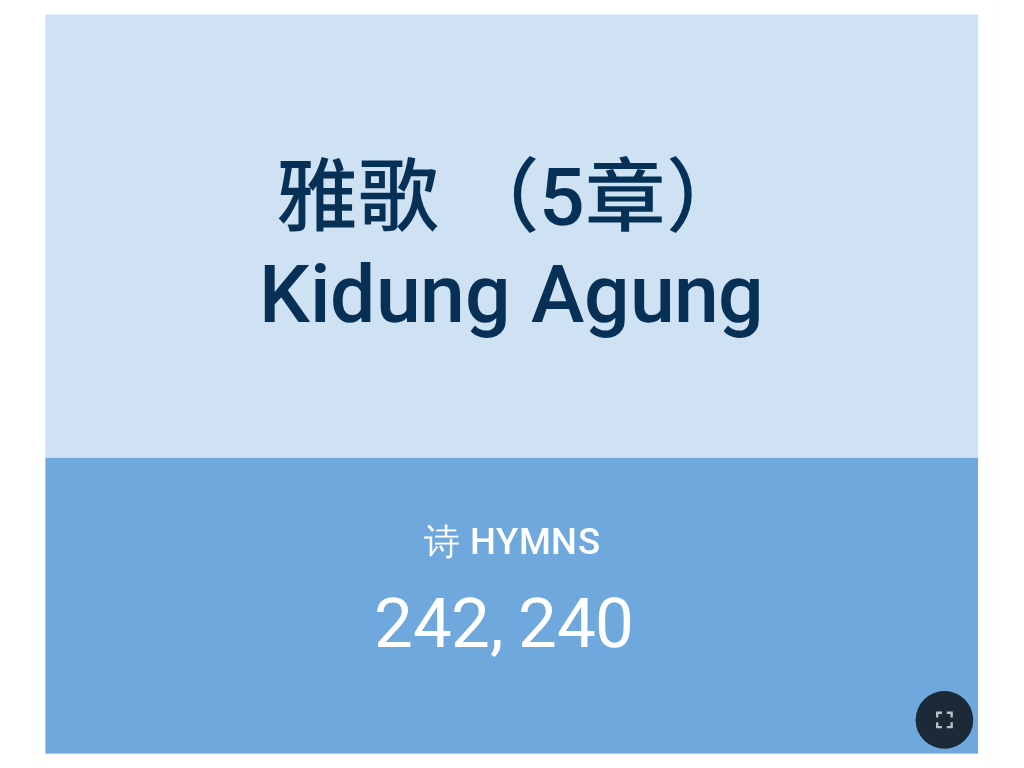 scroll, scrollTop: 0, scrollLeft: 0, axis: both 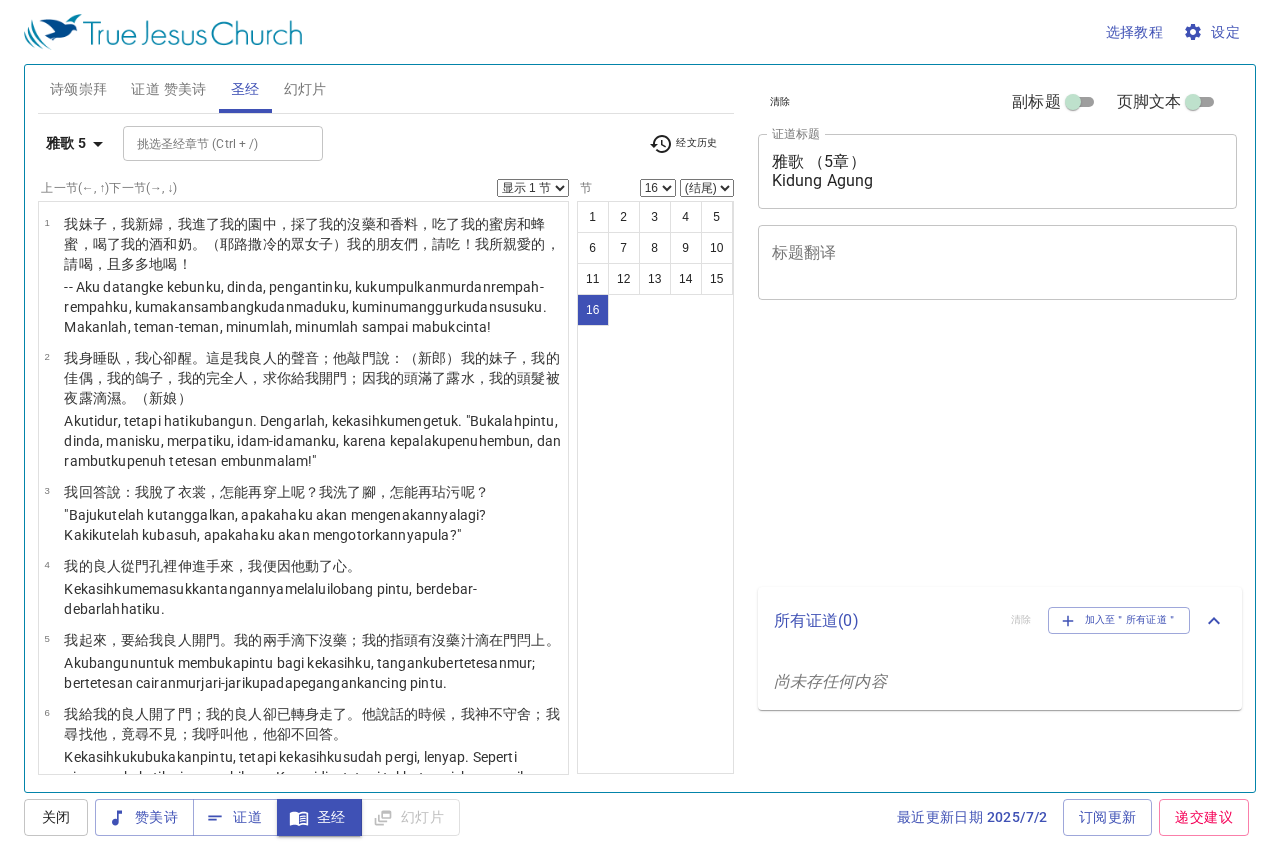 select on "16" 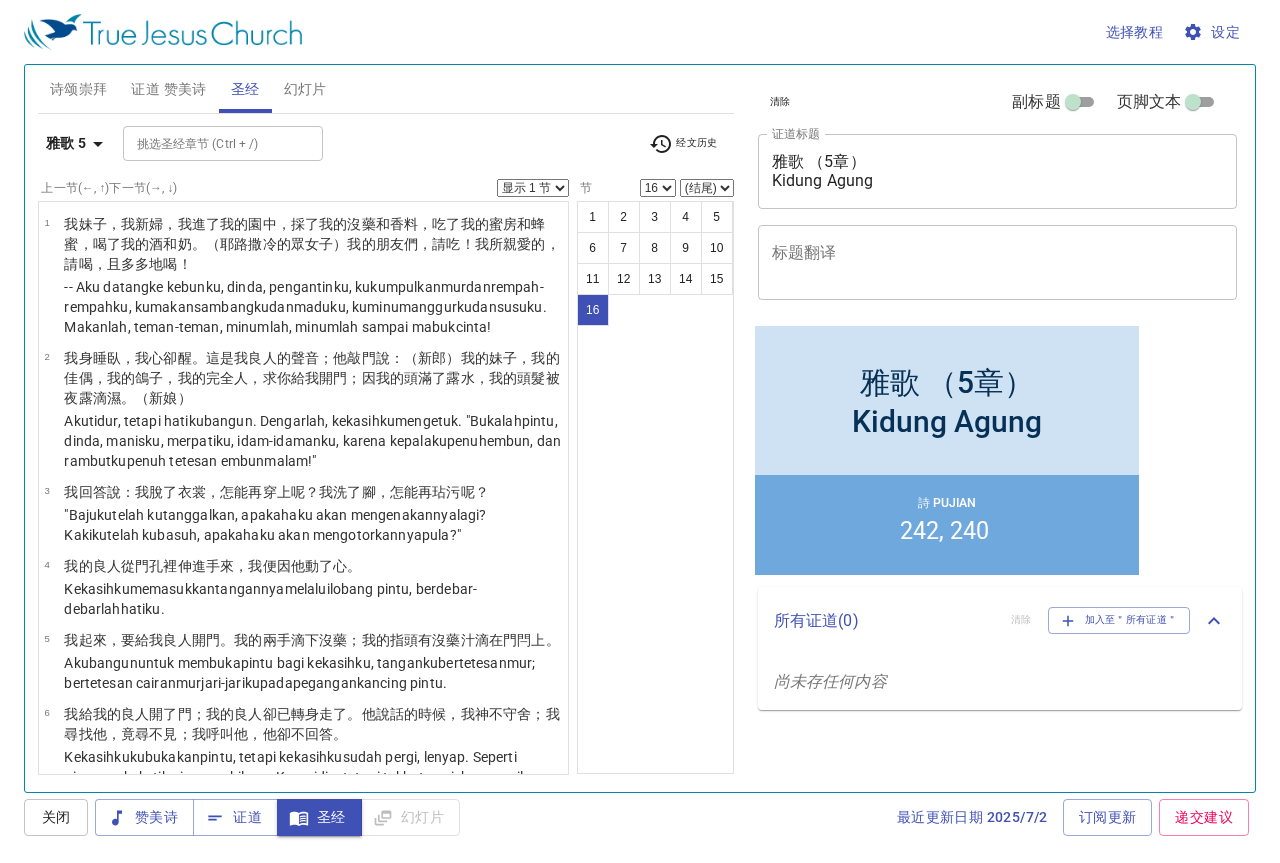 scroll, scrollTop: 0, scrollLeft: 0, axis: both 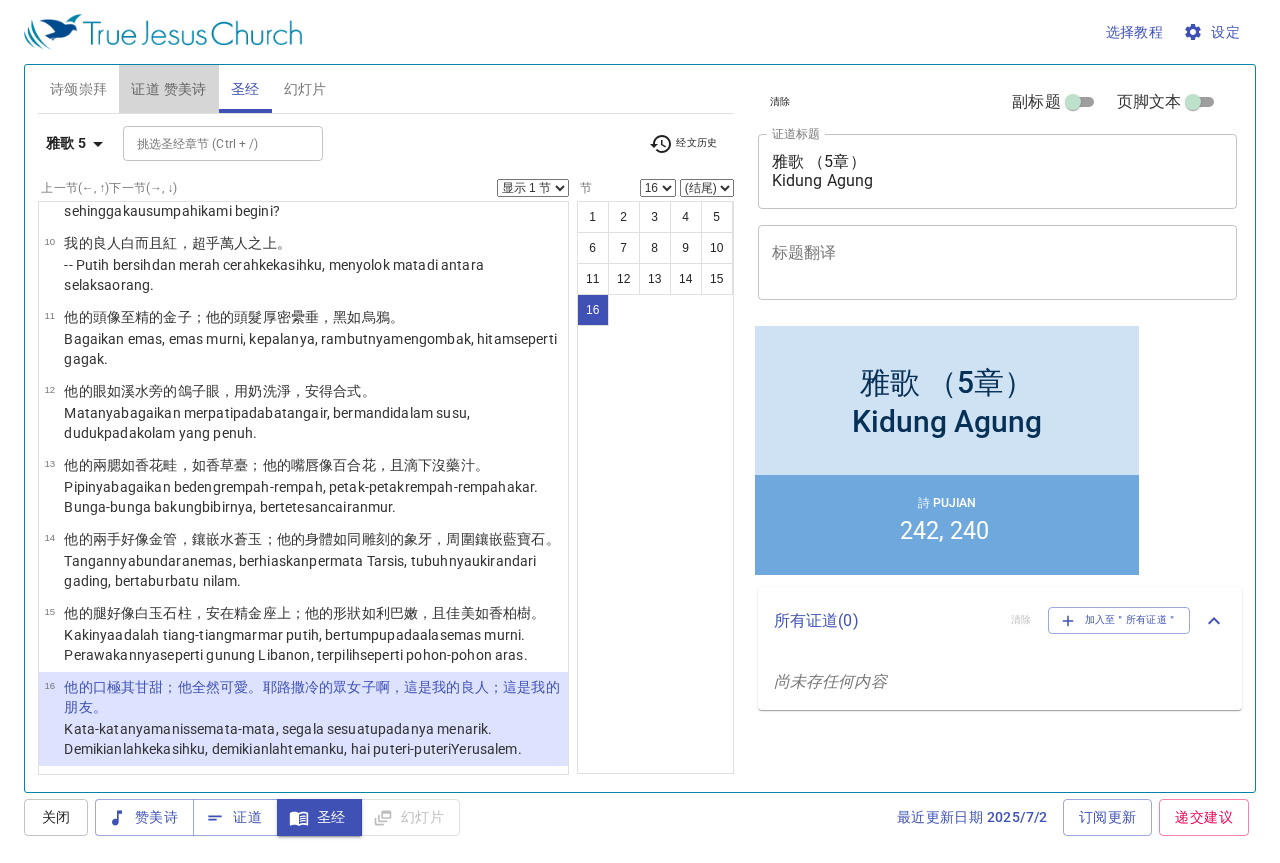 click on "证道 赞美诗" at bounding box center [168, 89] 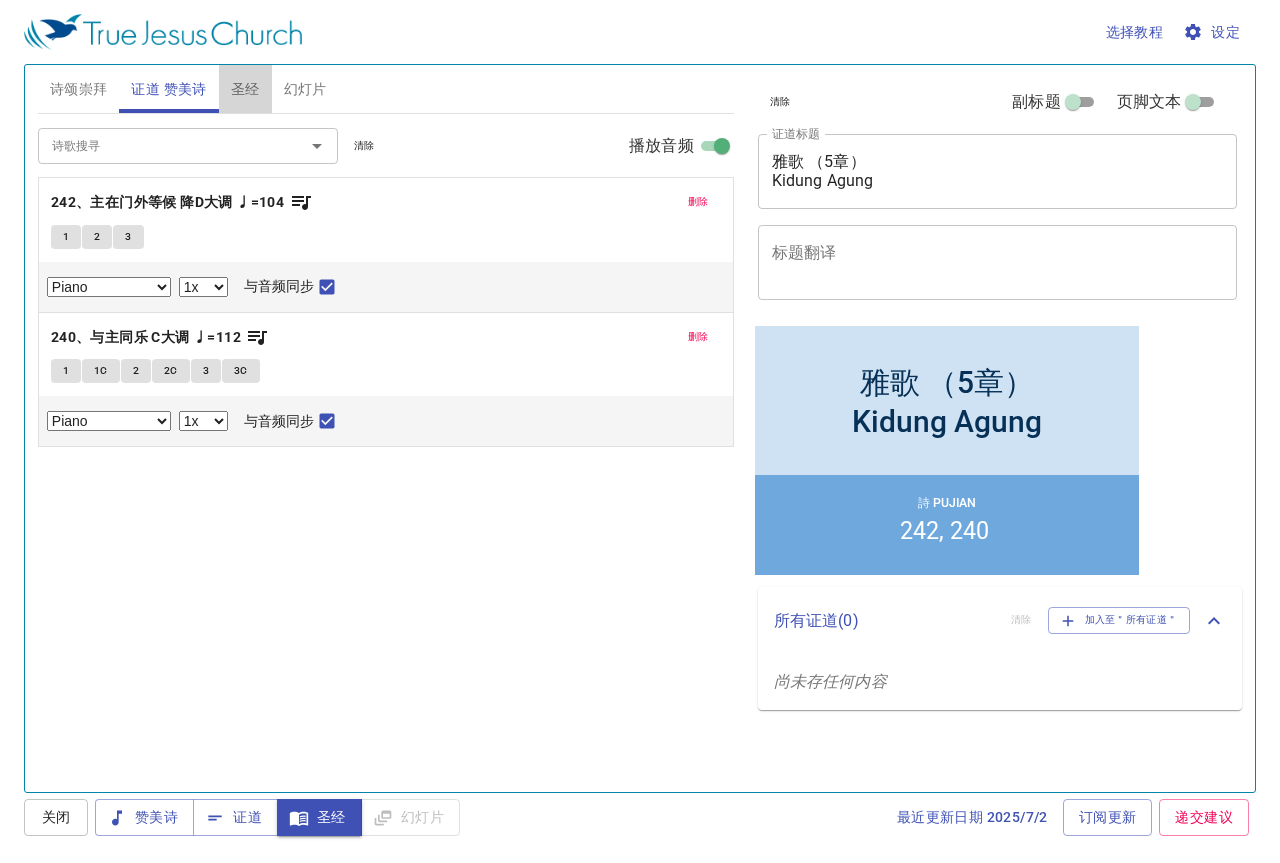 click on "圣经" at bounding box center (245, 89) 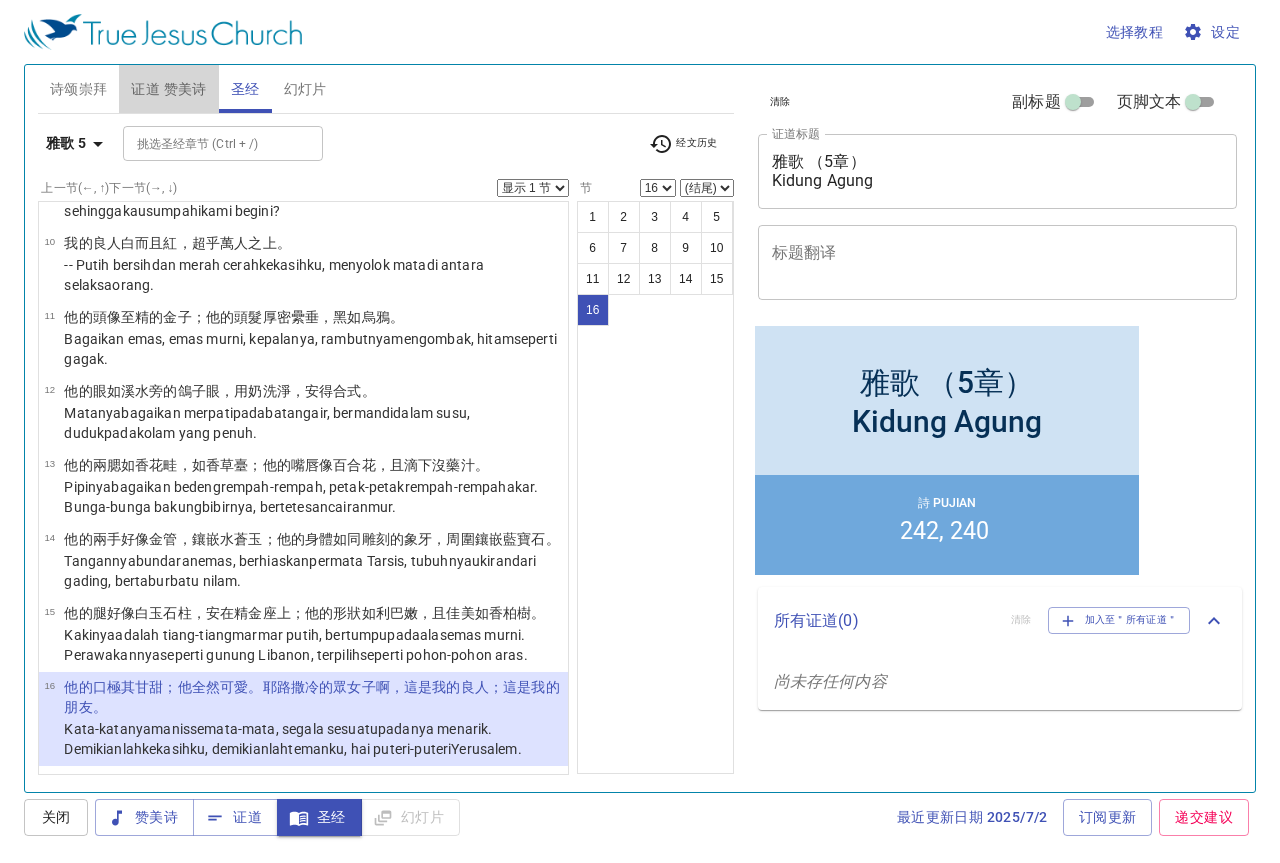 click on "证道 赞美诗" at bounding box center (168, 89) 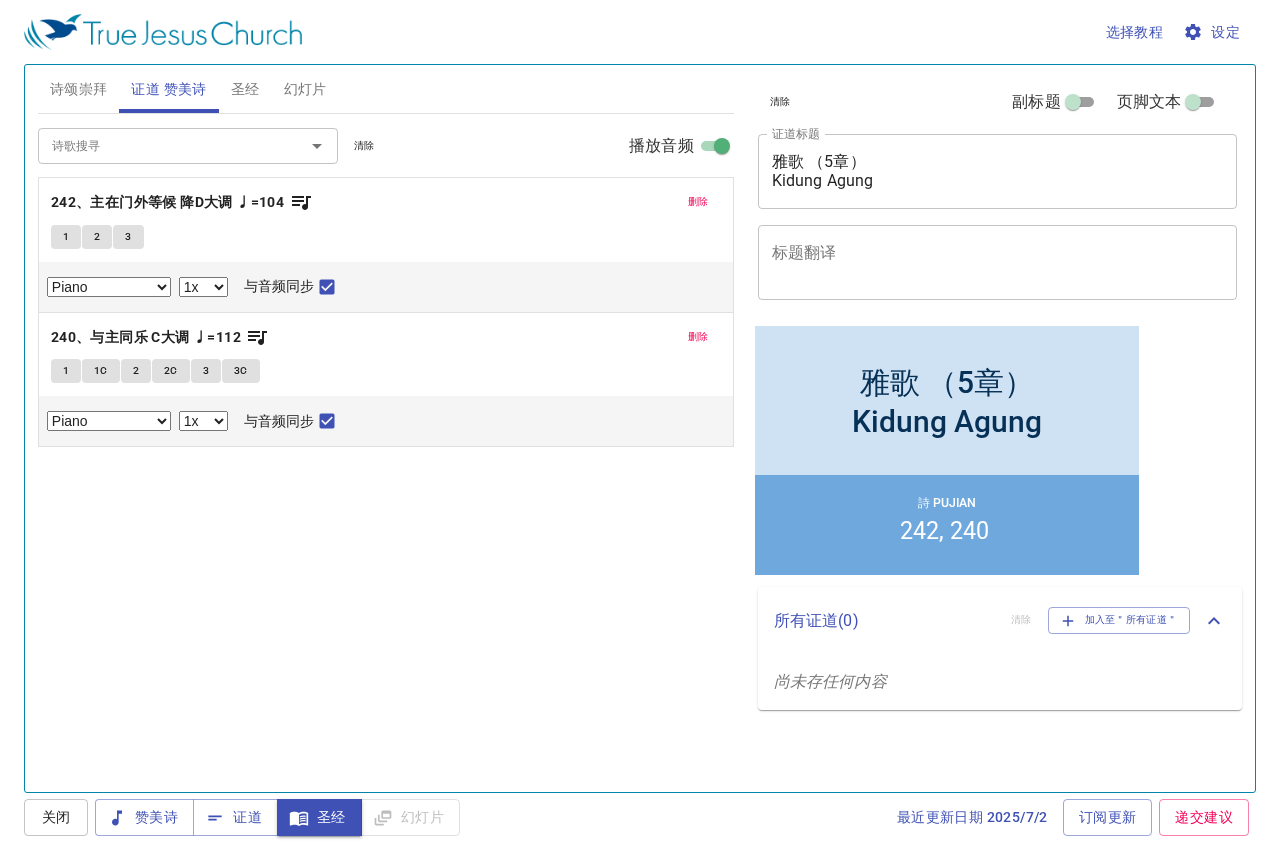 click on "1" at bounding box center (66, 371) 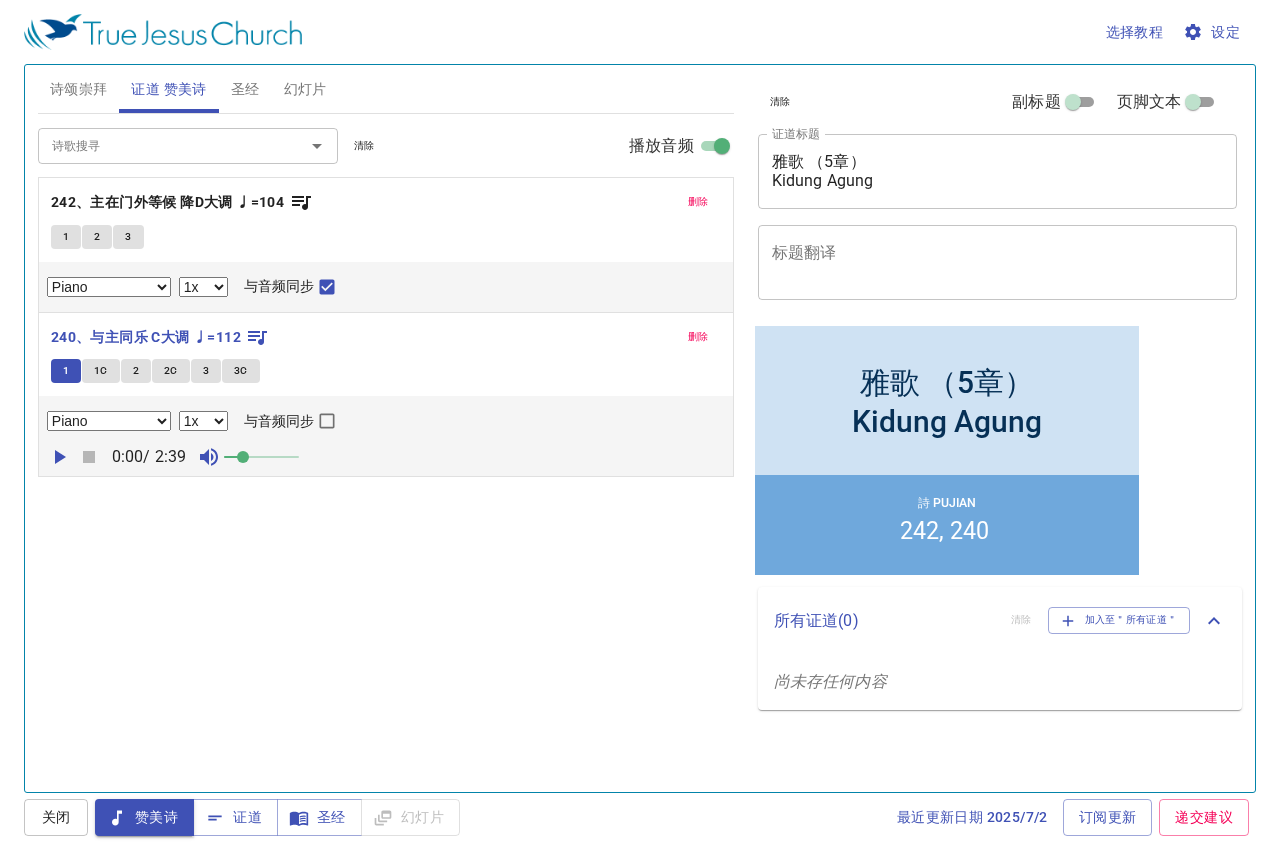 checkbox on "false" 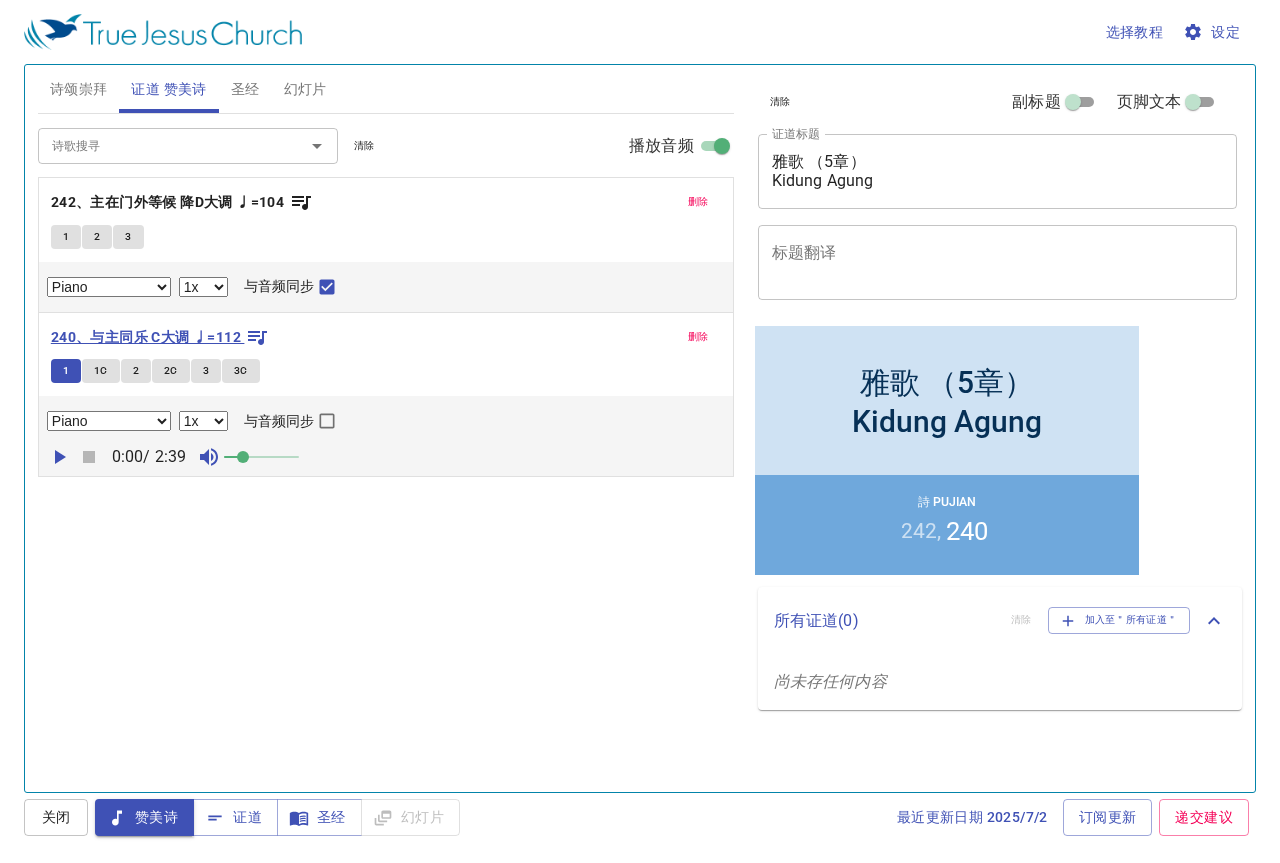type 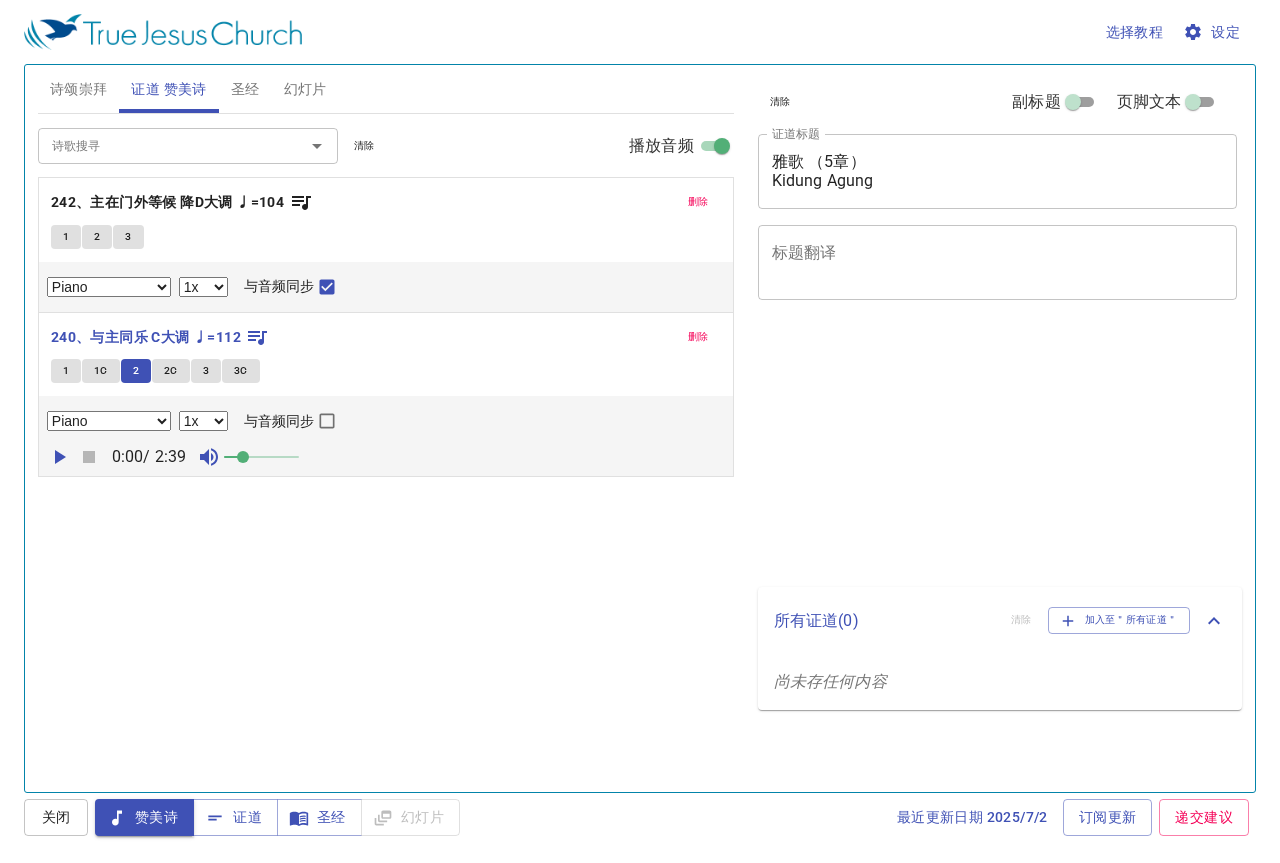select on "1" 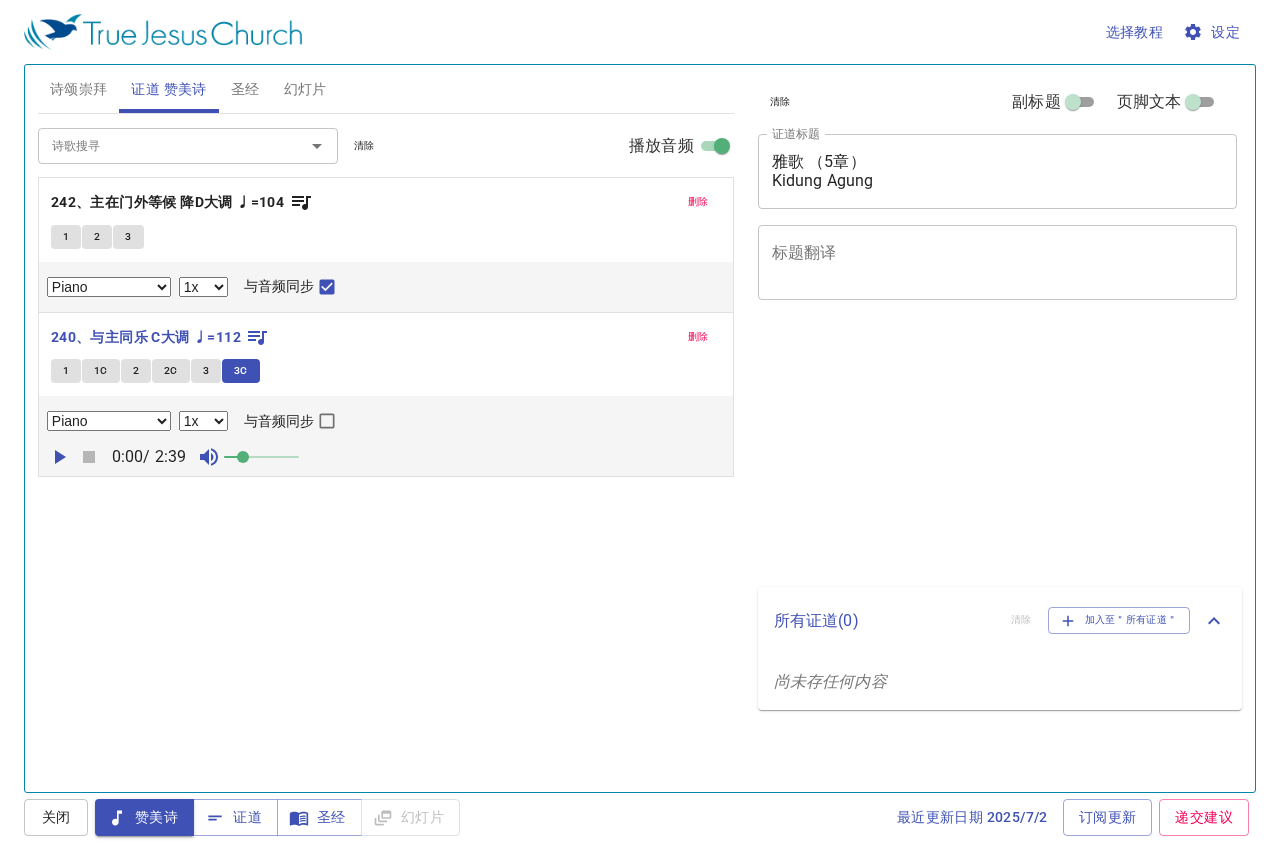 select on "1" 